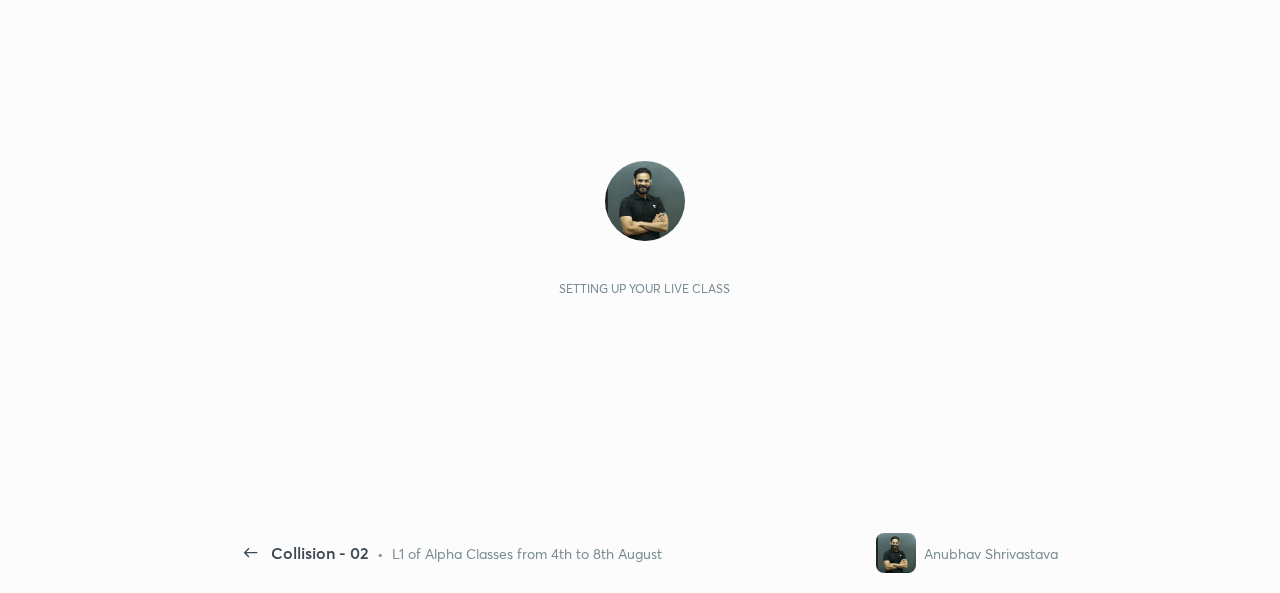 scroll, scrollTop: 0, scrollLeft: 0, axis: both 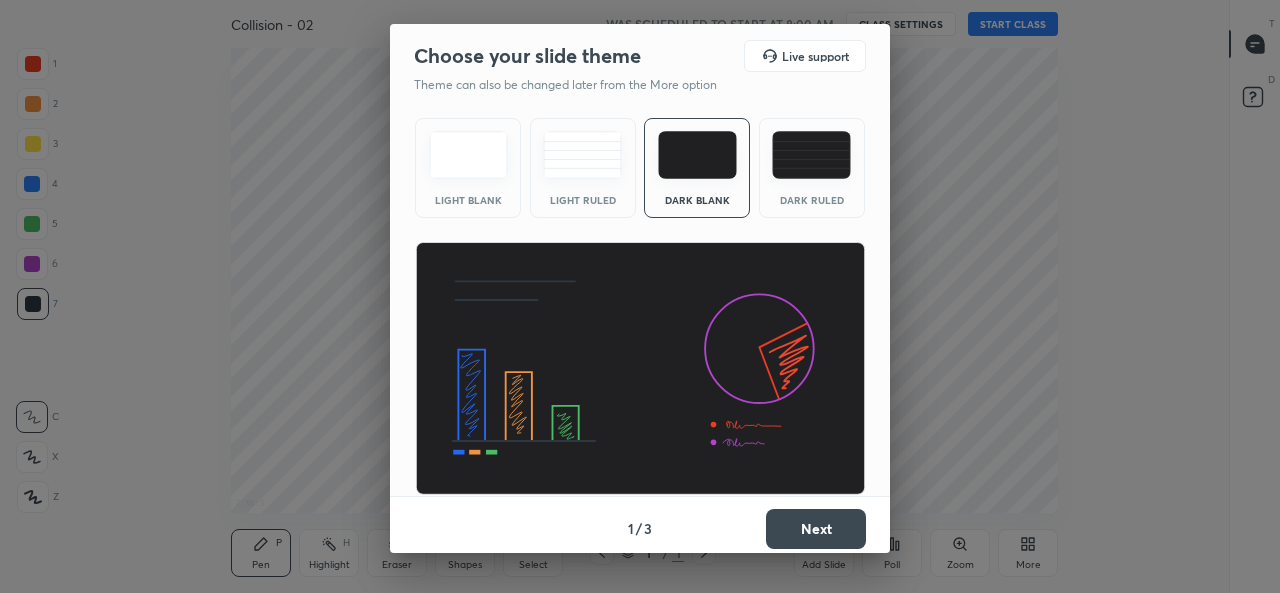 click on "Dark Ruled" at bounding box center [812, 200] 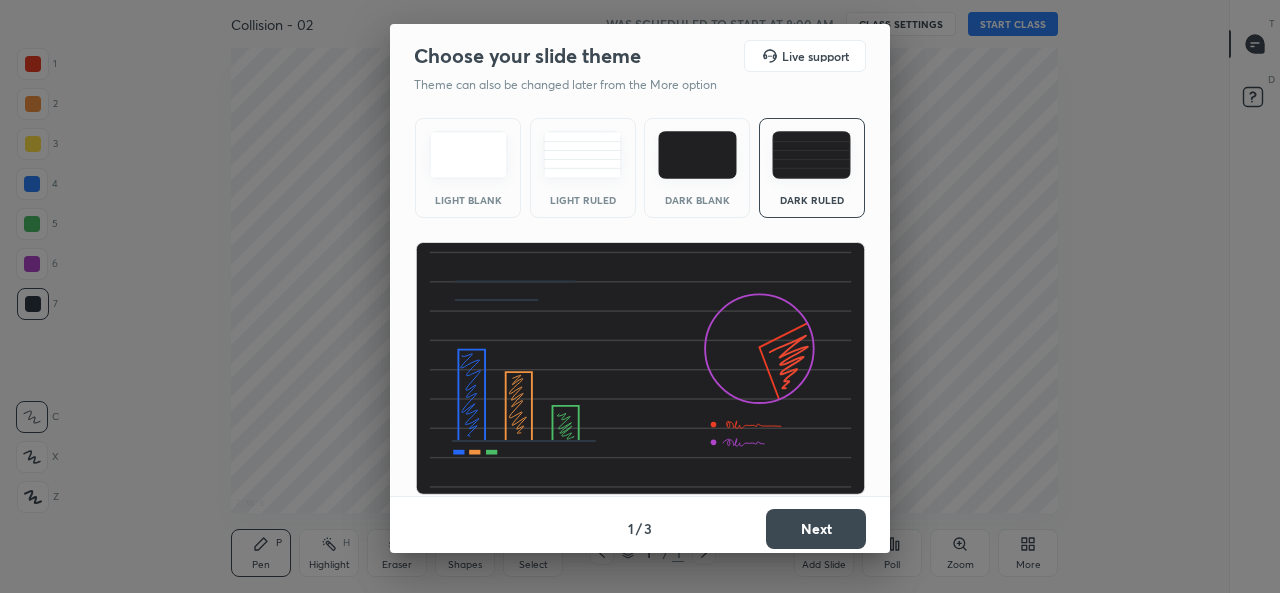click on "Next" at bounding box center (816, 529) 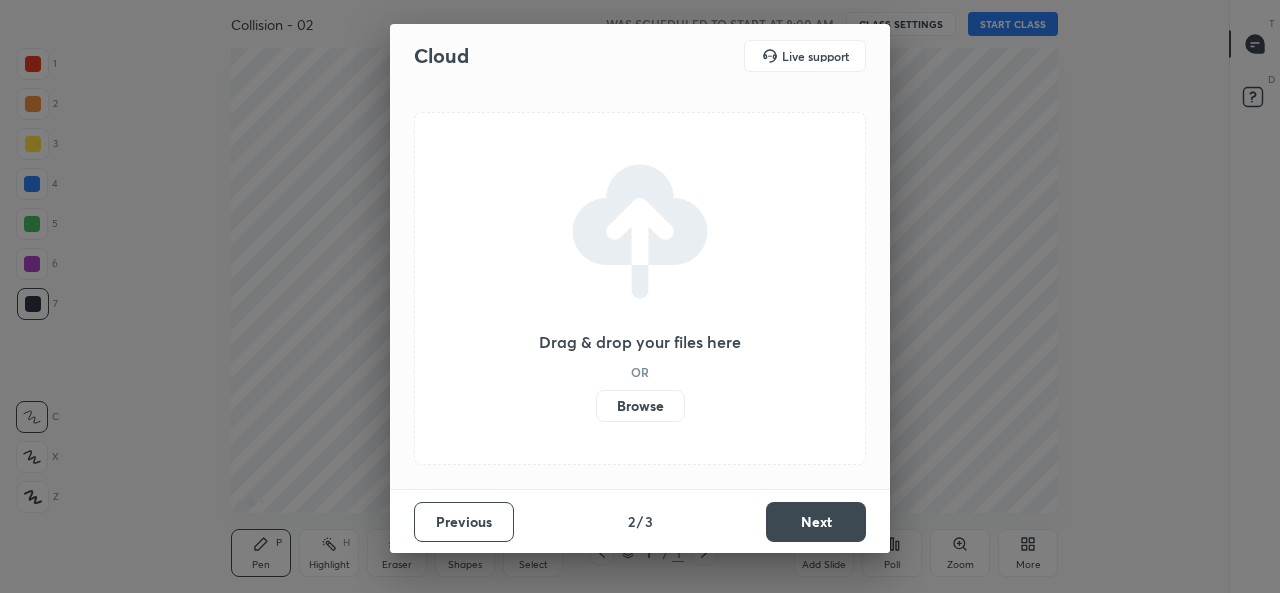 click on "Browse" at bounding box center [640, 406] 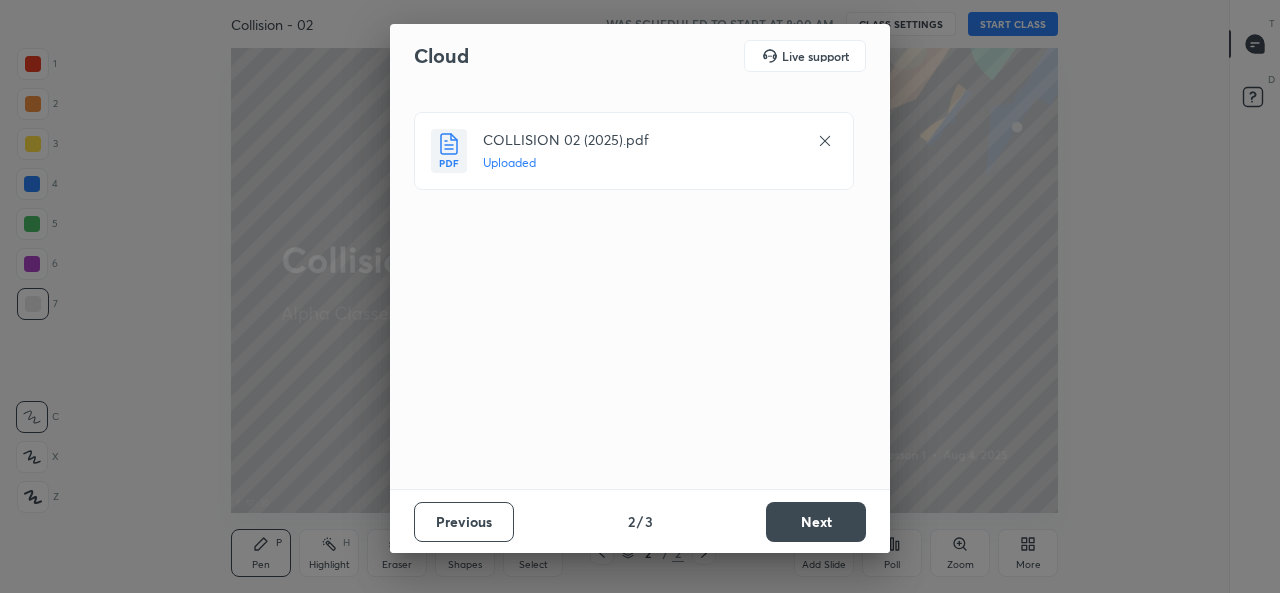 click on "Next" at bounding box center (816, 522) 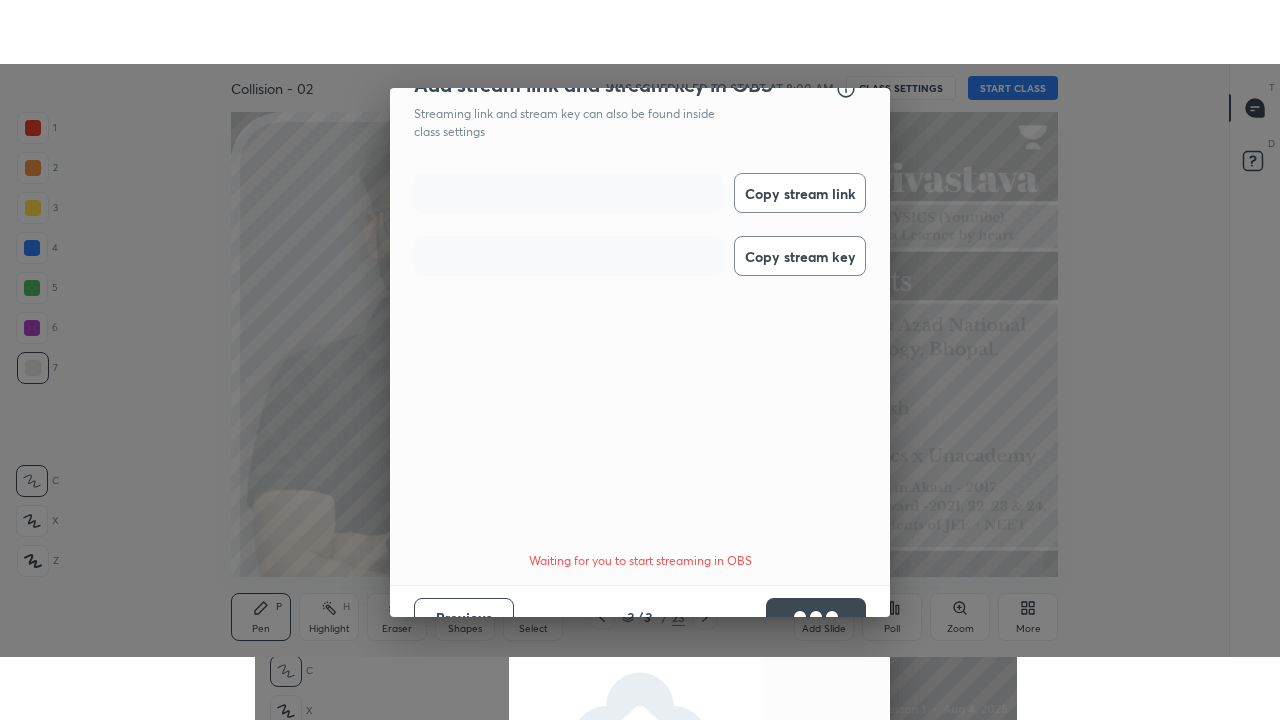 scroll, scrollTop: 40, scrollLeft: 0, axis: vertical 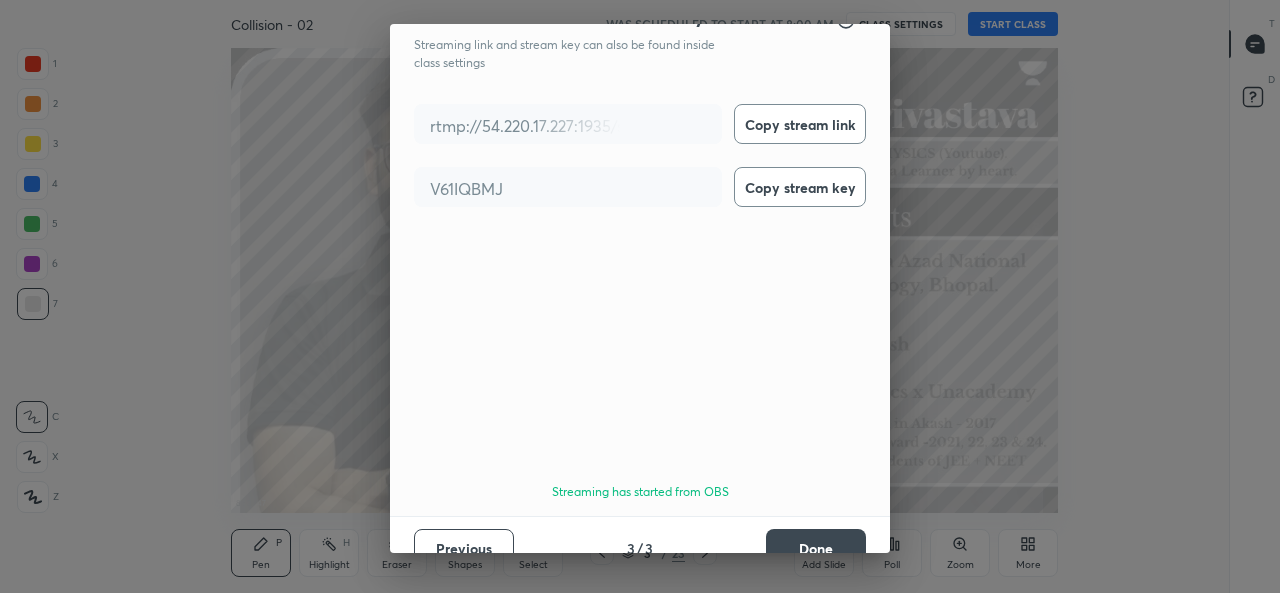 click on "Done" at bounding box center [816, 549] 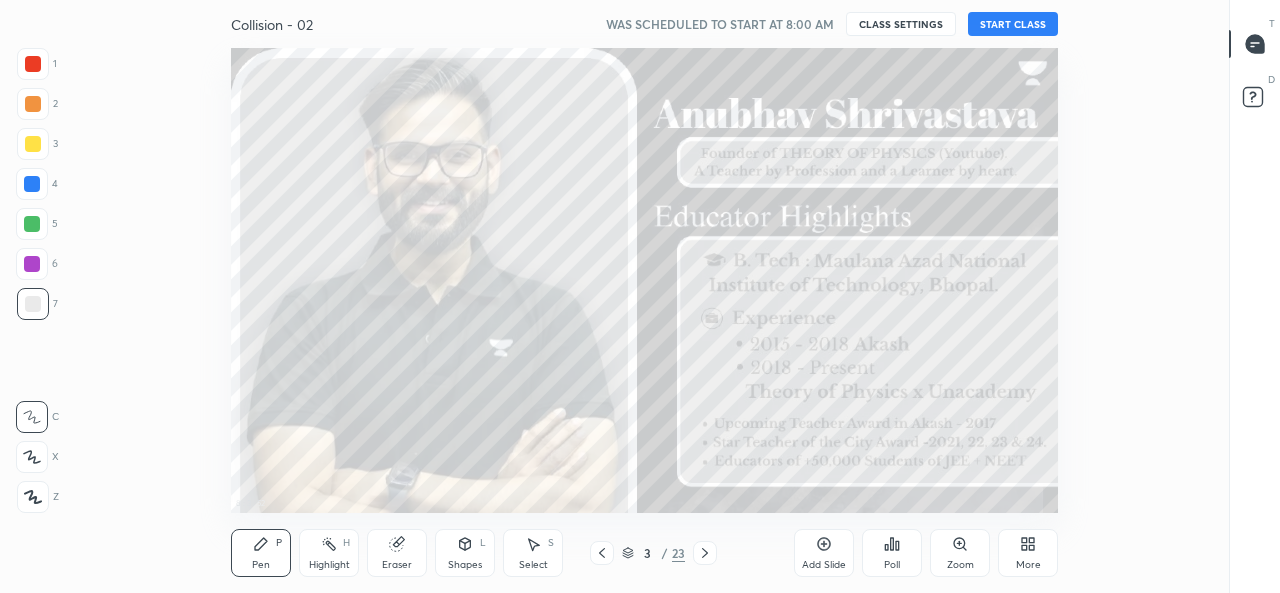 click on "START CLASS" at bounding box center [1013, 24] 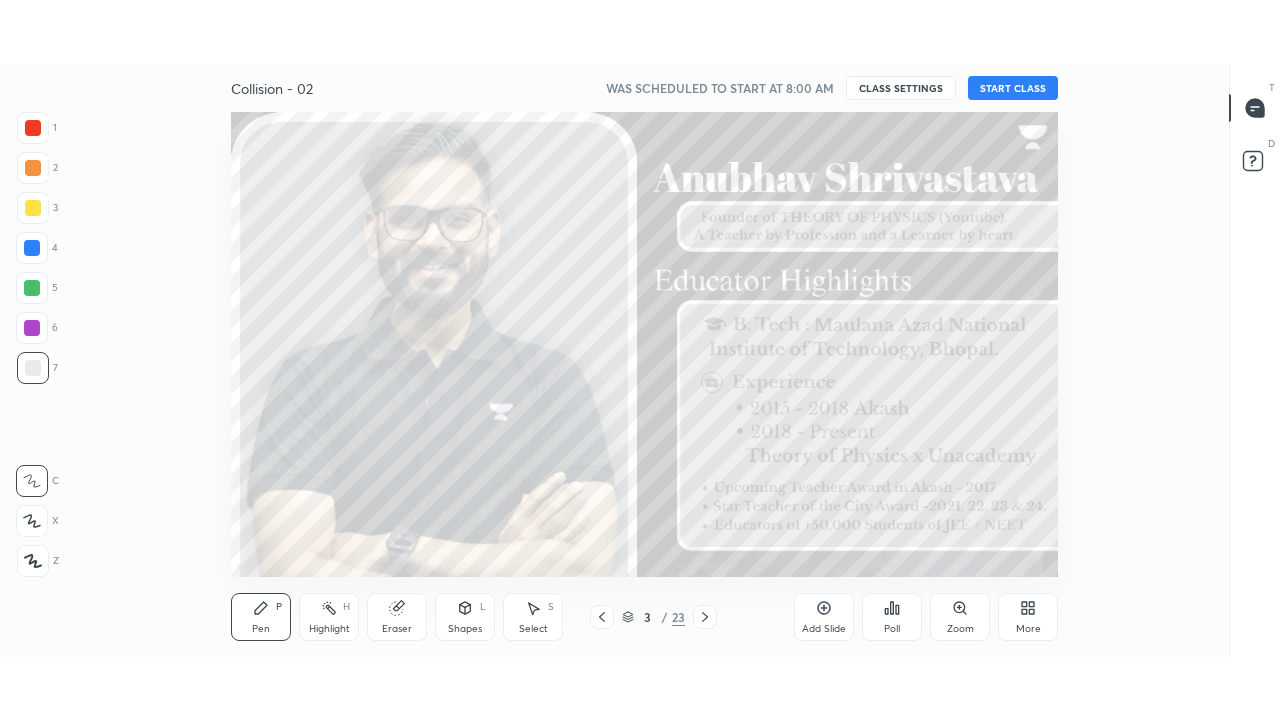 scroll, scrollTop: 99408, scrollLeft: 98838, axis: both 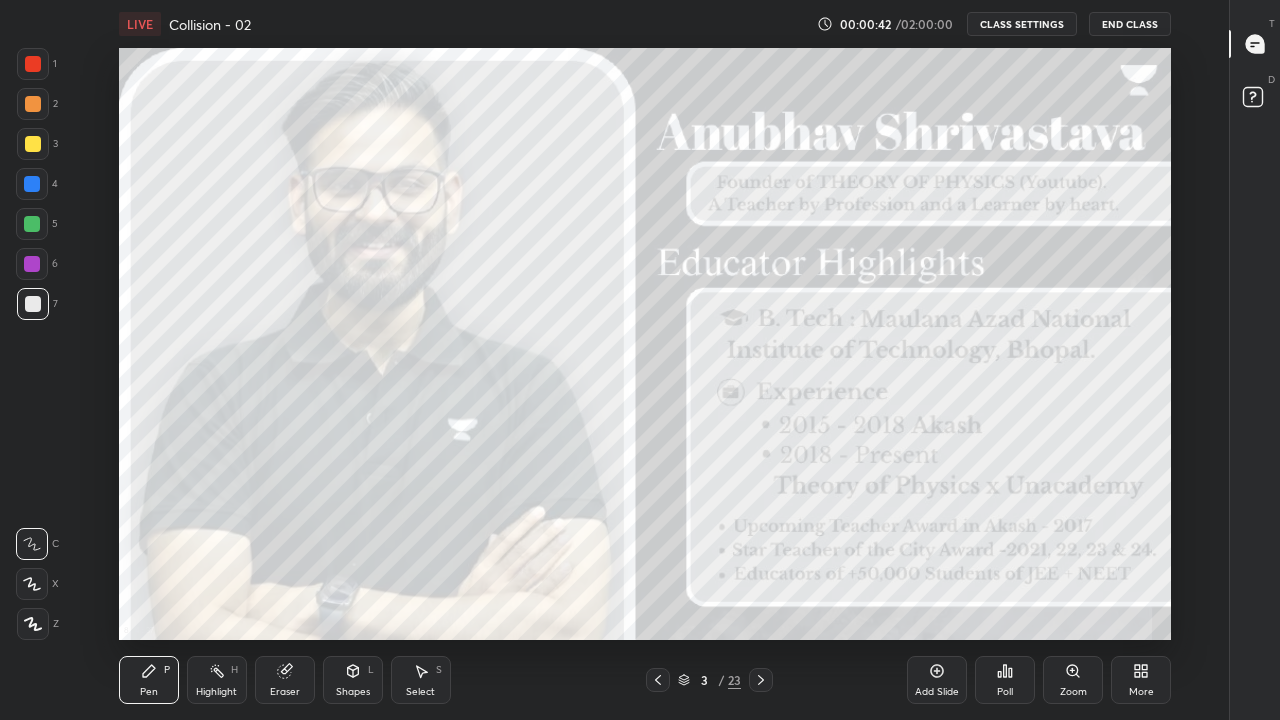 click on "More" at bounding box center [1141, 680] 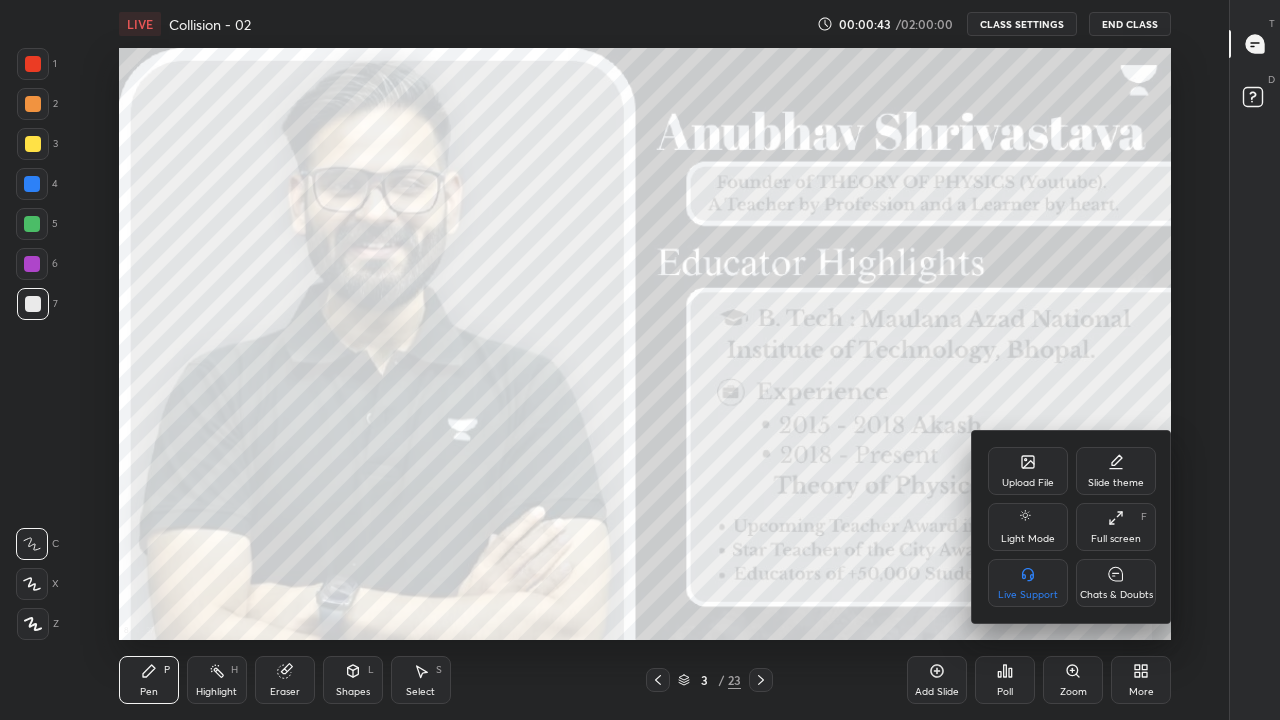 click on "Chats & Doubts" at bounding box center [1116, 583] 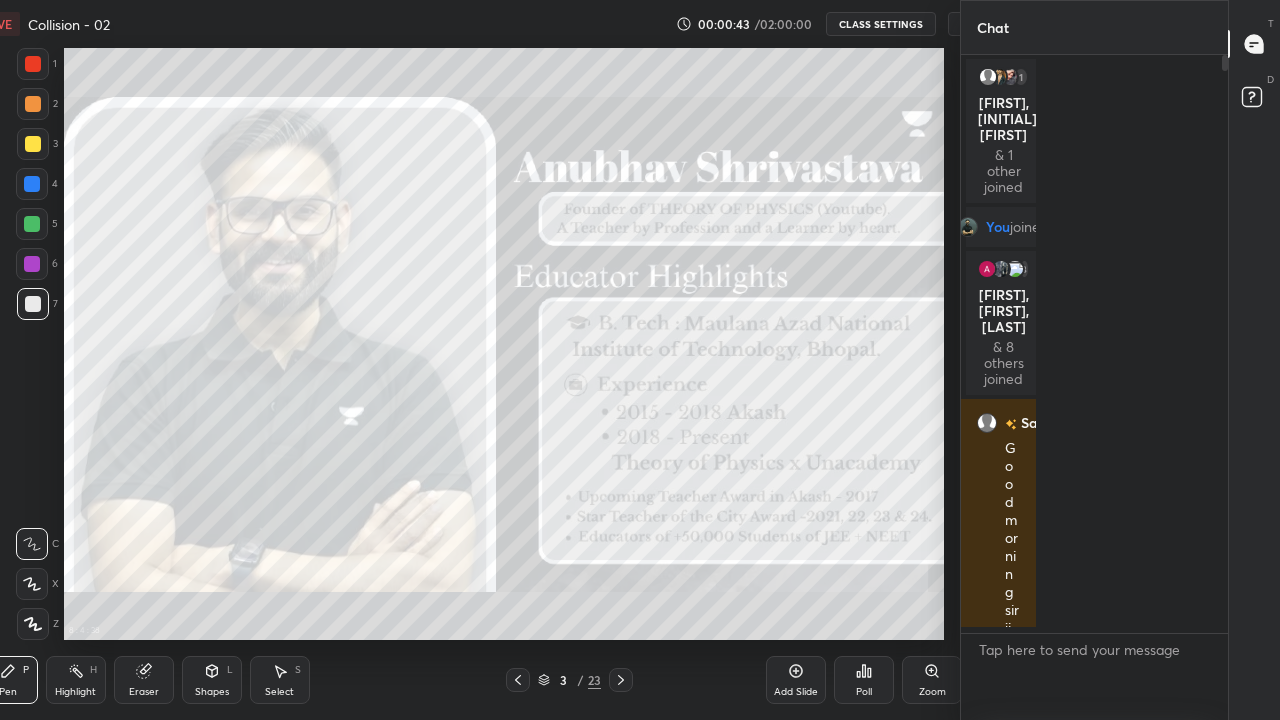 scroll, scrollTop: 592, scrollLeft: 1052, axis: both 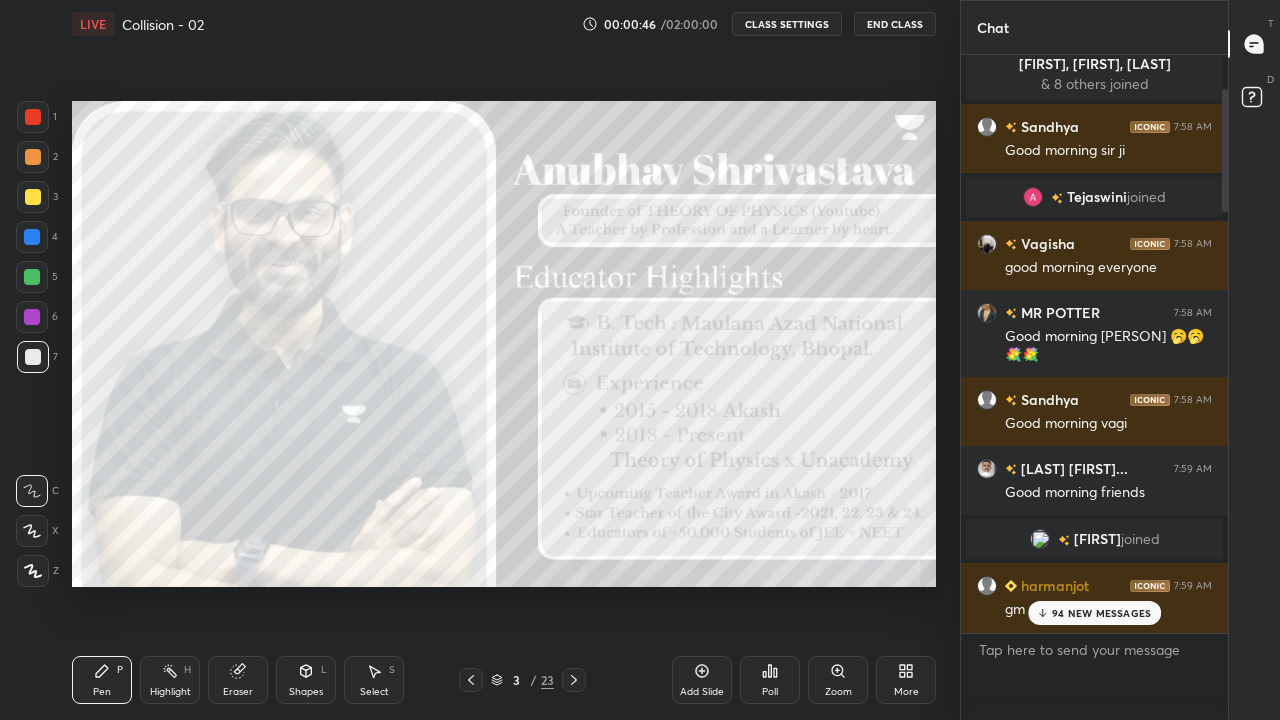 click on "94 NEW MESSAGES" at bounding box center (1101, 613) 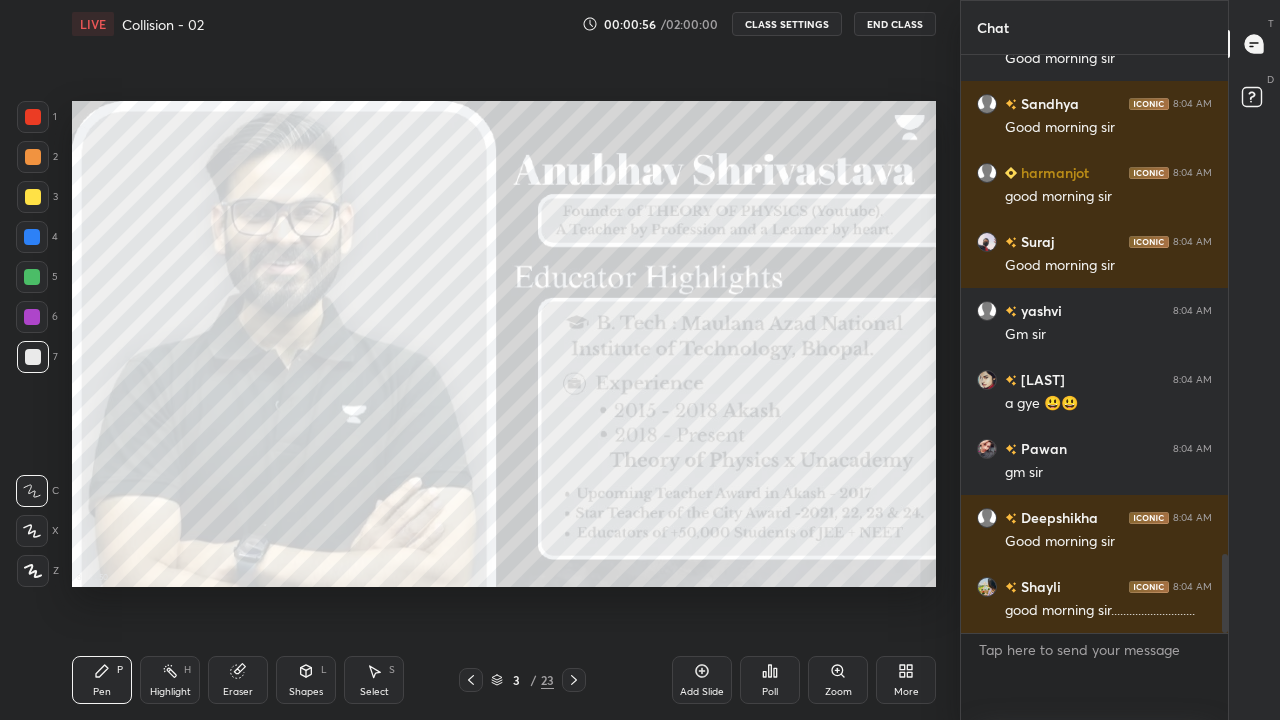 scroll, scrollTop: 3628, scrollLeft: 0, axis: vertical 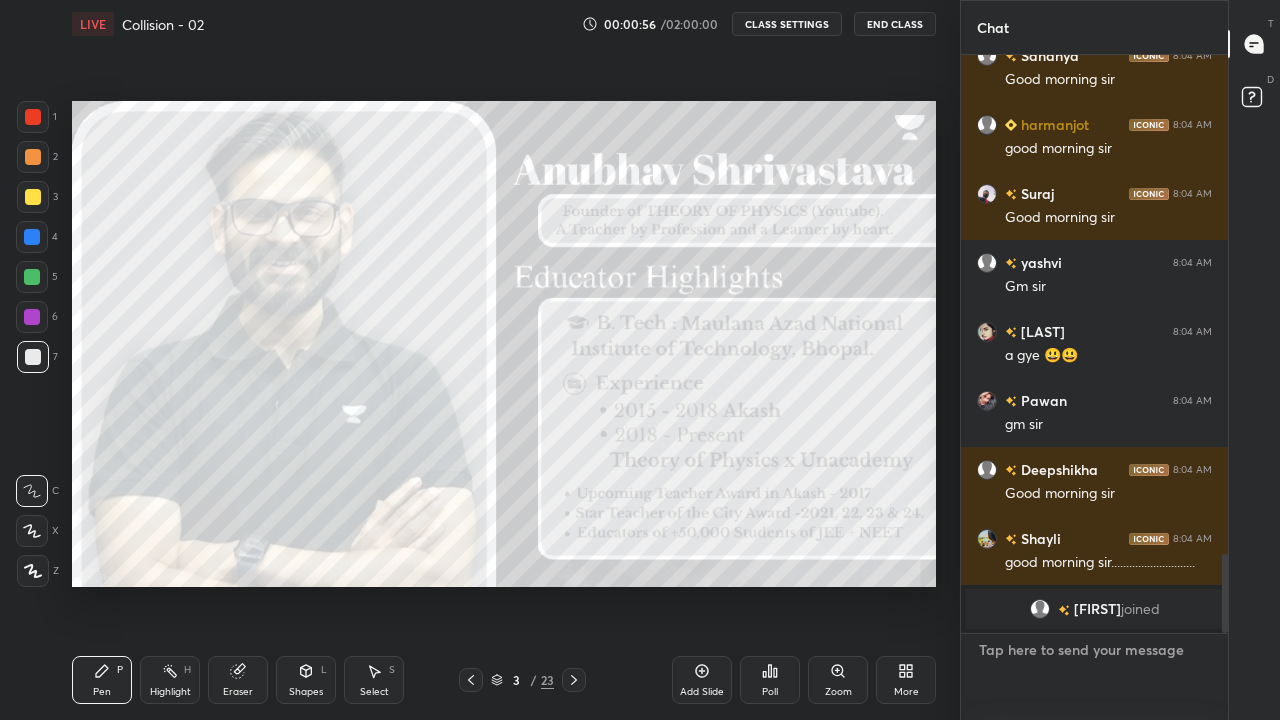 click at bounding box center (1094, 677) 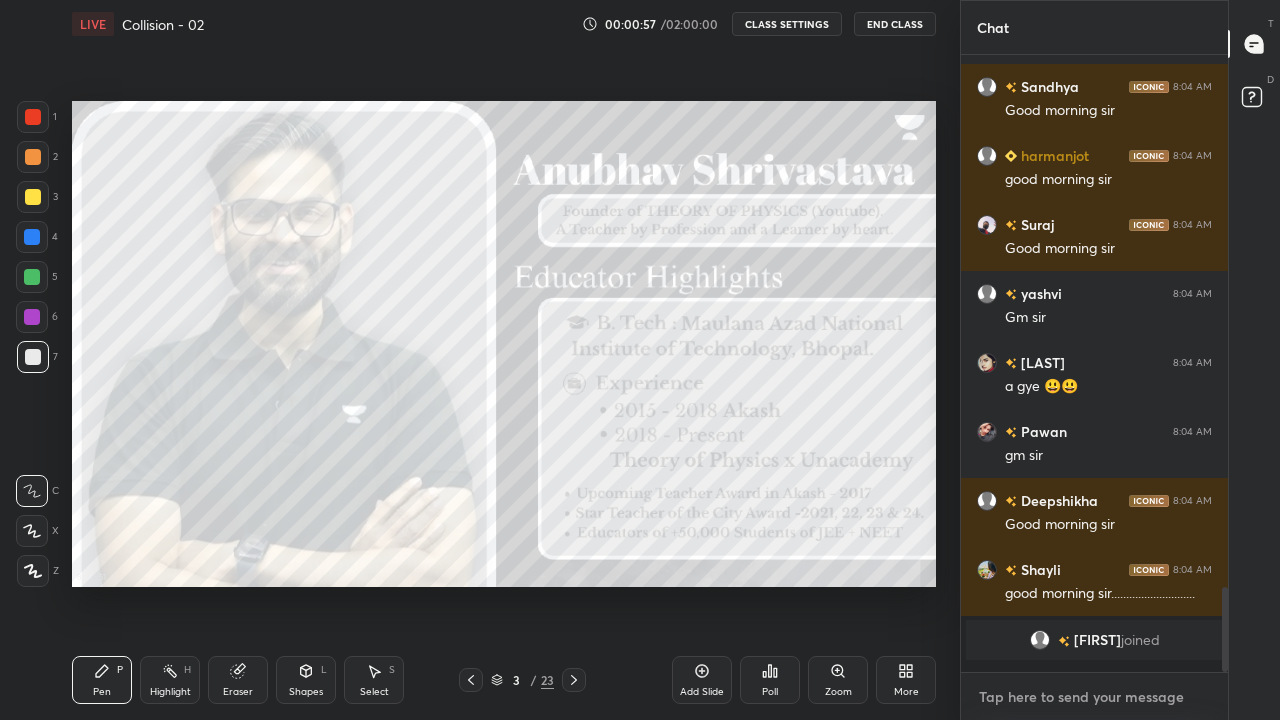 scroll, scrollTop: 7, scrollLeft: 7, axis: both 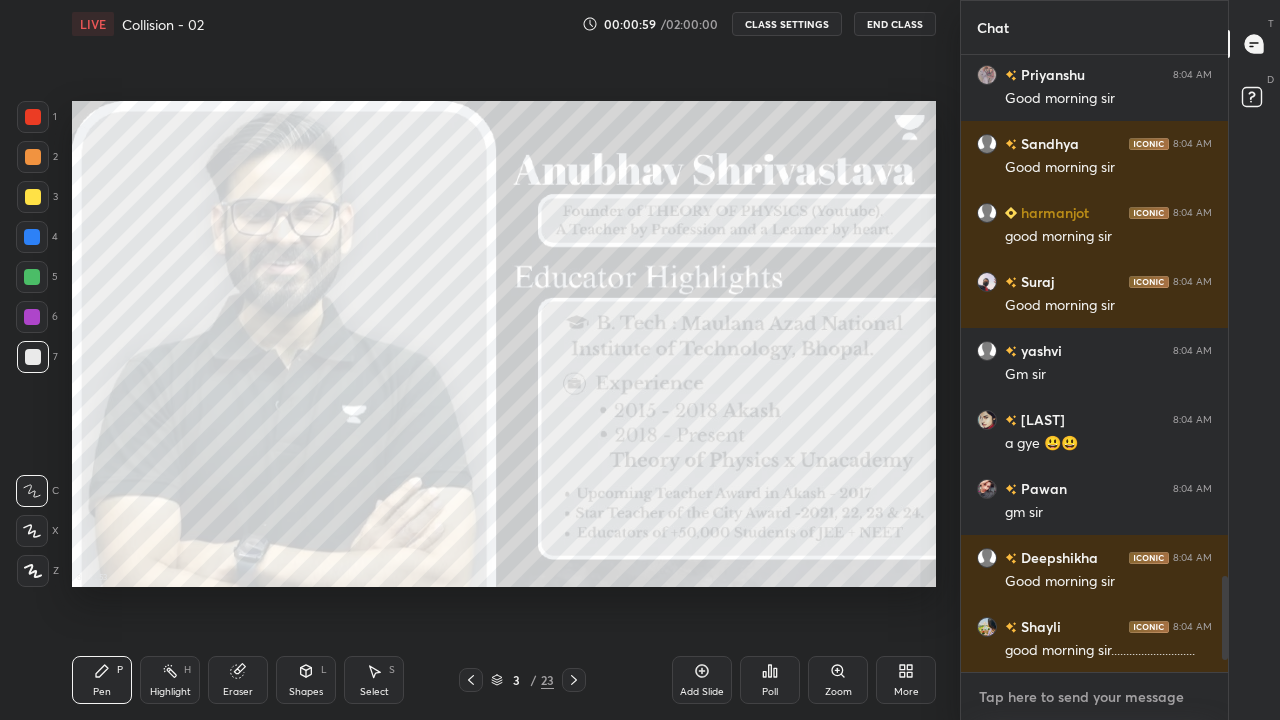 click at bounding box center [1094, 697] 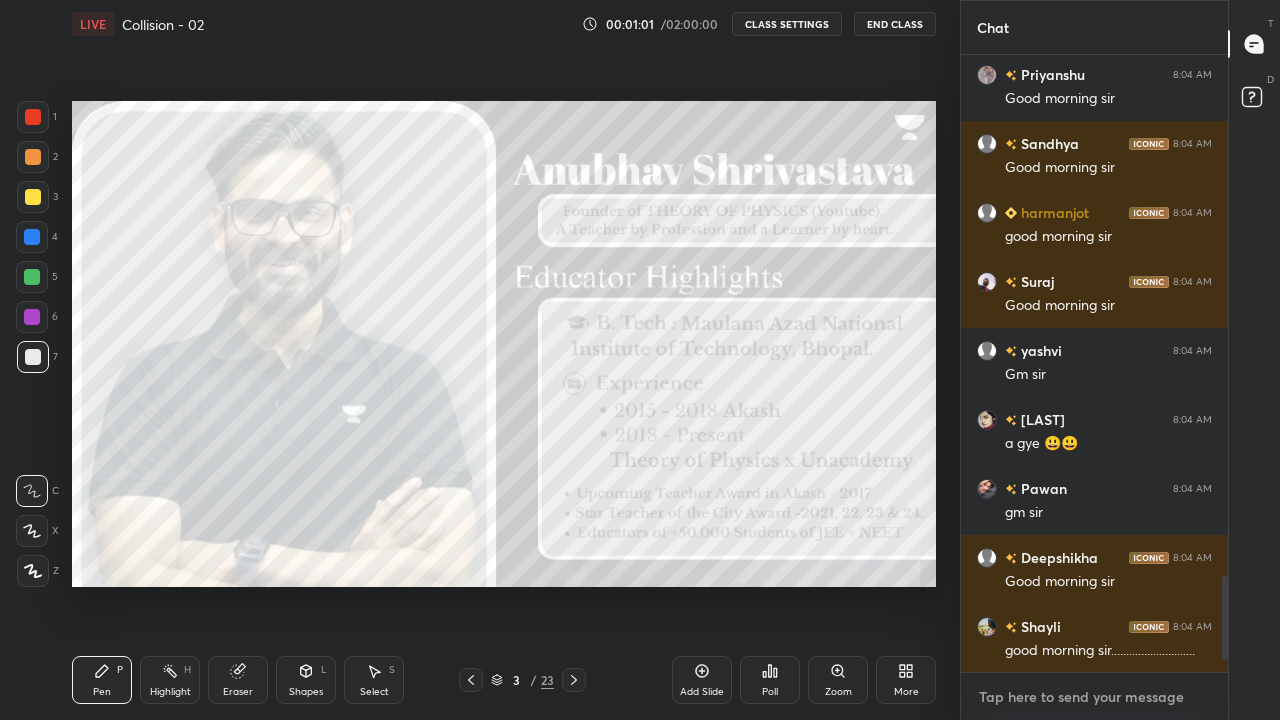 paste on "TG = https://t.me/toptheoryofphysics" 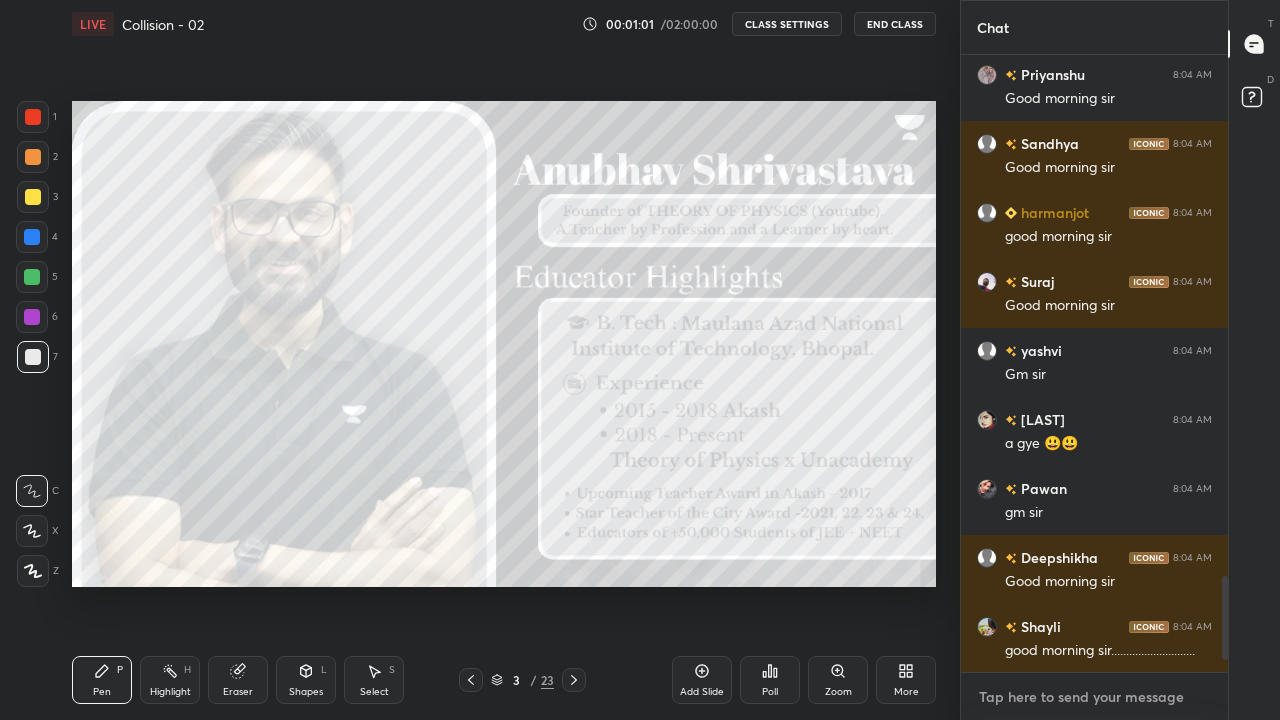 type on "TG = https://t.me/toptheoryofphysics" 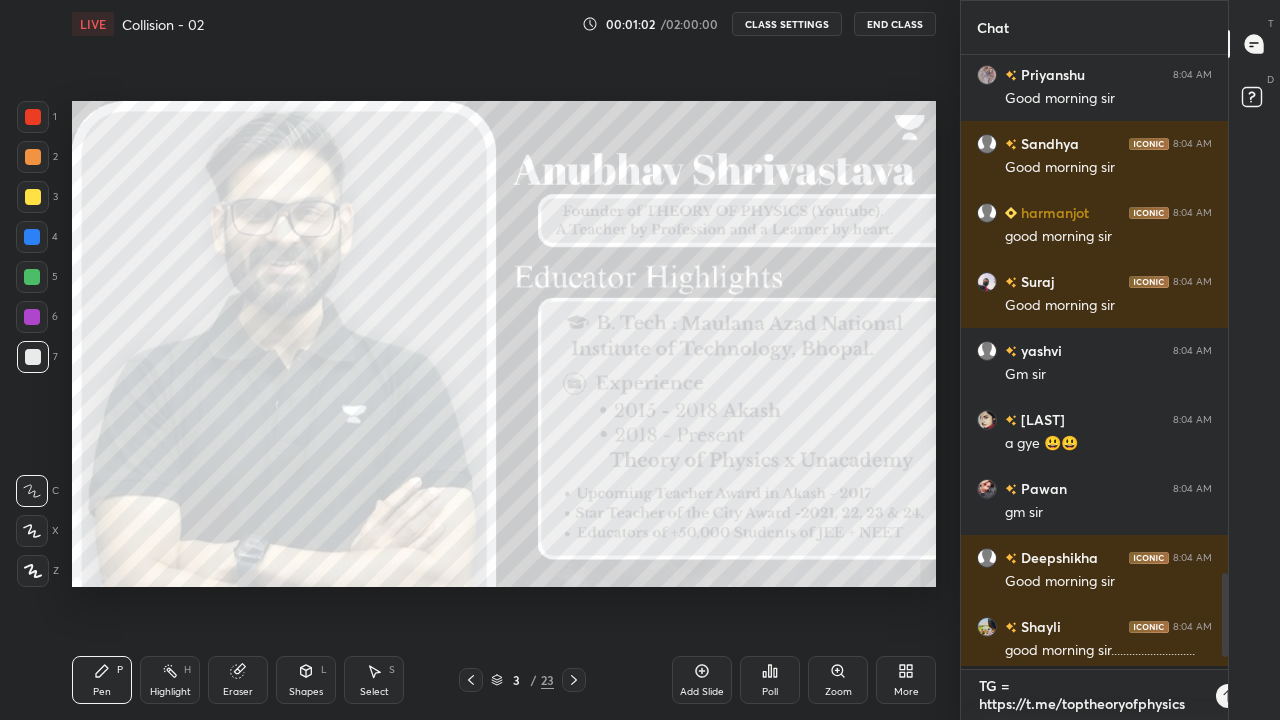 scroll, scrollTop: 0, scrollLeft: 0, axis: both 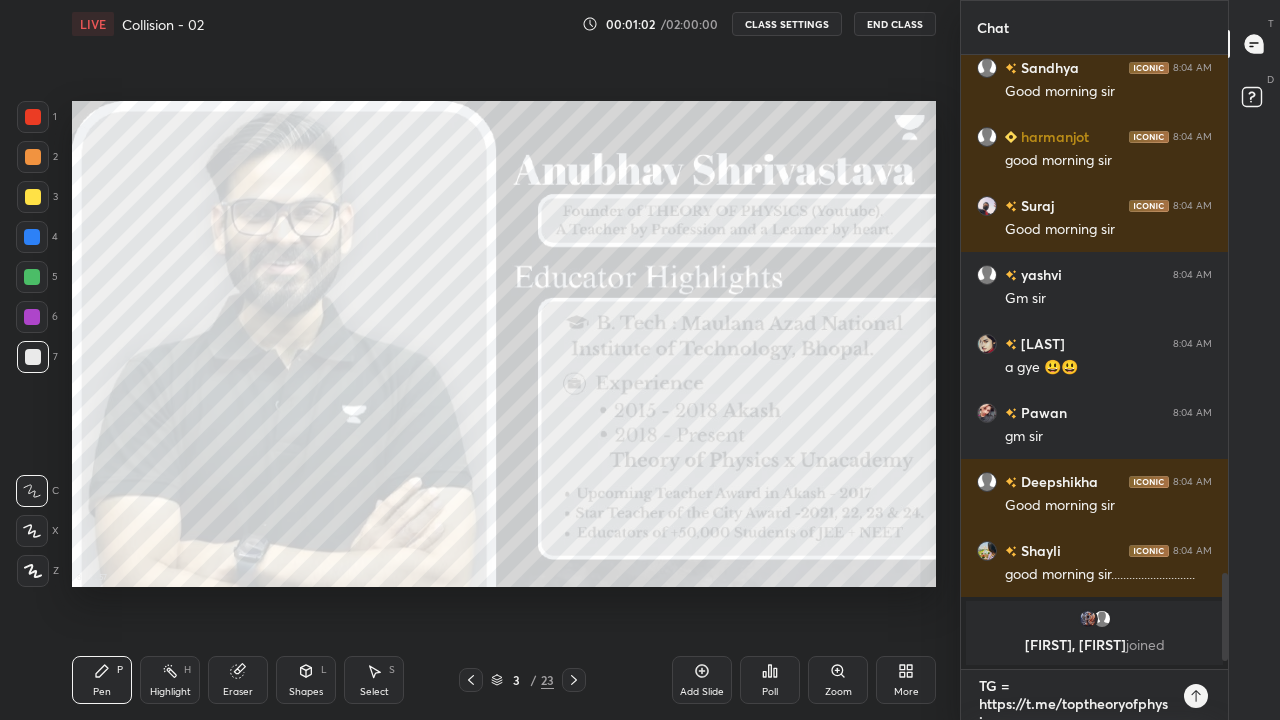 type on "TG = https://t.me/toptheoryofphysics" 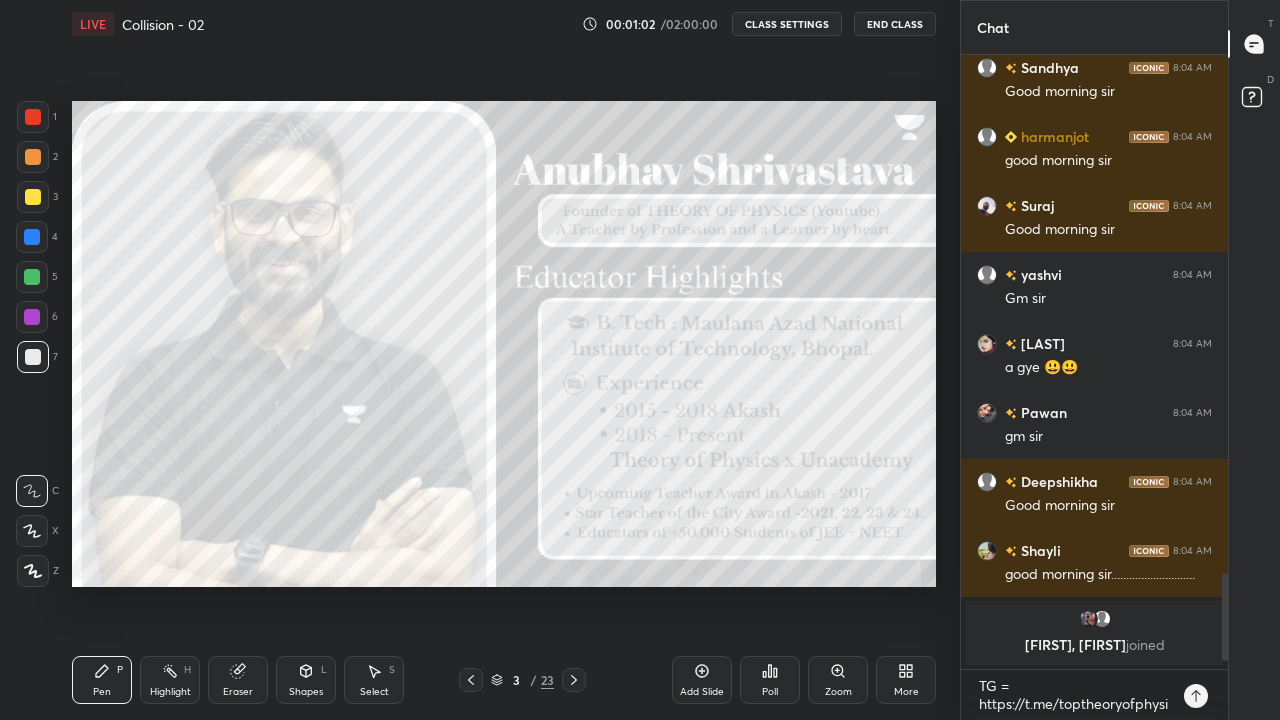 click 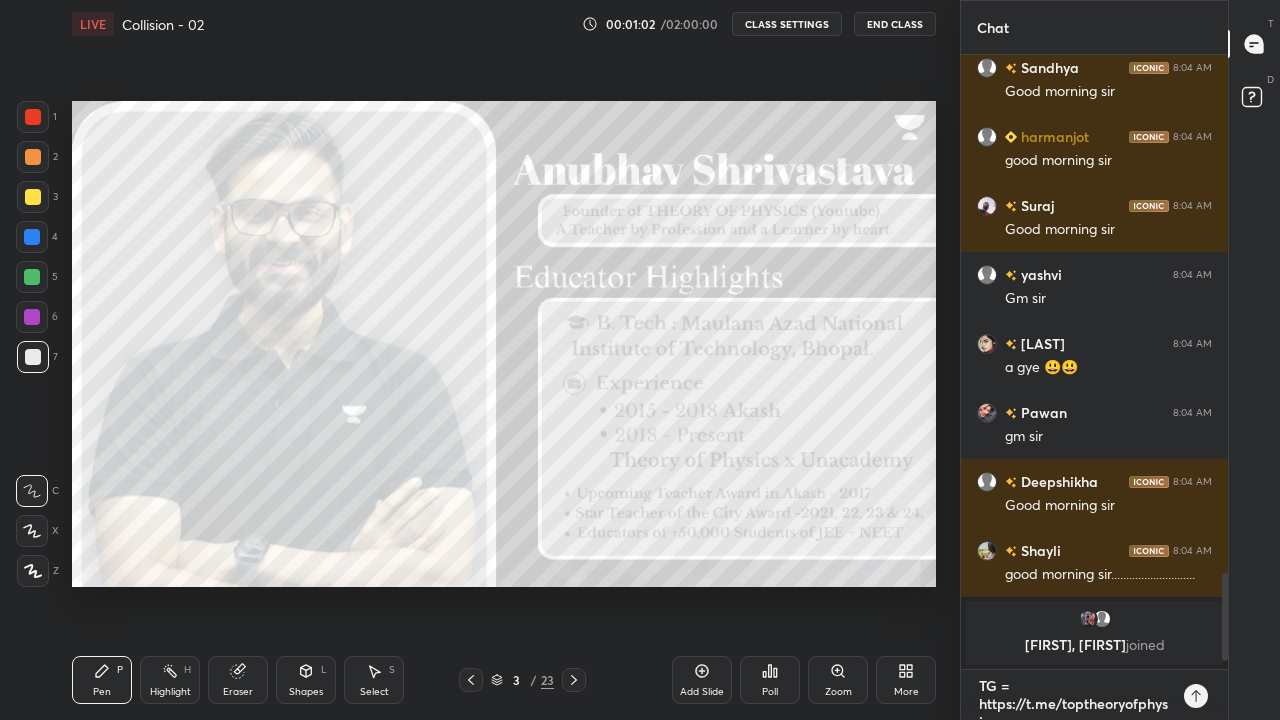 type 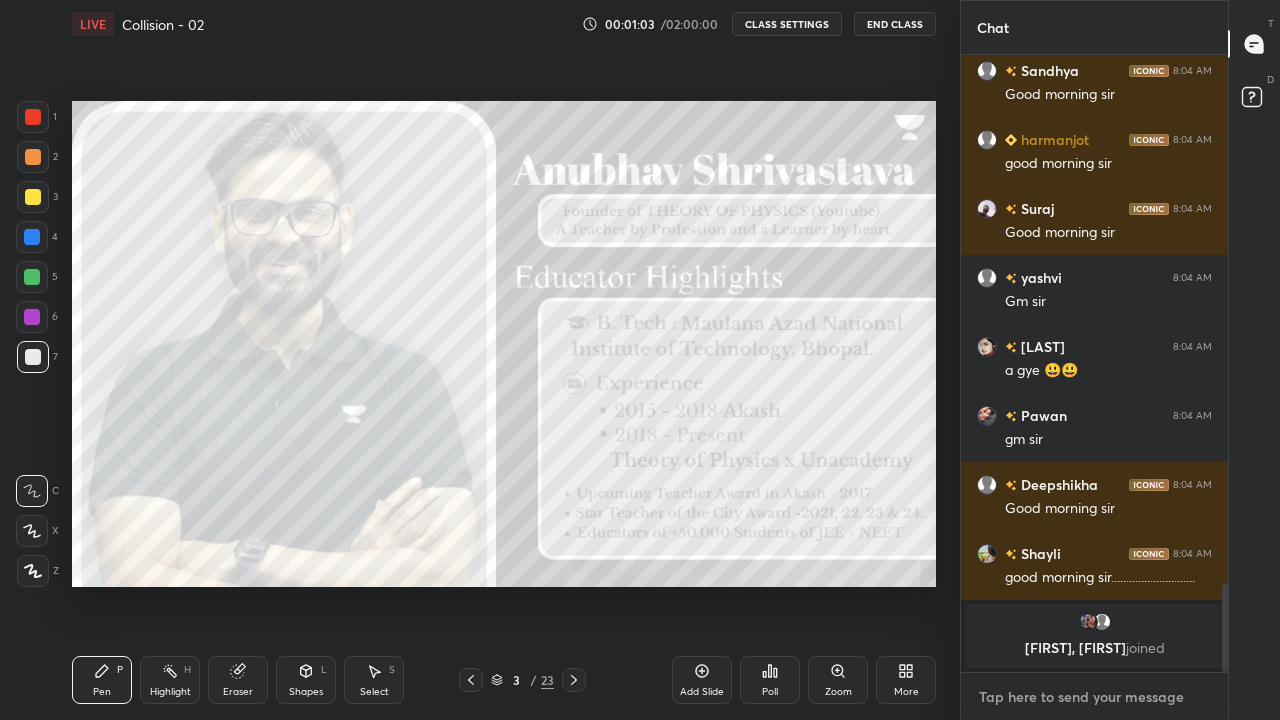scroll, scrollTop: 0, scrollLeft: 0, axis: both 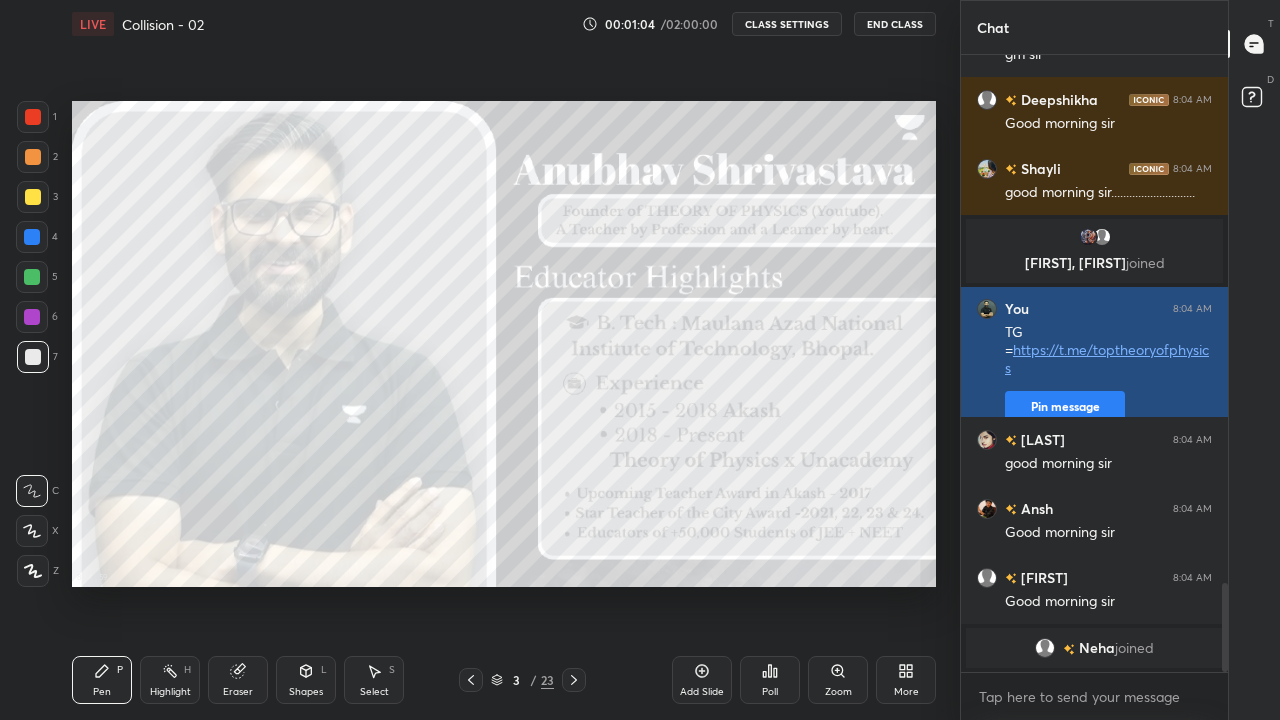 click on "Pin message" at bounding box center [1065, 407] 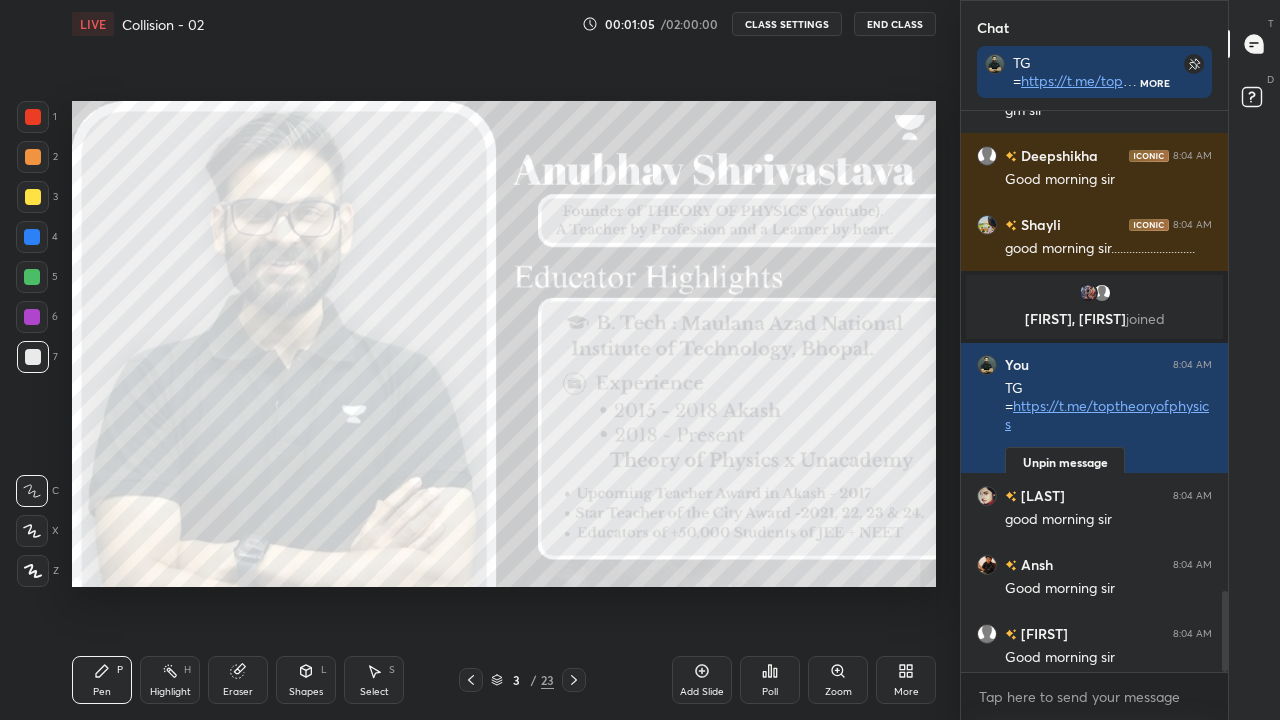 click on "8 : 5 : 0 Setting up your live class" at bounding box center (504, 344) 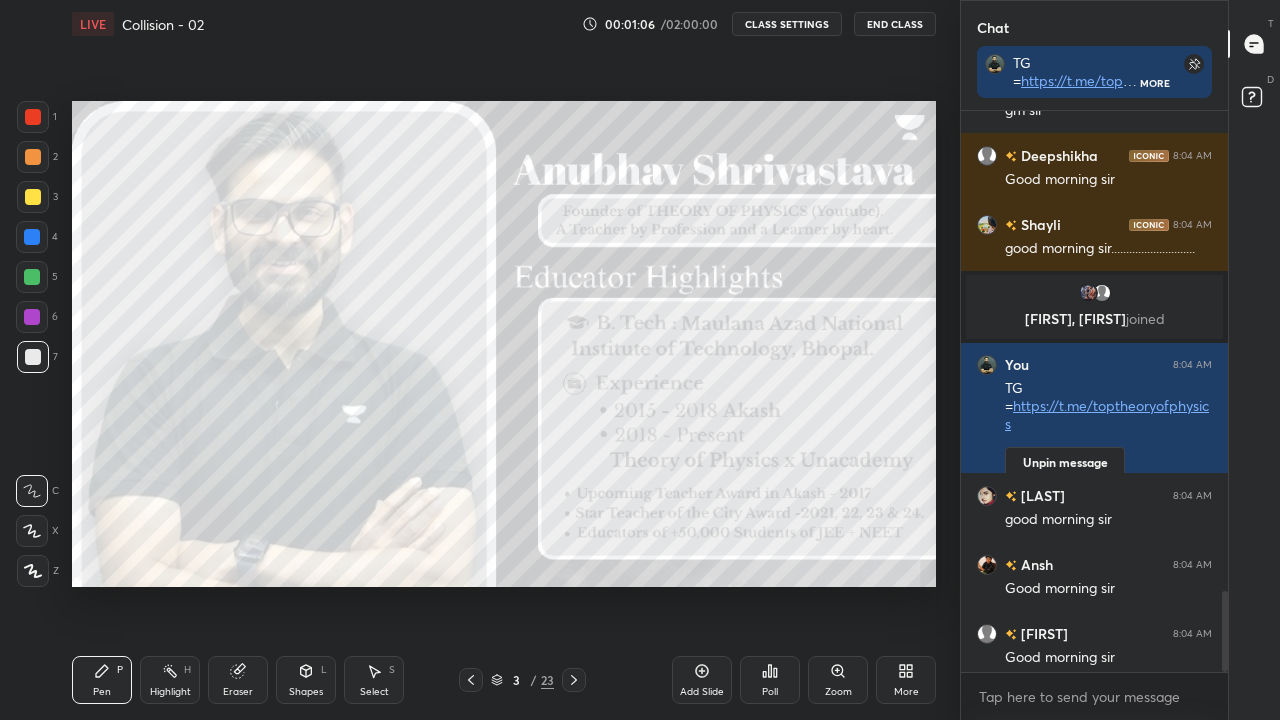 scroll 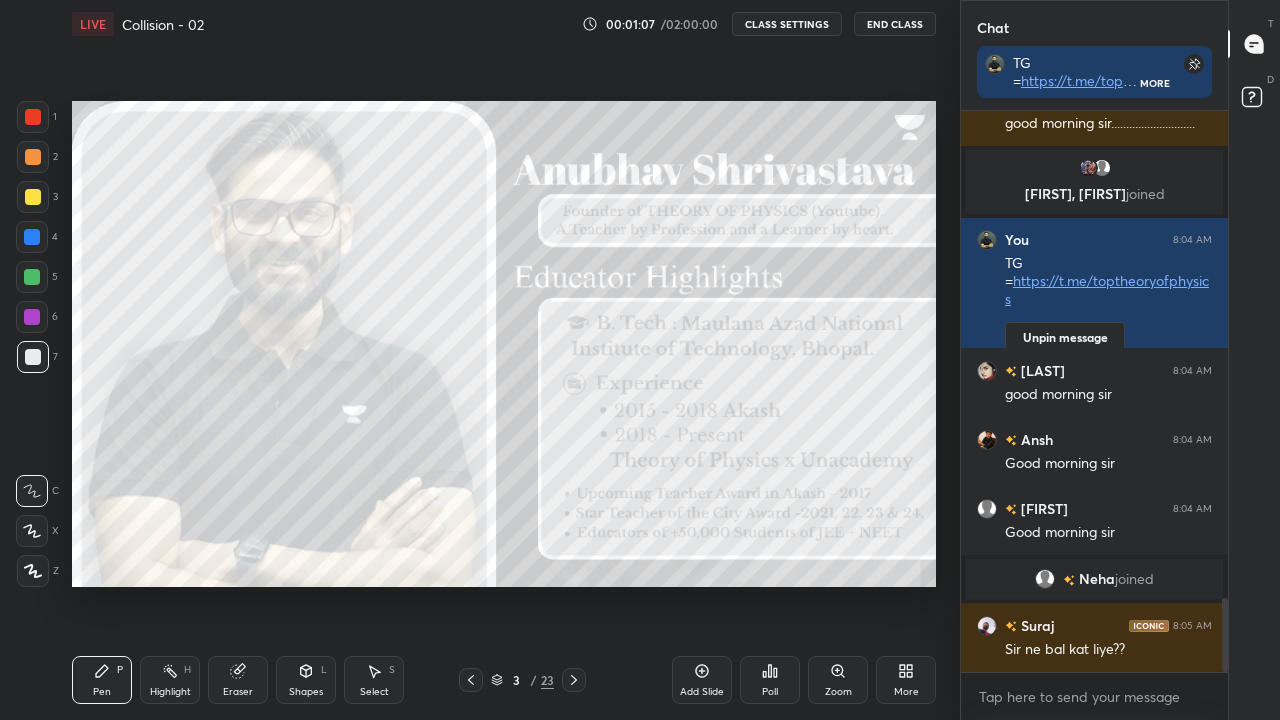 click on "More" at bounding box center (906, 692) 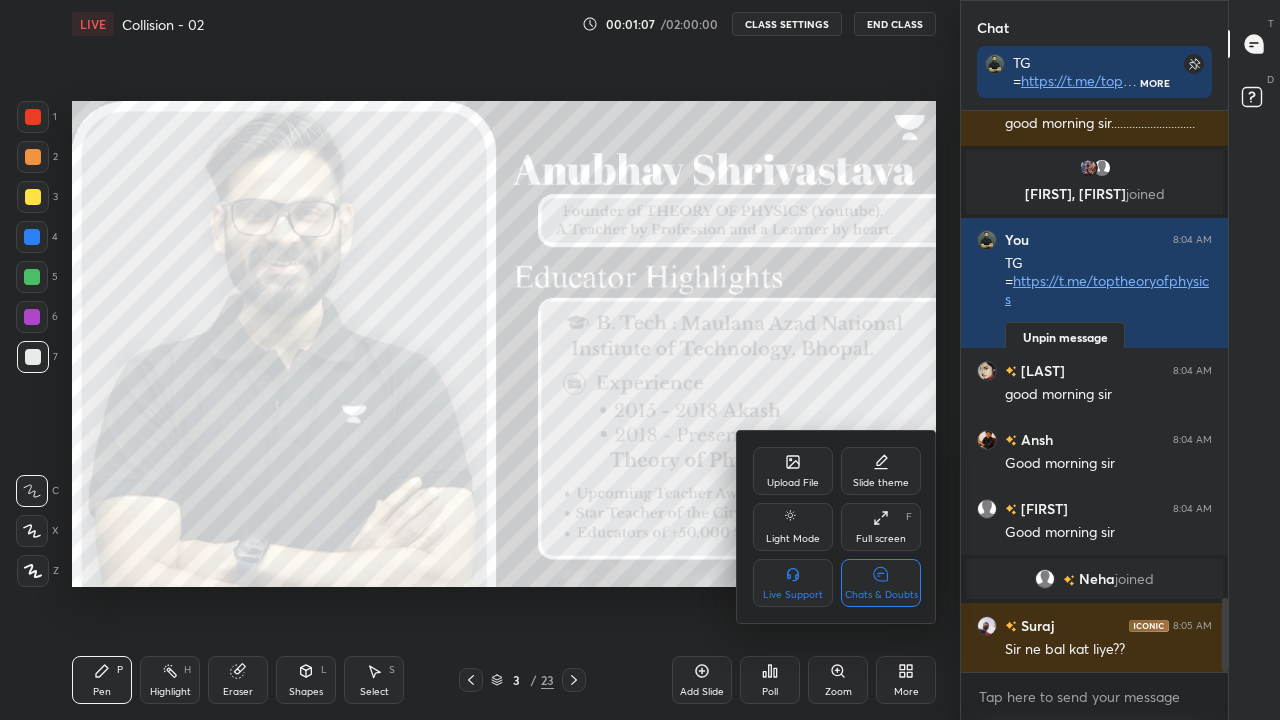 click on "Chats & Doubts" at bounding box center (881, 583) 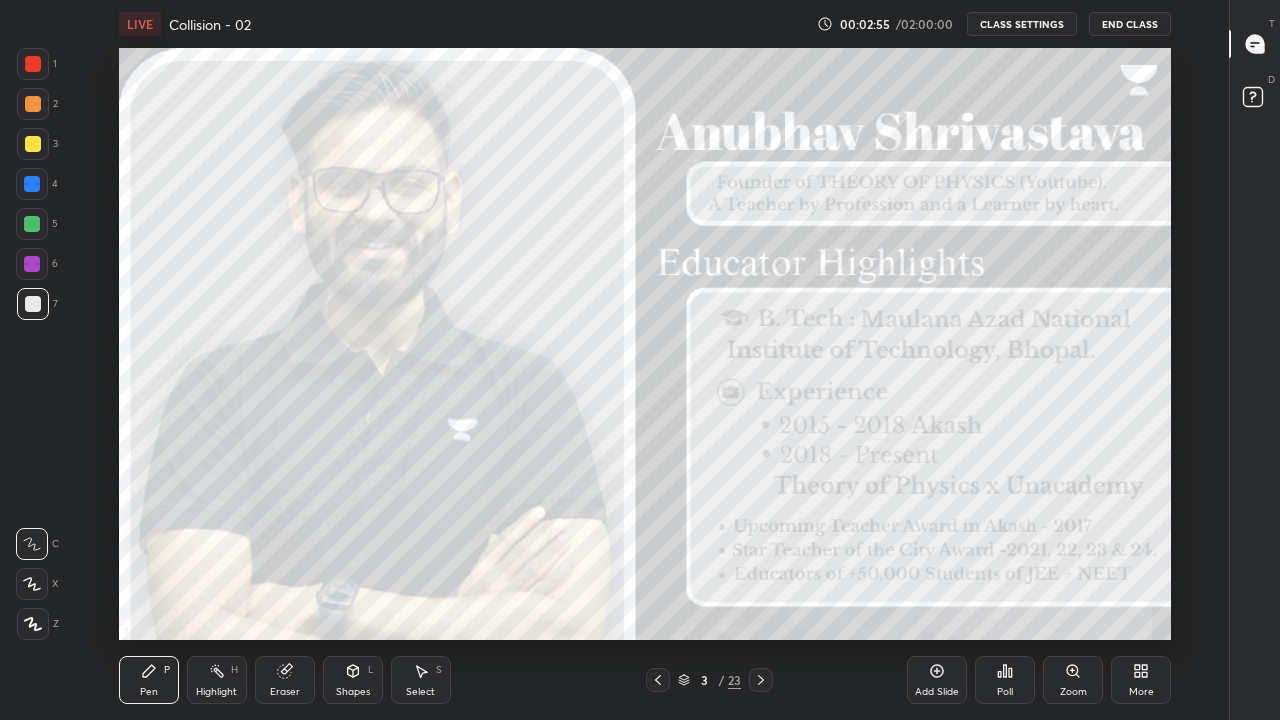 click 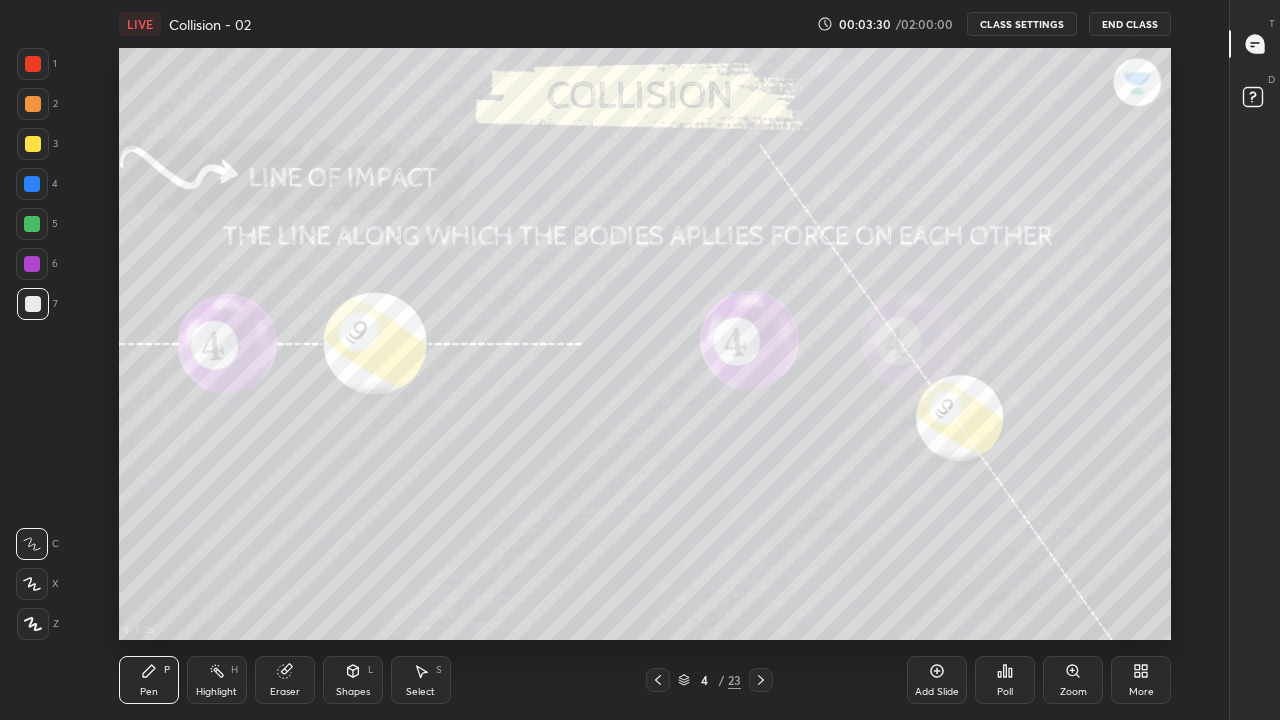 click at bounding box center [33, 624] 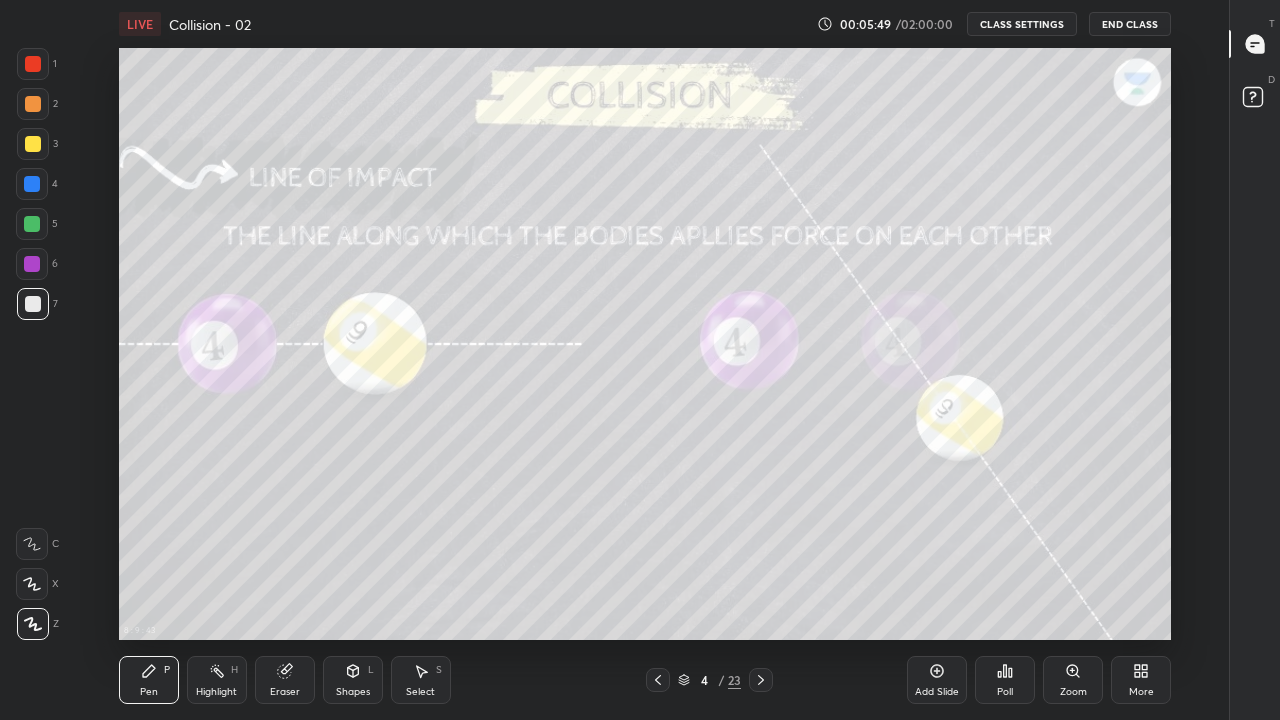 click 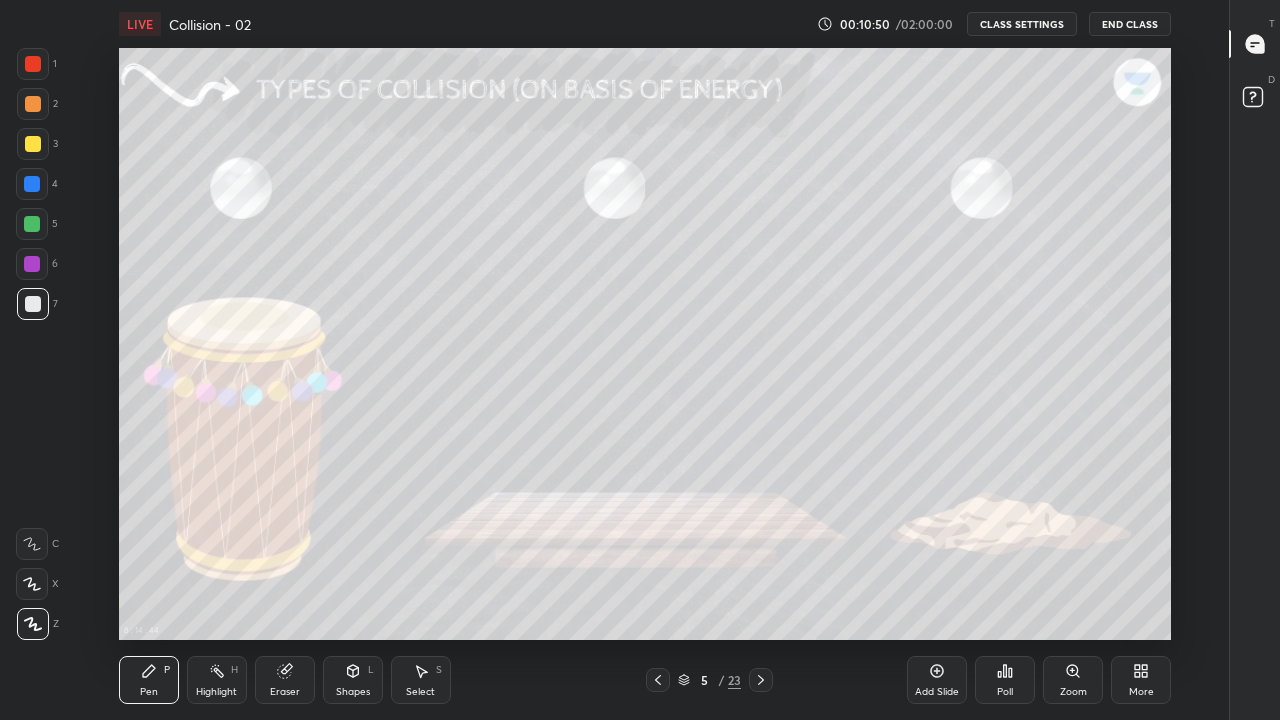 click 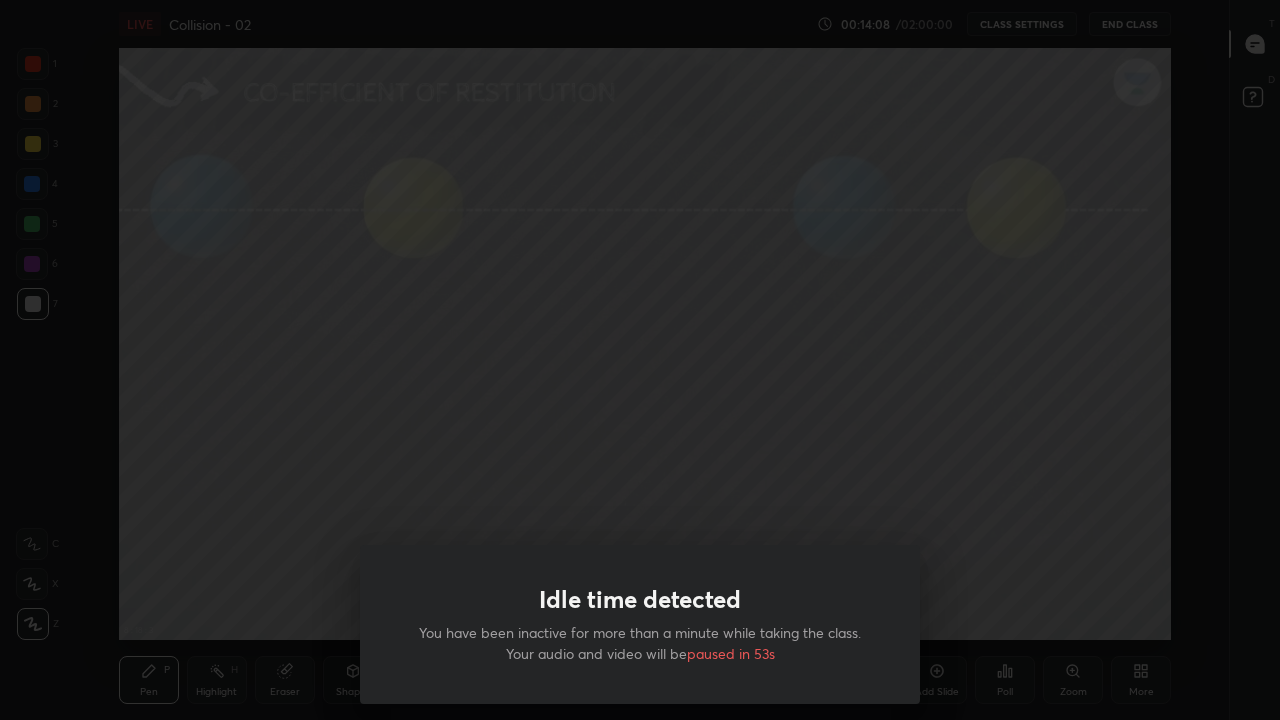 click on "Idle time detected You have been inactive for more than a minute while taking the class. Your audio and video will be  paused in 53s" at bounding box center (640, 360) 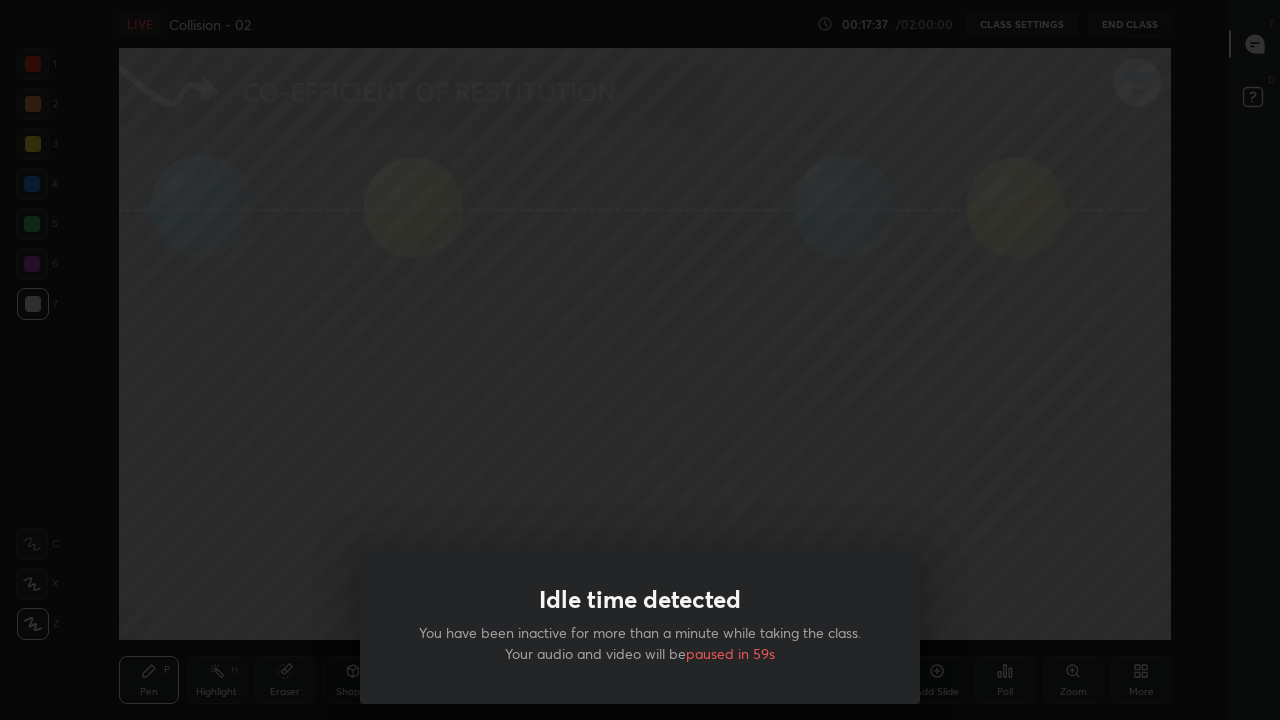 click on "Idle time detected You have been inactive for more than a minute while taking the class. Your audio and video will be  paused in 59s" at bounding box center [640, 360] 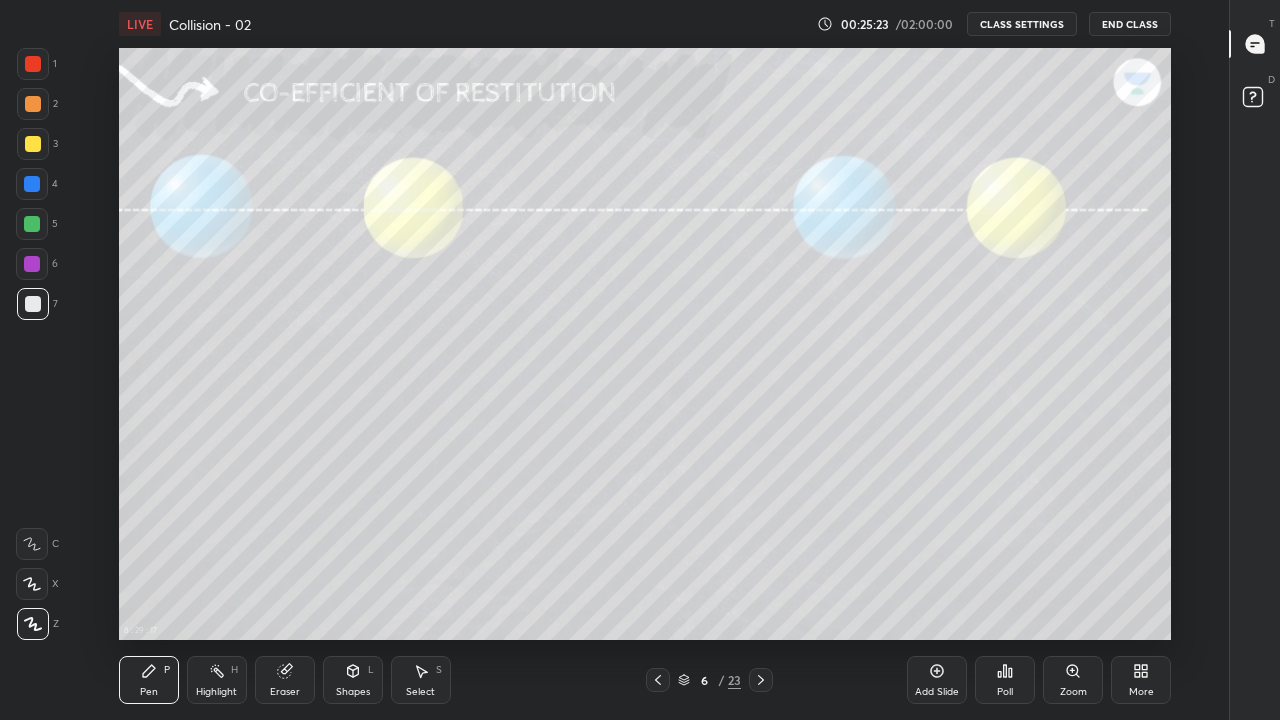 click 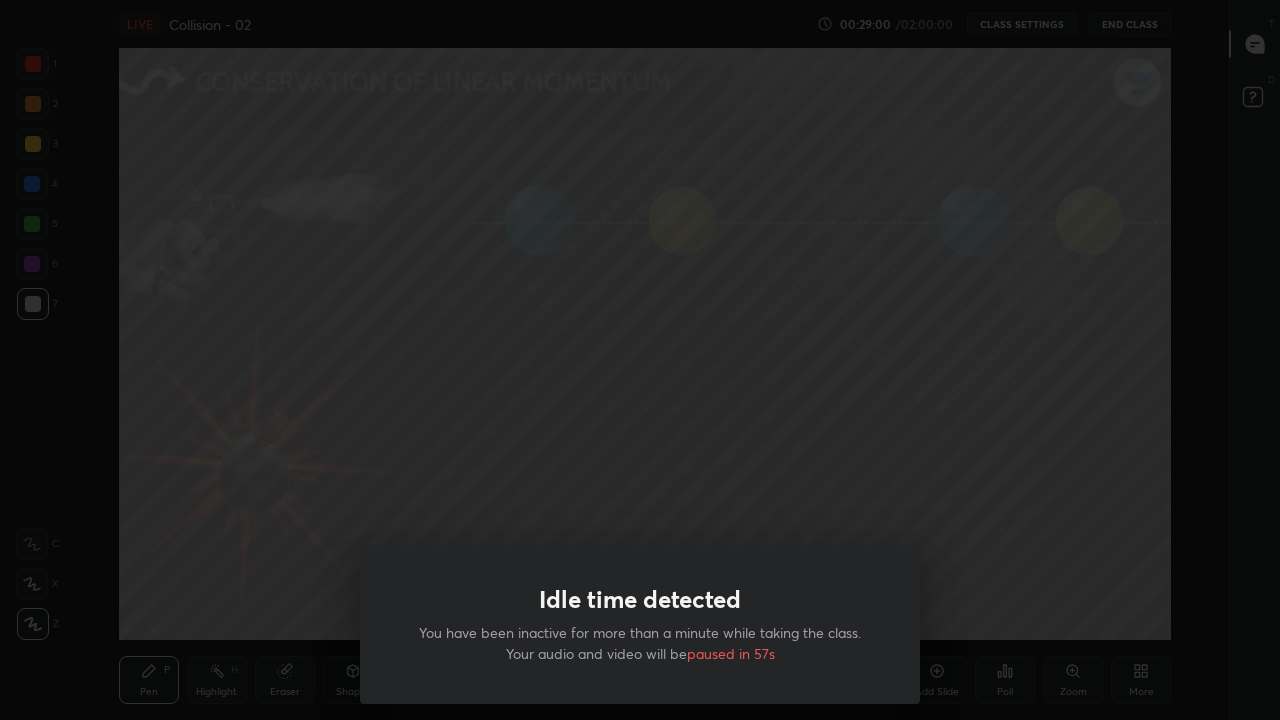 click on "Idle time detected You have been inactive for more than a minute while taking the class. Your audio and video will be  paused in 57s" at bounding box center (640, 624) 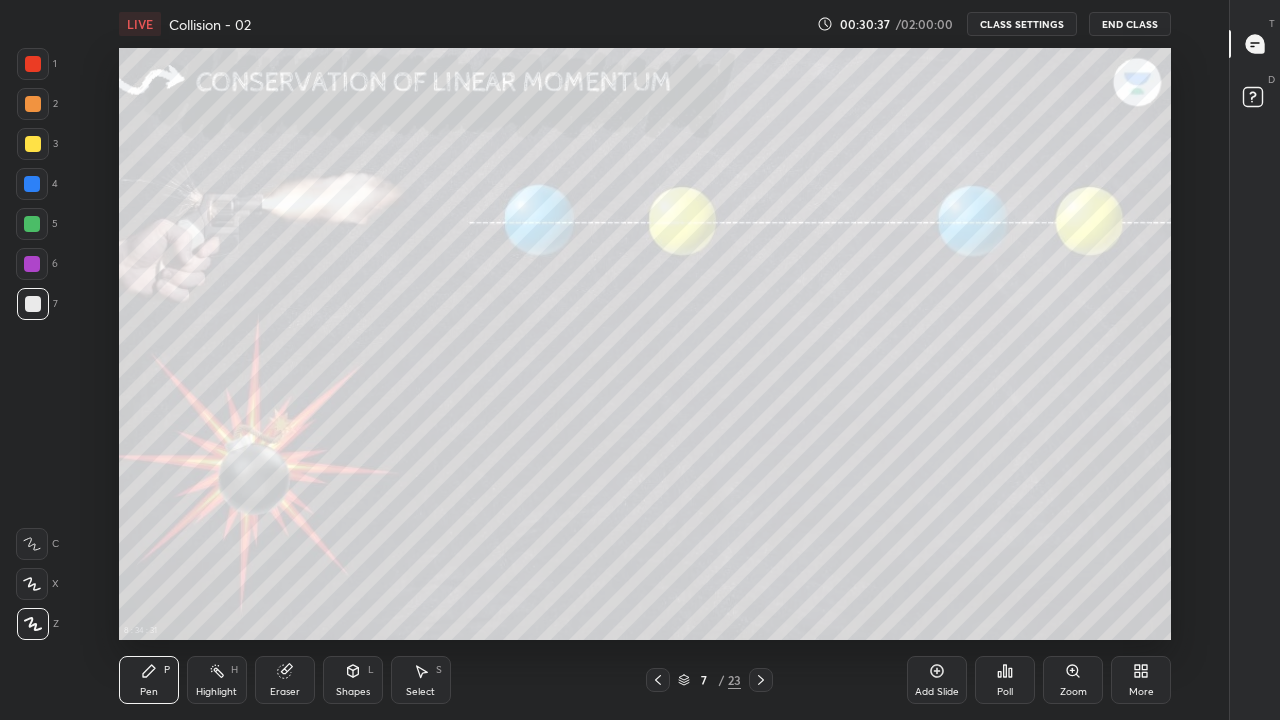 click 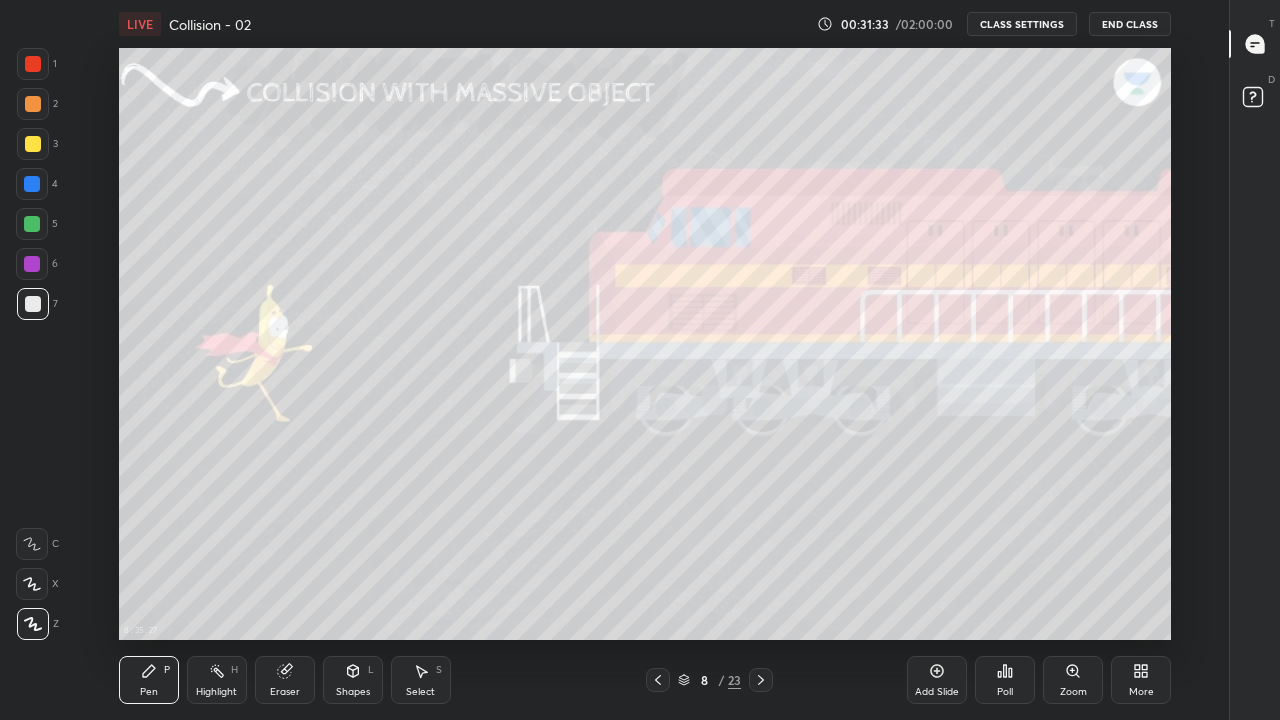 click at bounding box center [33, 104] 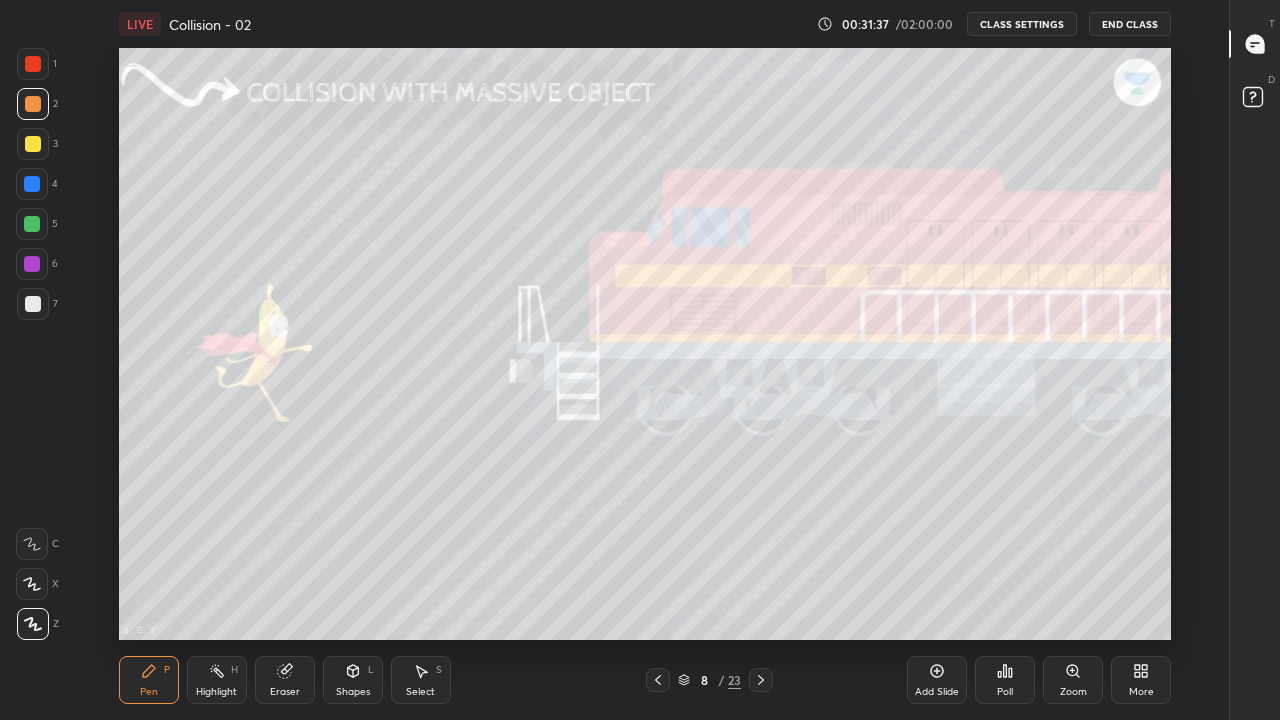 click at bounding box center [33, 64] 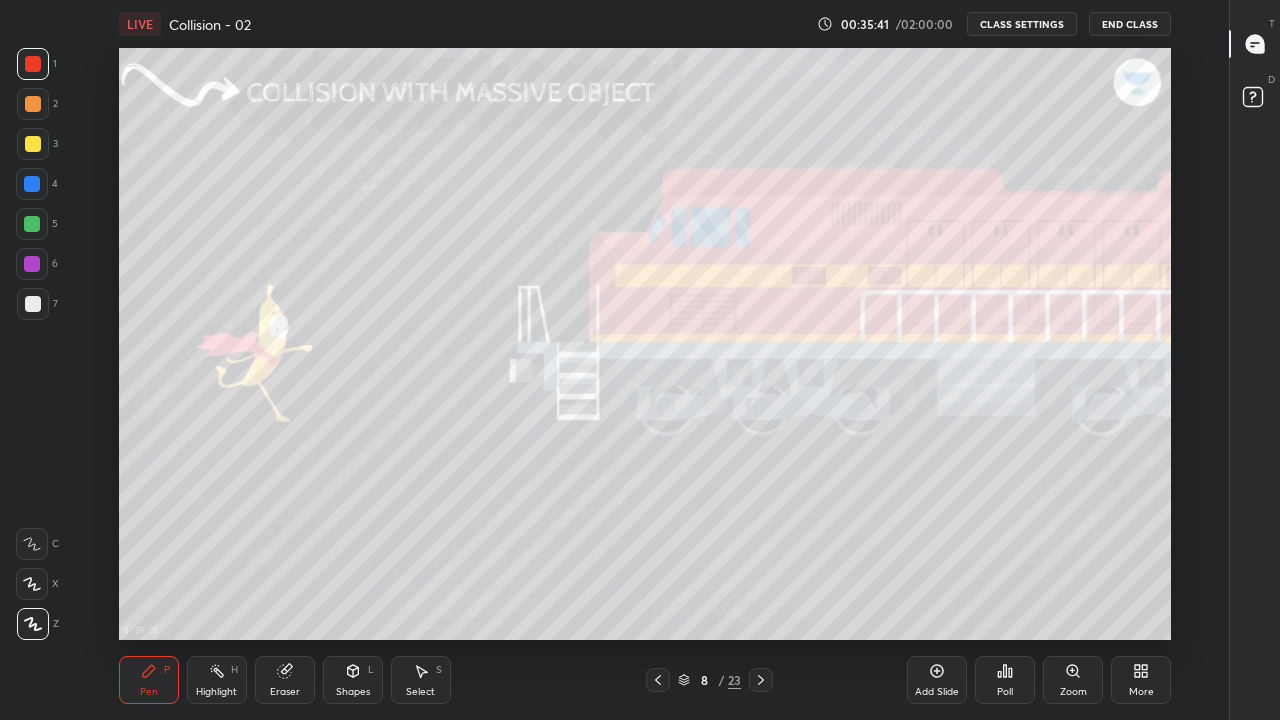 click 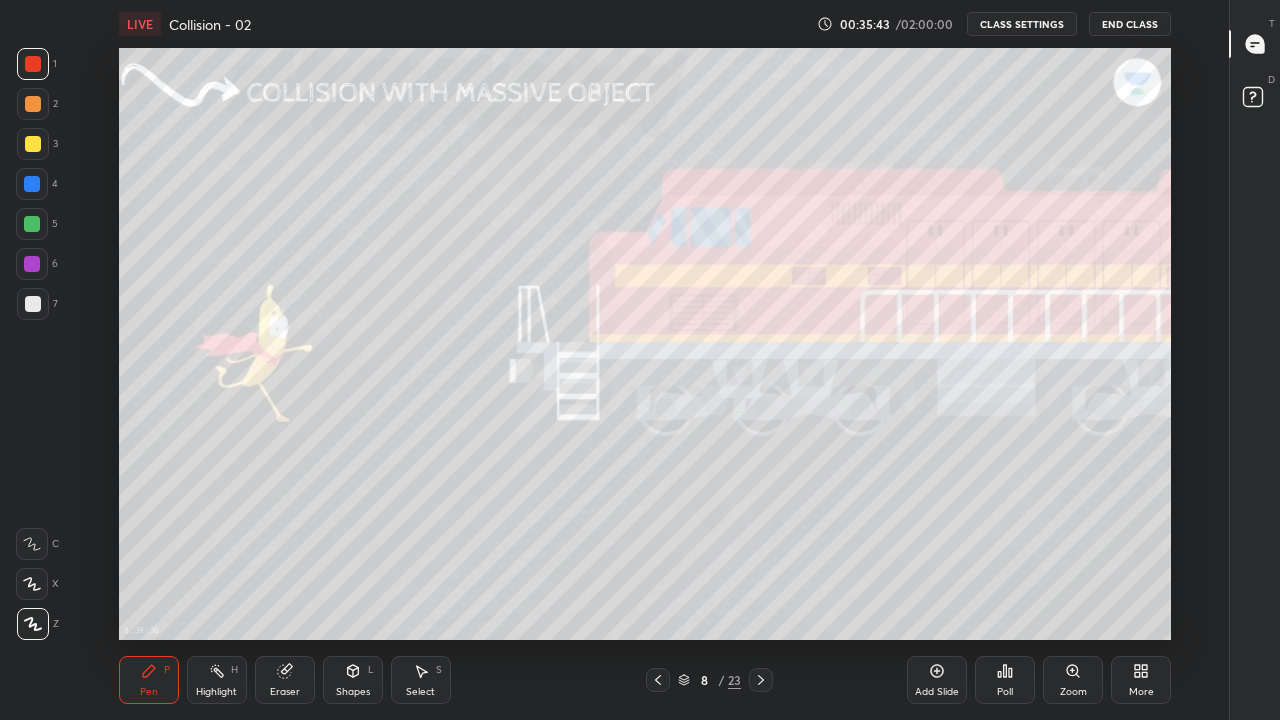 click at bounding box center (32, 224) 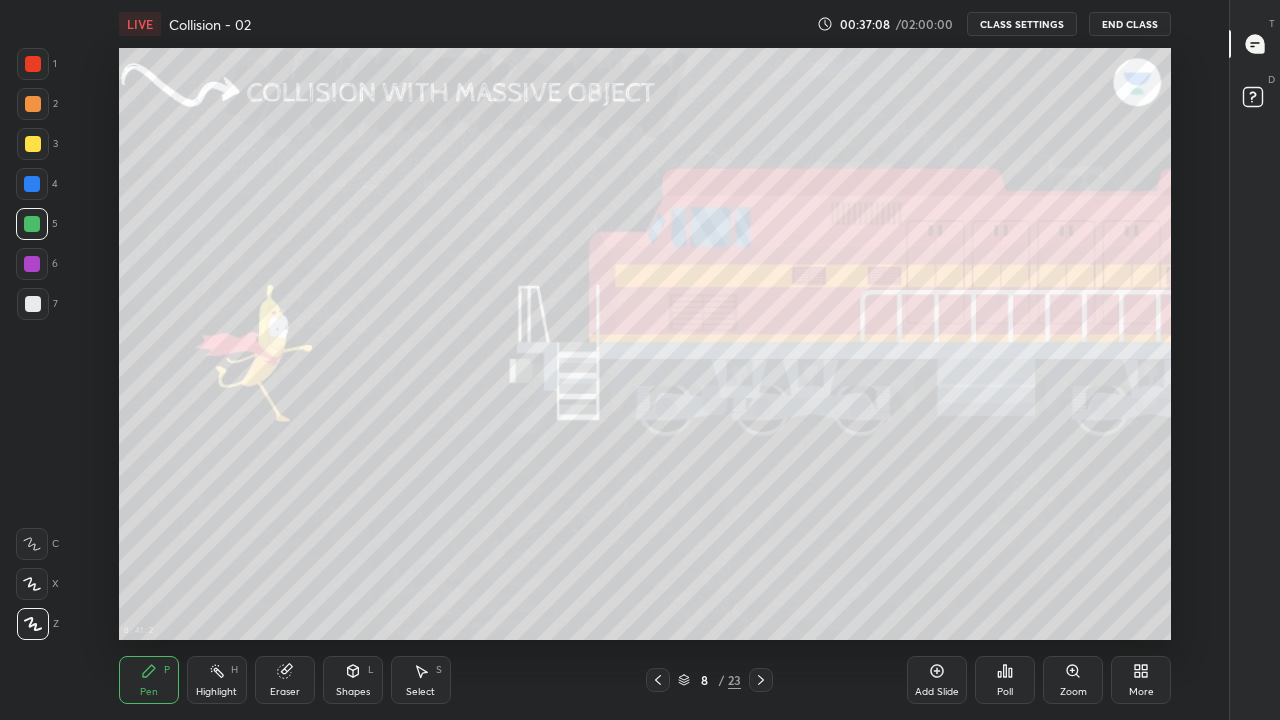 click at bounding box center (33, 144) 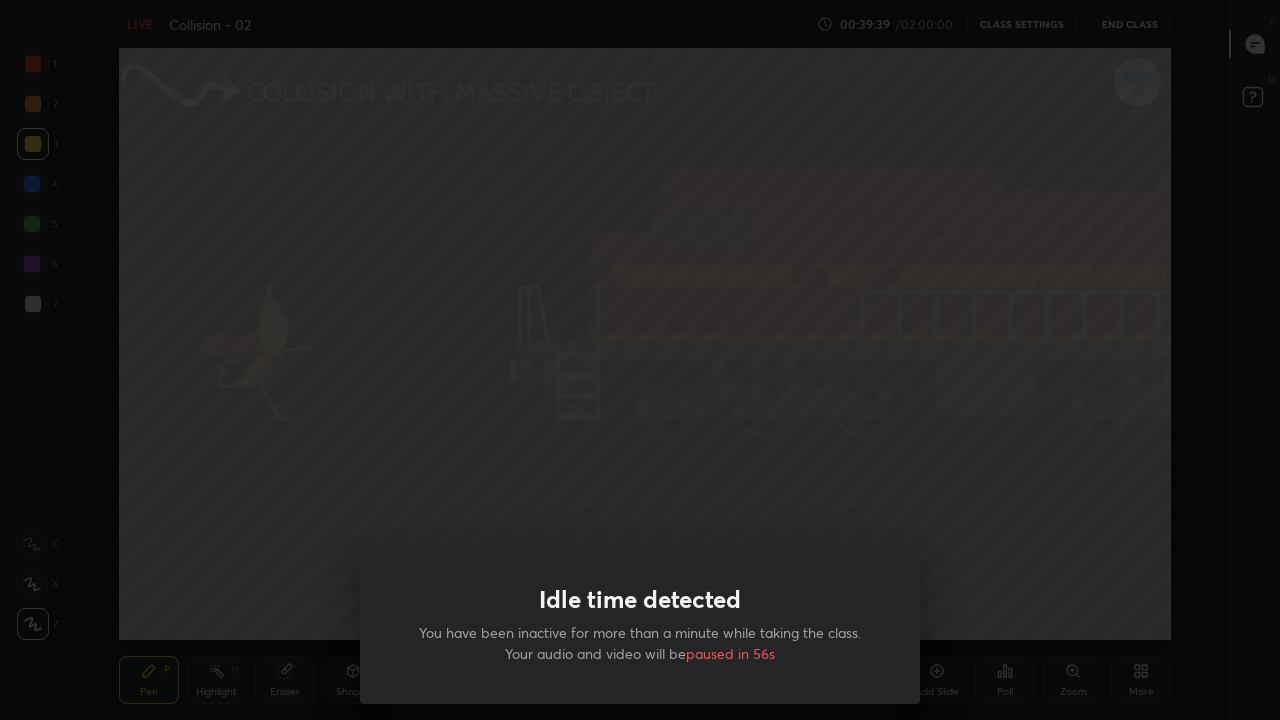 click on "Idle time detected You have been inactive for more than a minute while taking the class. Your audio and video will be  paused in 56s" at bounding box center (640, 360) 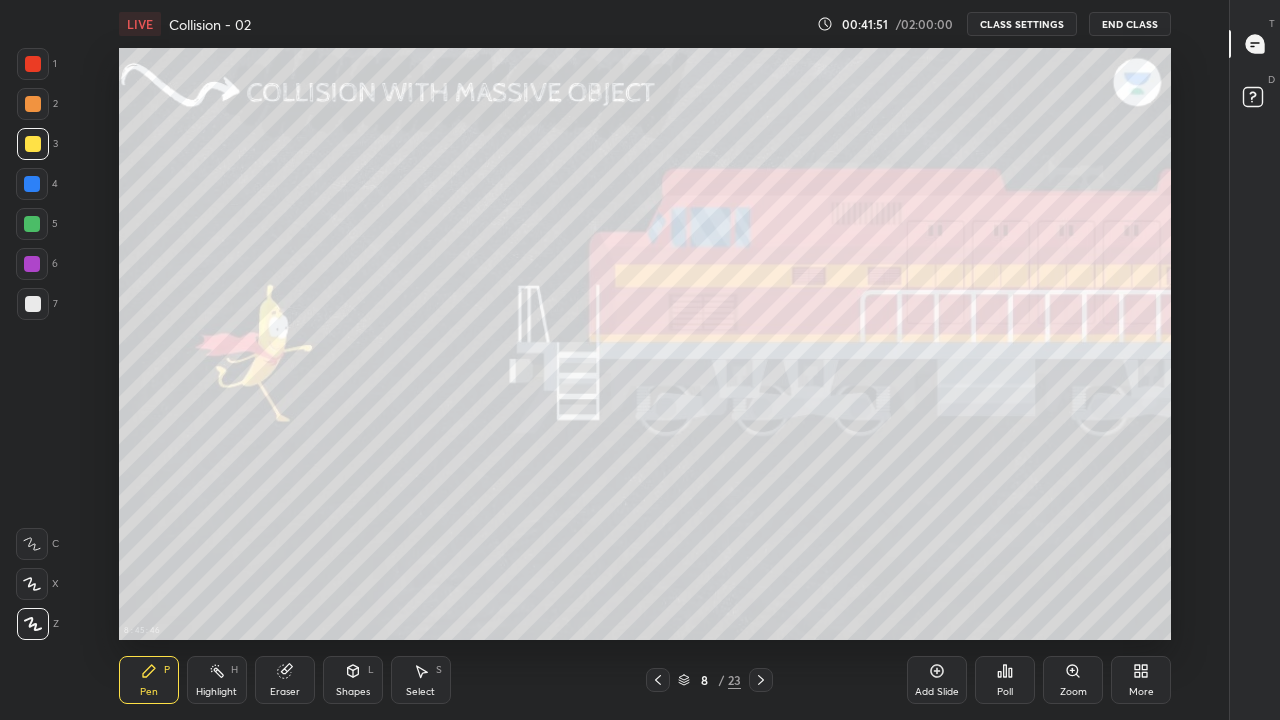 click 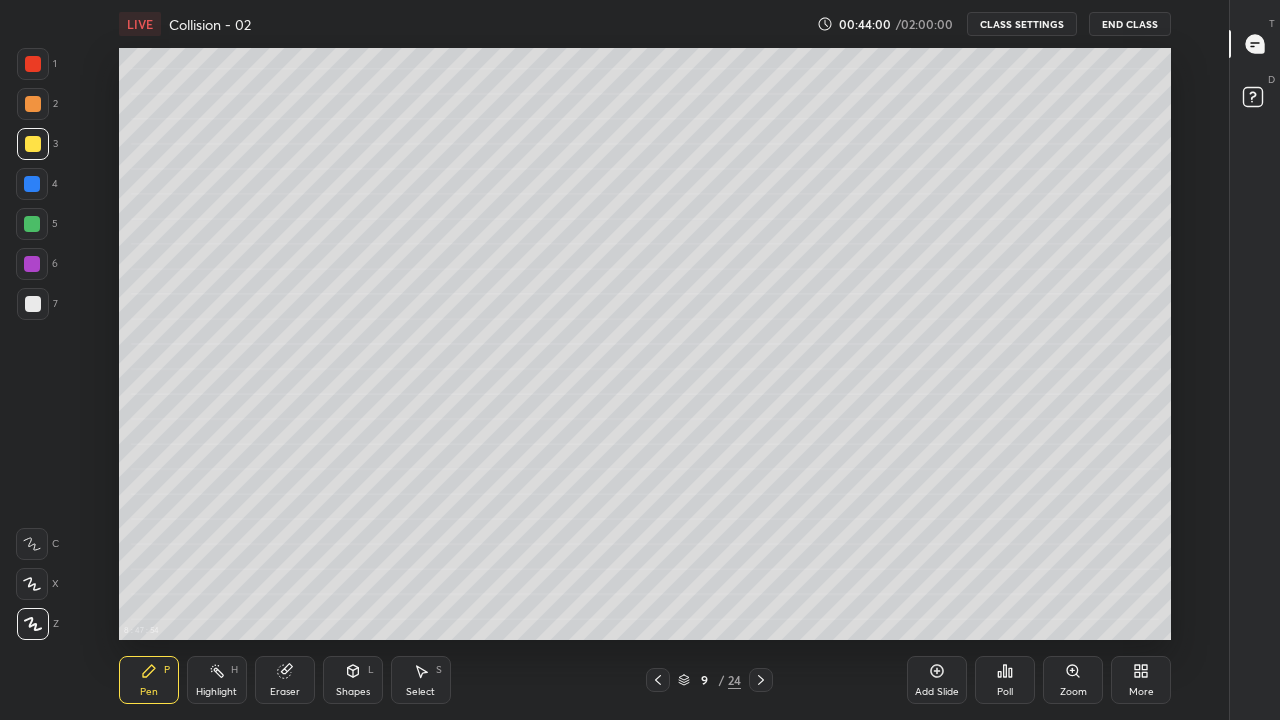click on "Pen P" at bounding box center (149, 680) 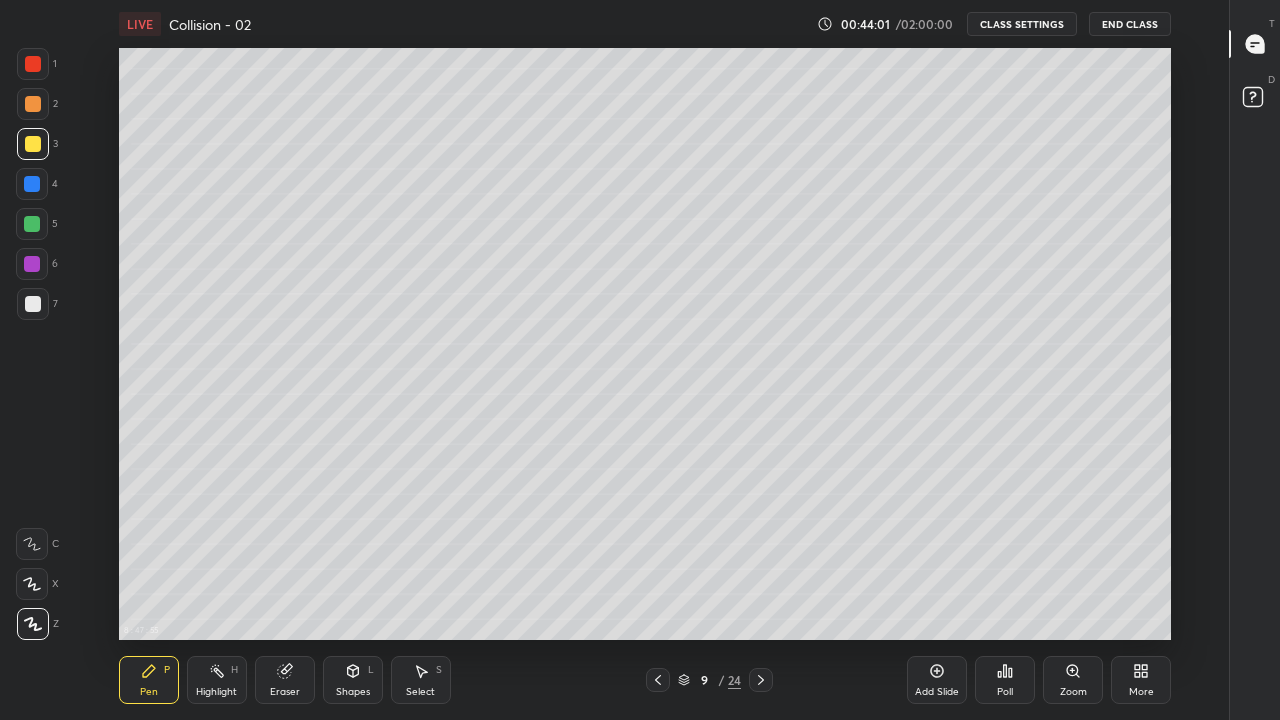 click on "Pen P" at bounding box center [149, 680] 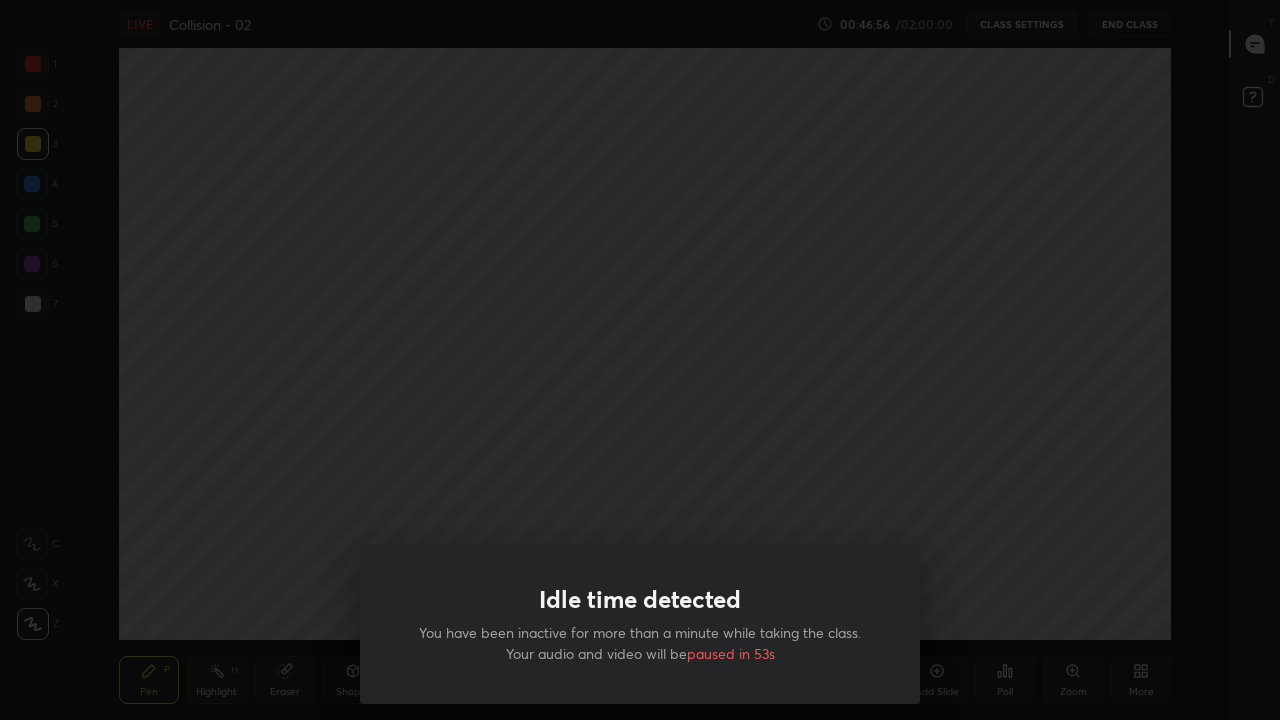 click on "Idle time detected You have been inactive for more than a minute while taking the class. Your audio and video will be  paused in 53s" at bounding box center (640, 360) 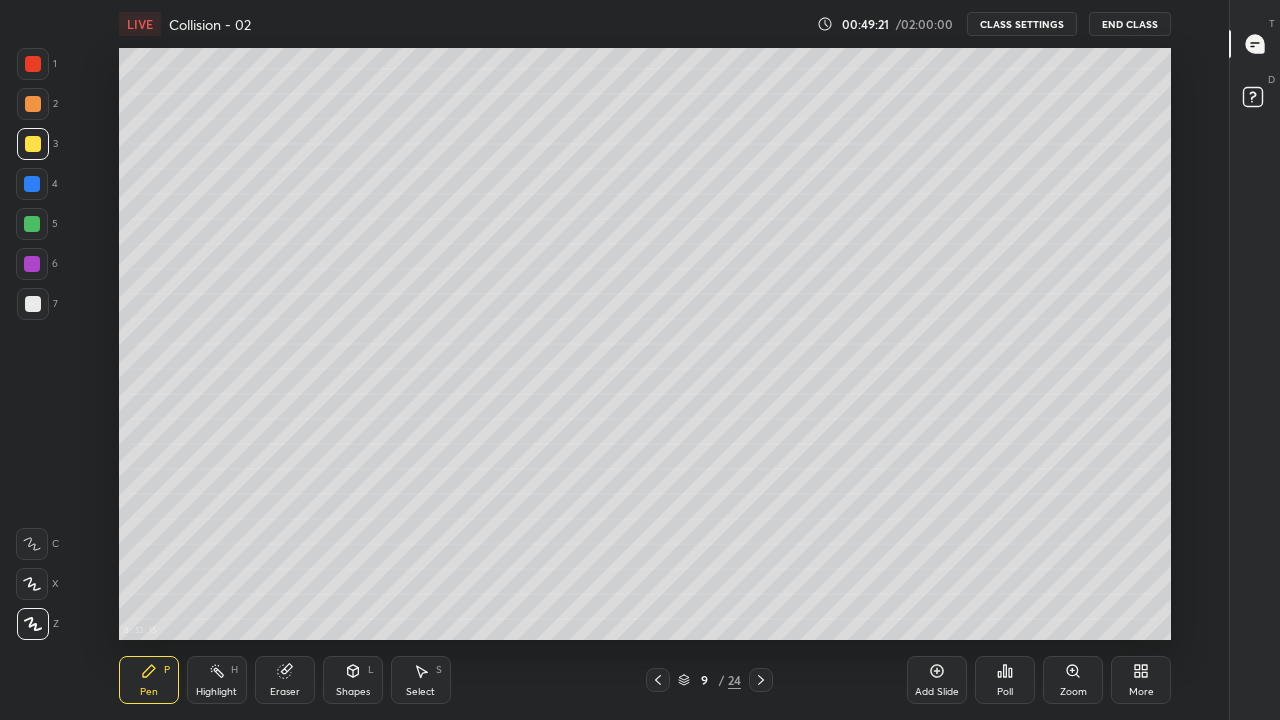 click on "Pen P" at bounding box center (149, 680) 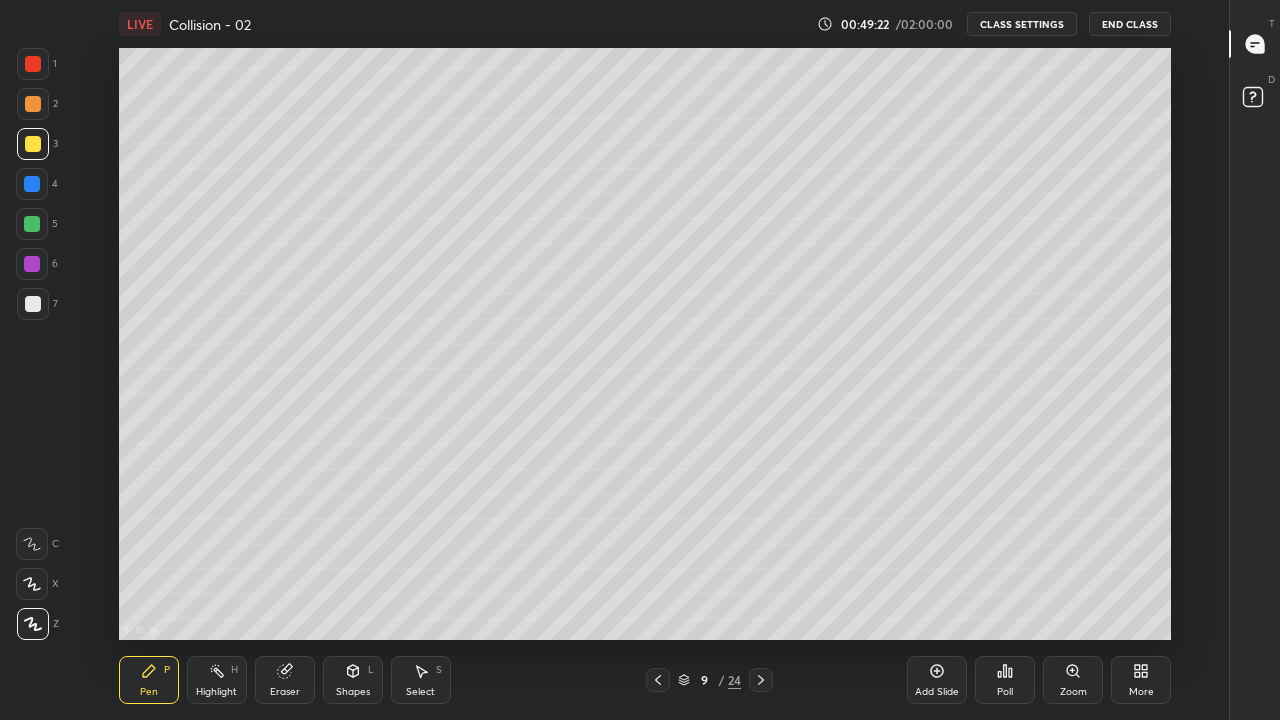 click 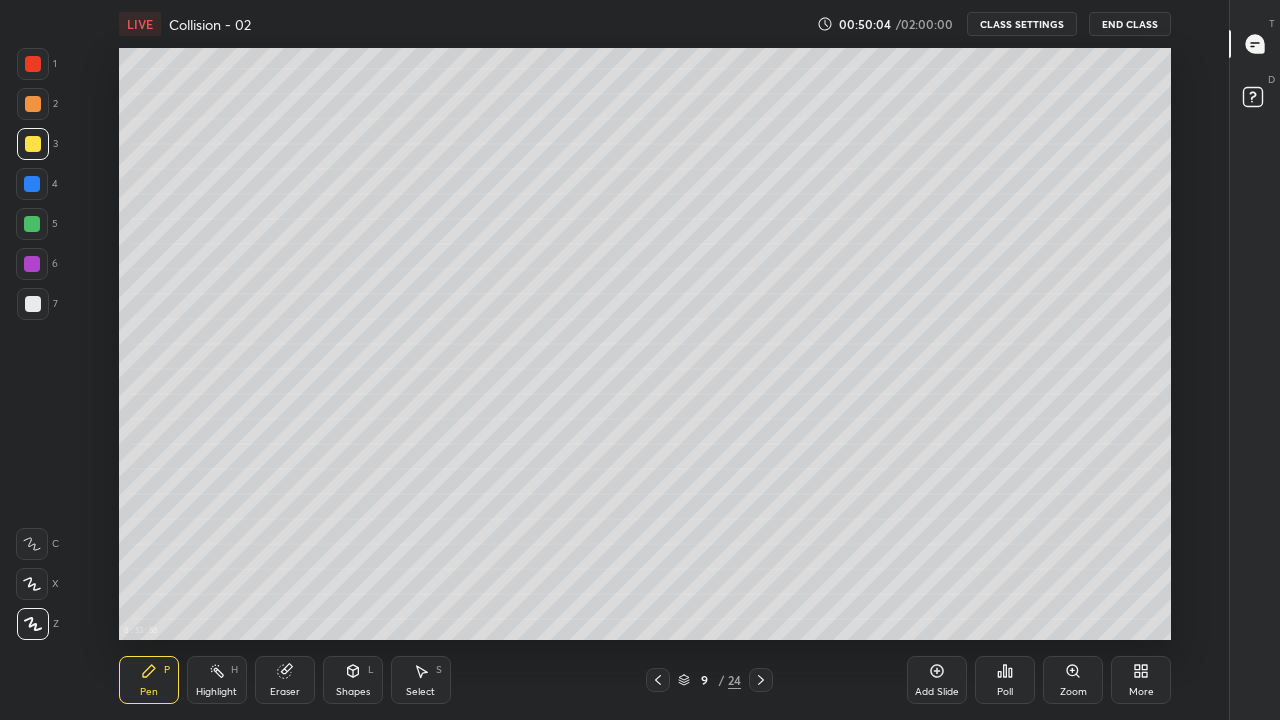 click on "Pen P" at bounding box center [149, 680] 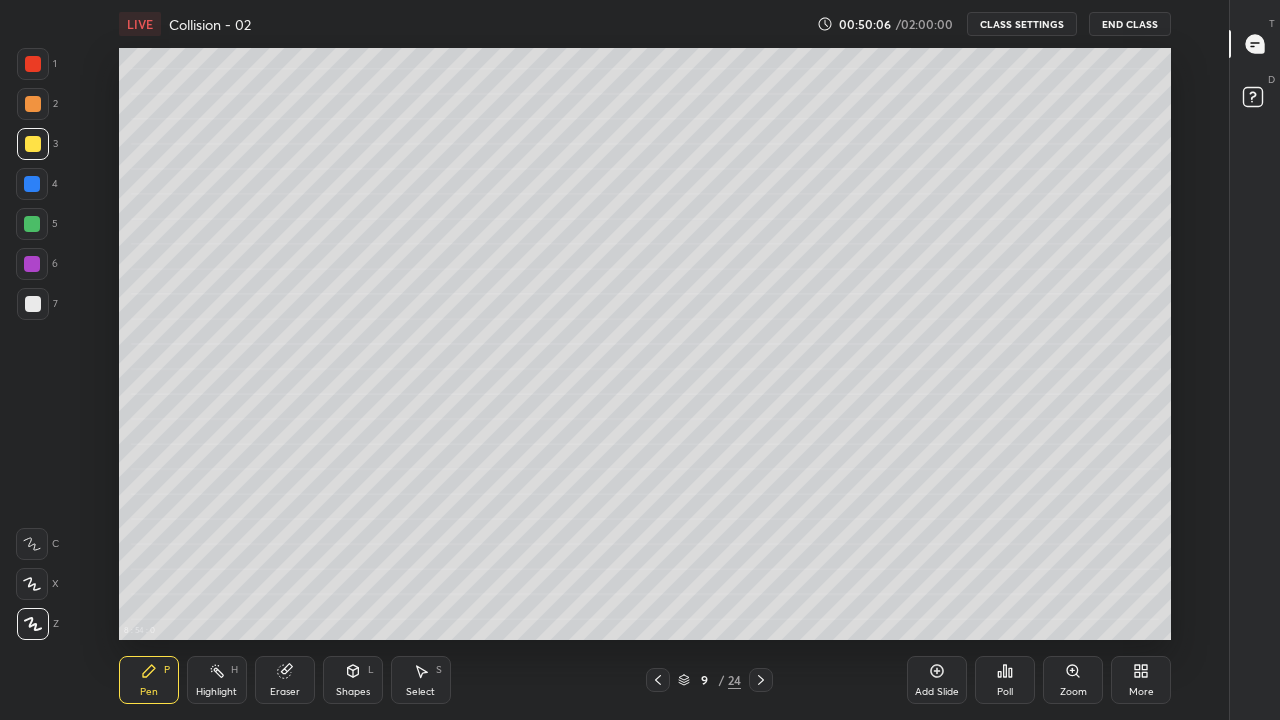click 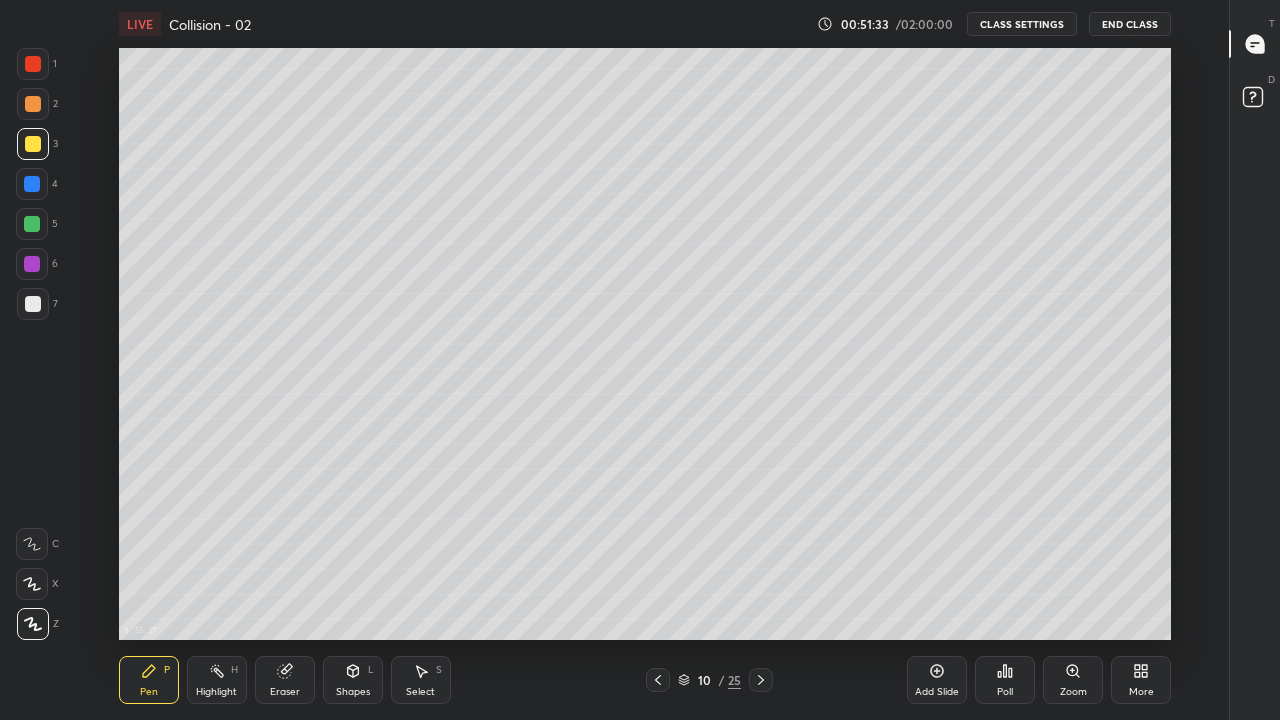 click on "Eraser" at bounding box center [285, 692] 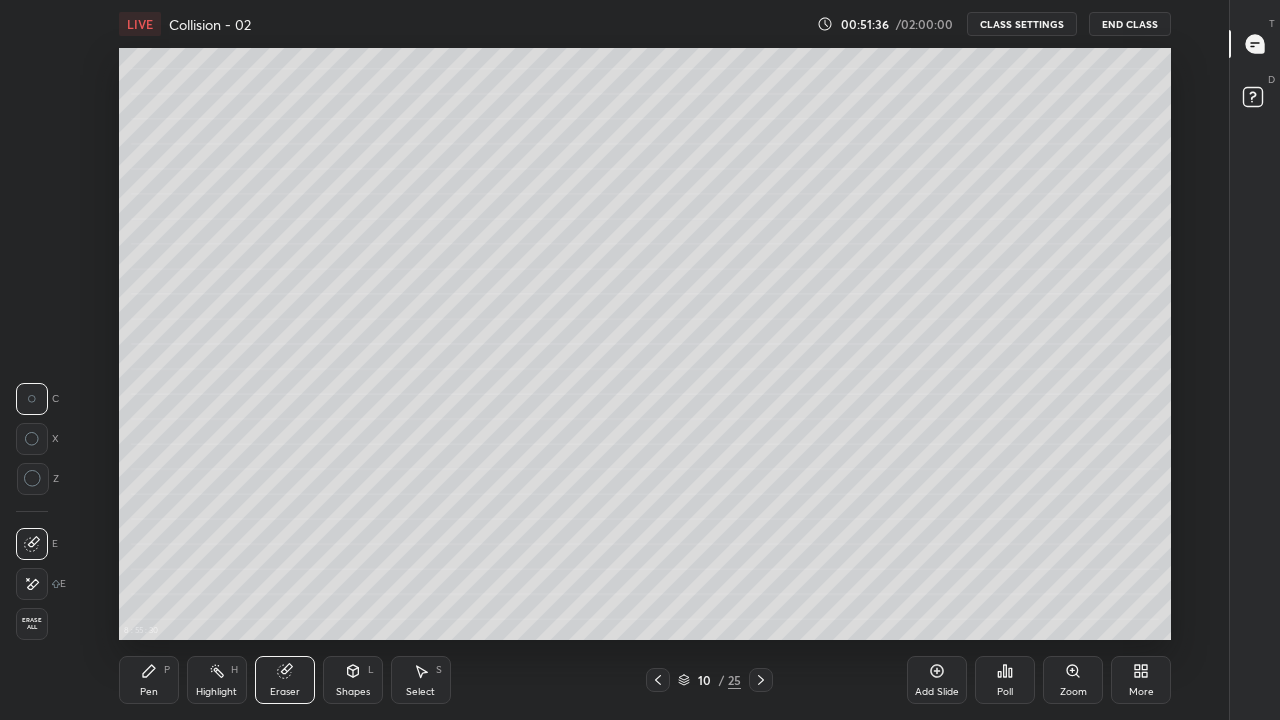 click on "Pen P" at bounding box center (149, 680) 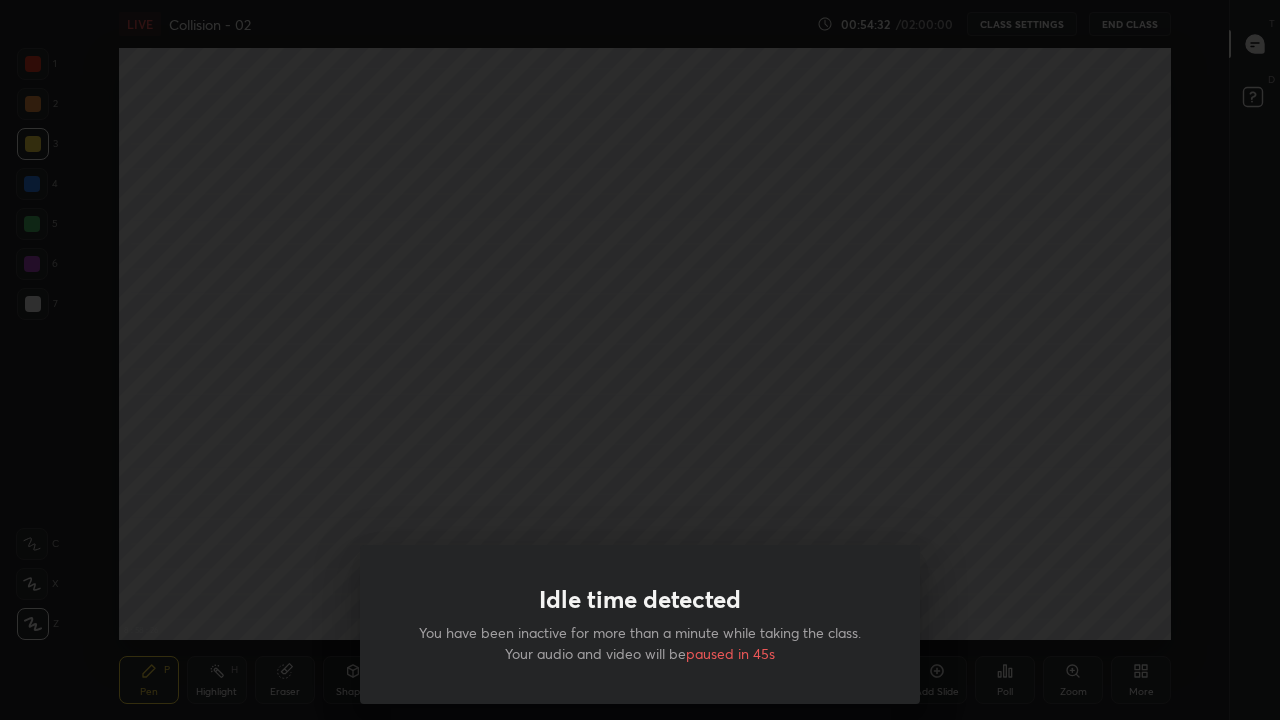click on "Idle time detected You have been inactive for more than a minute while taking the class. Your audio and video will be  paused in 45s" at bounding box center (640, 360) 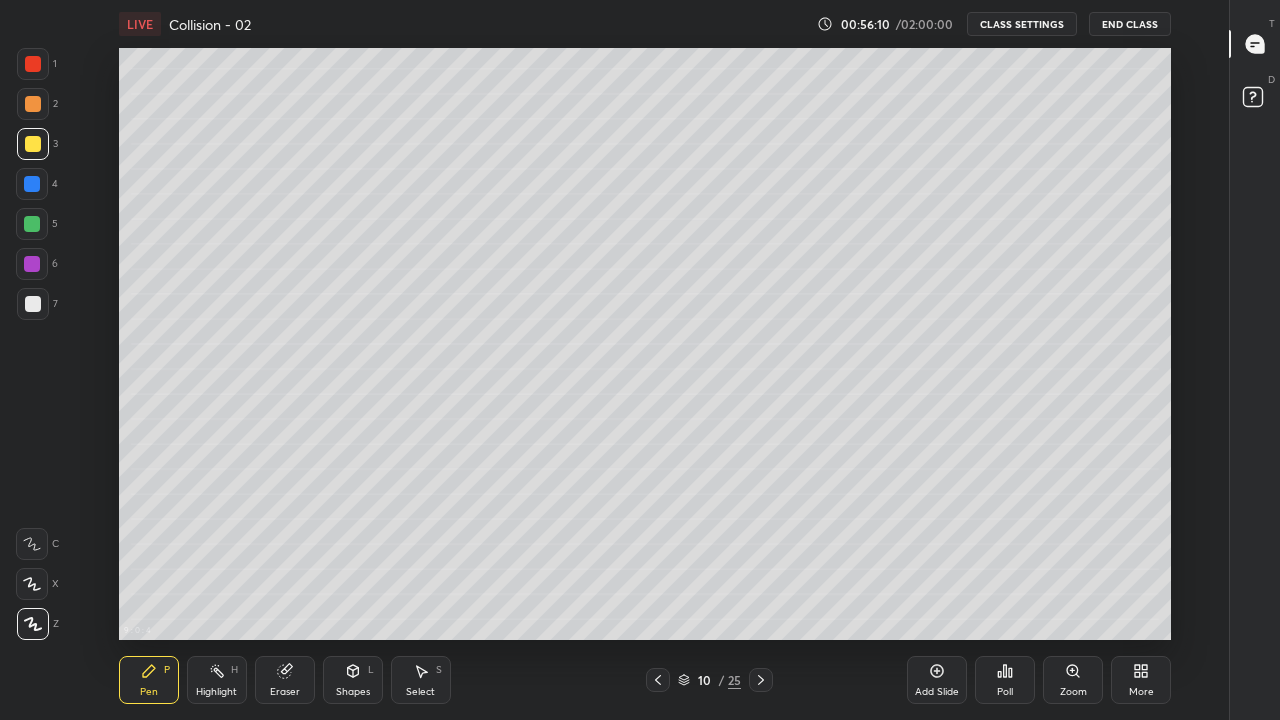click 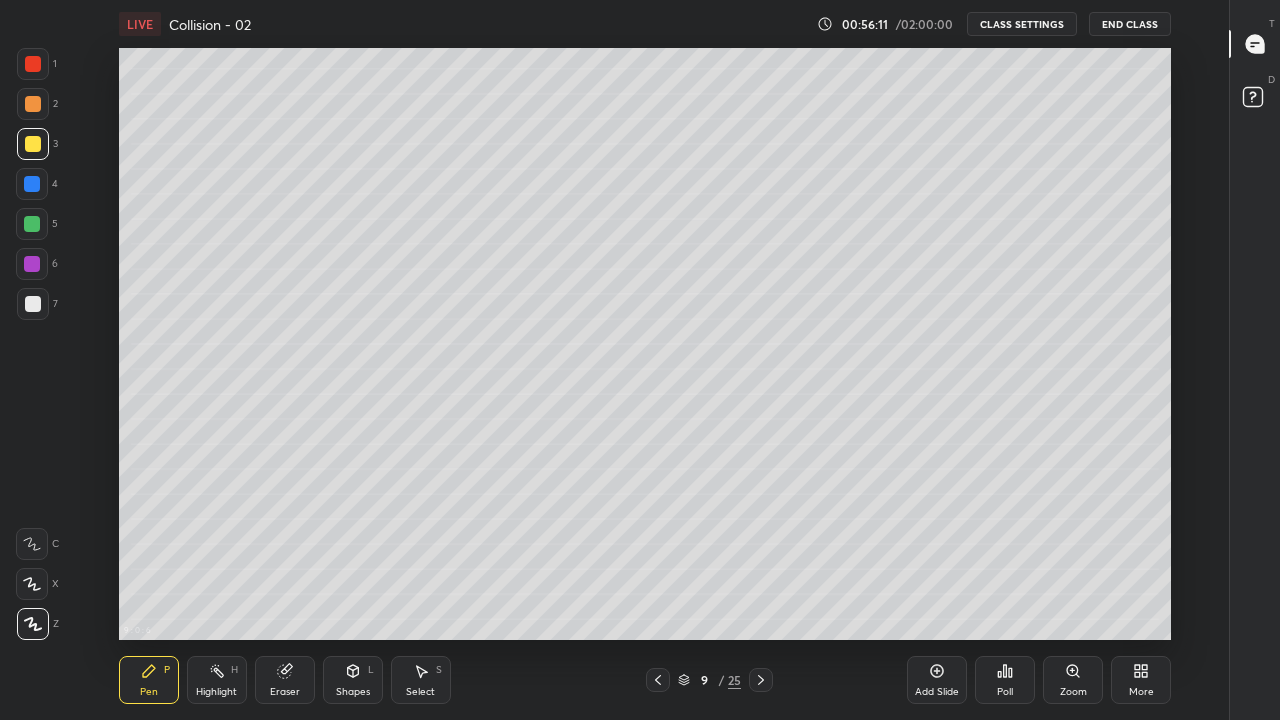click 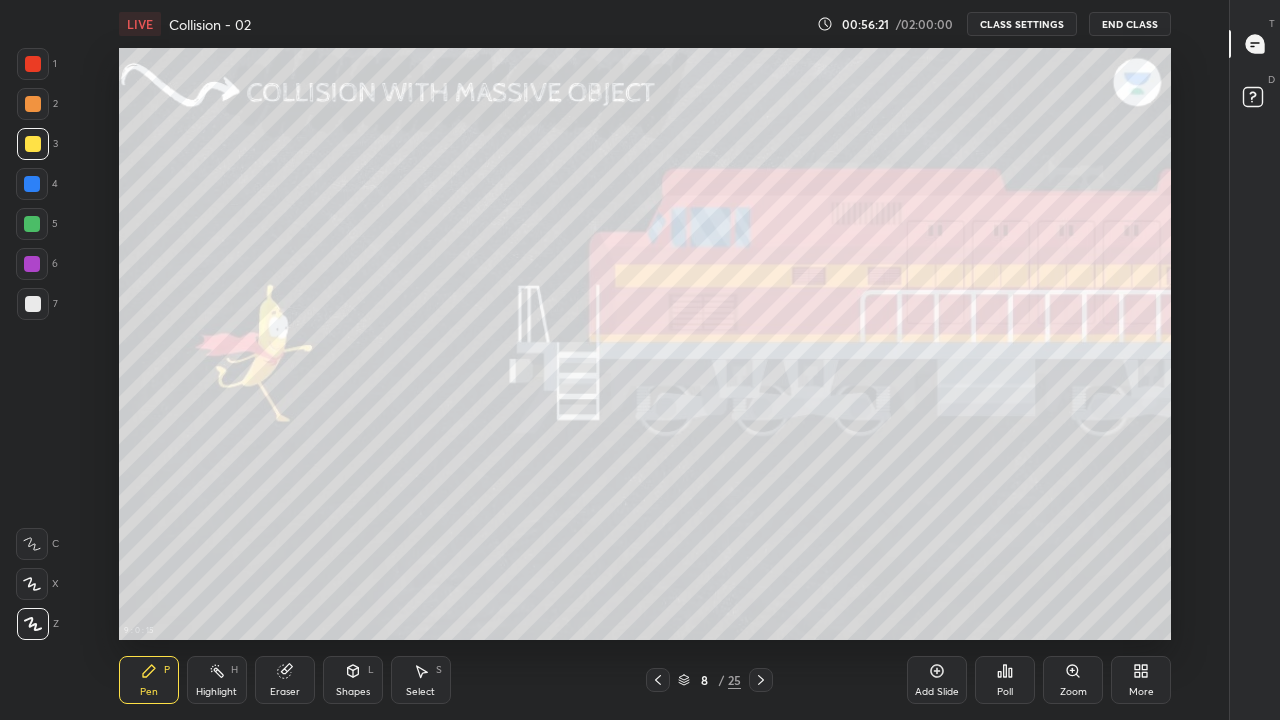 click at bounding box center (761, 680) 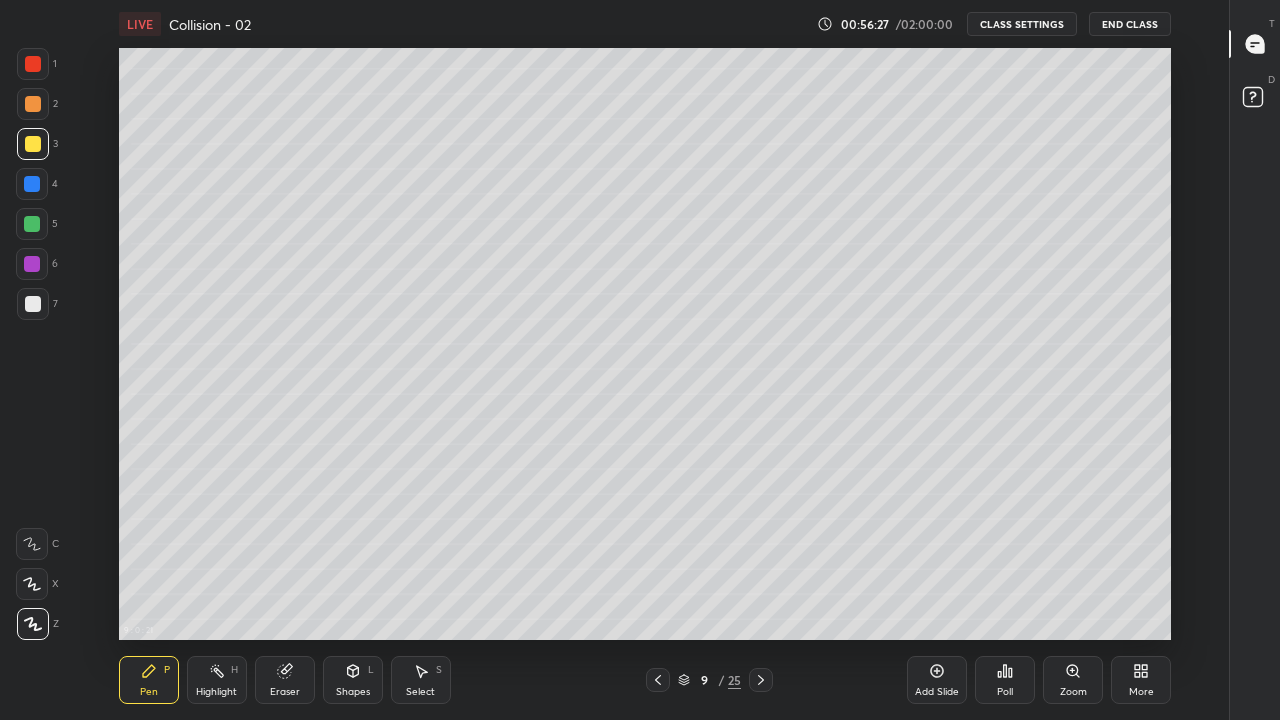 click 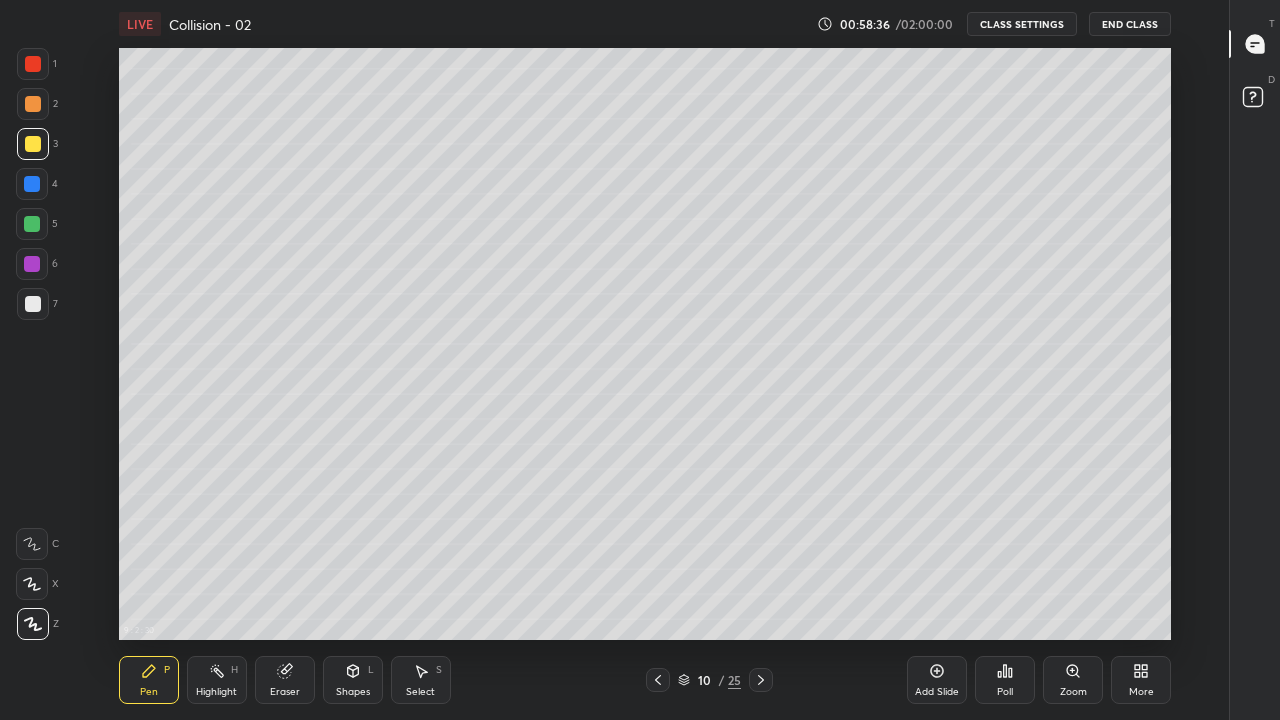 click on "Add Slide" at bounding box center [937, 680] 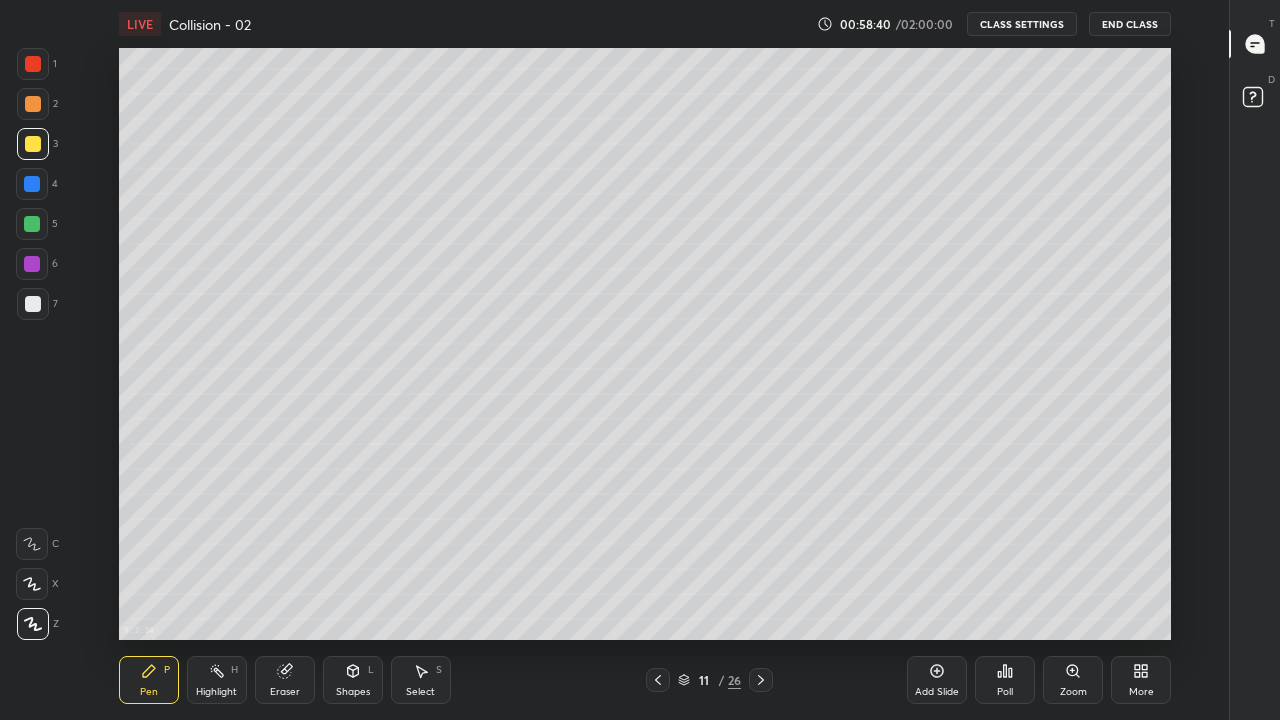 click 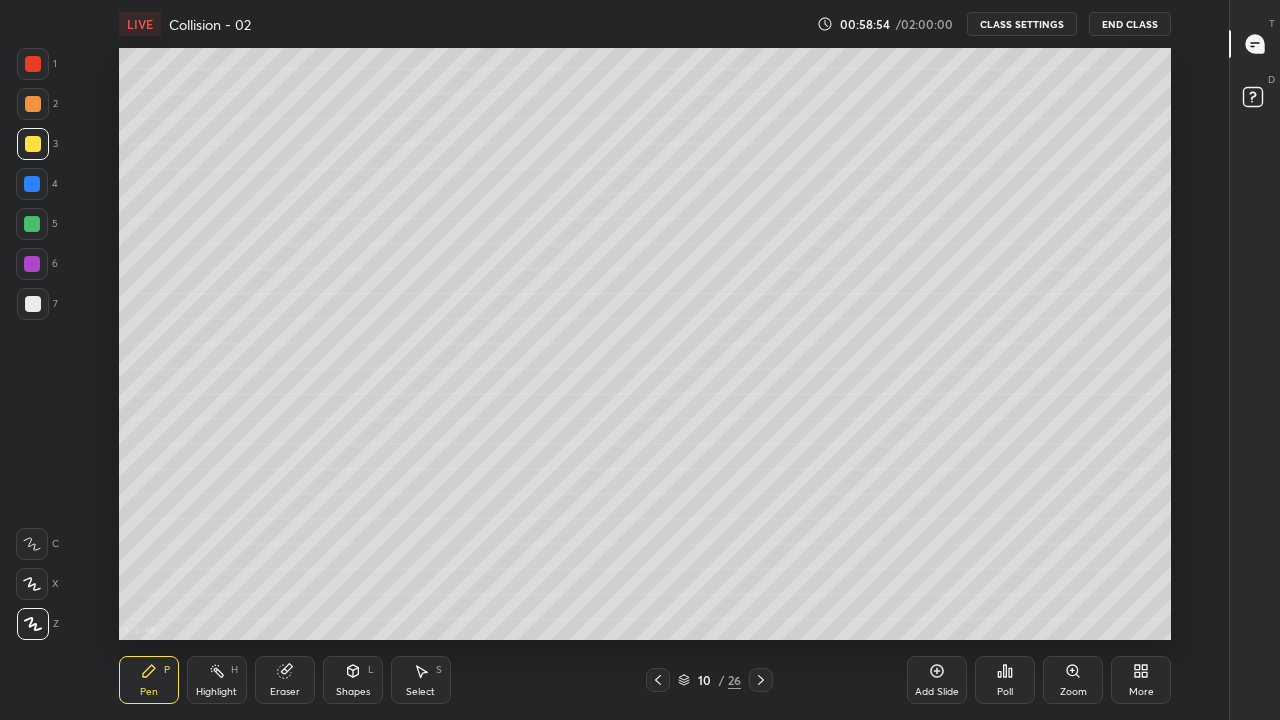click at bounding box center [761, 680] 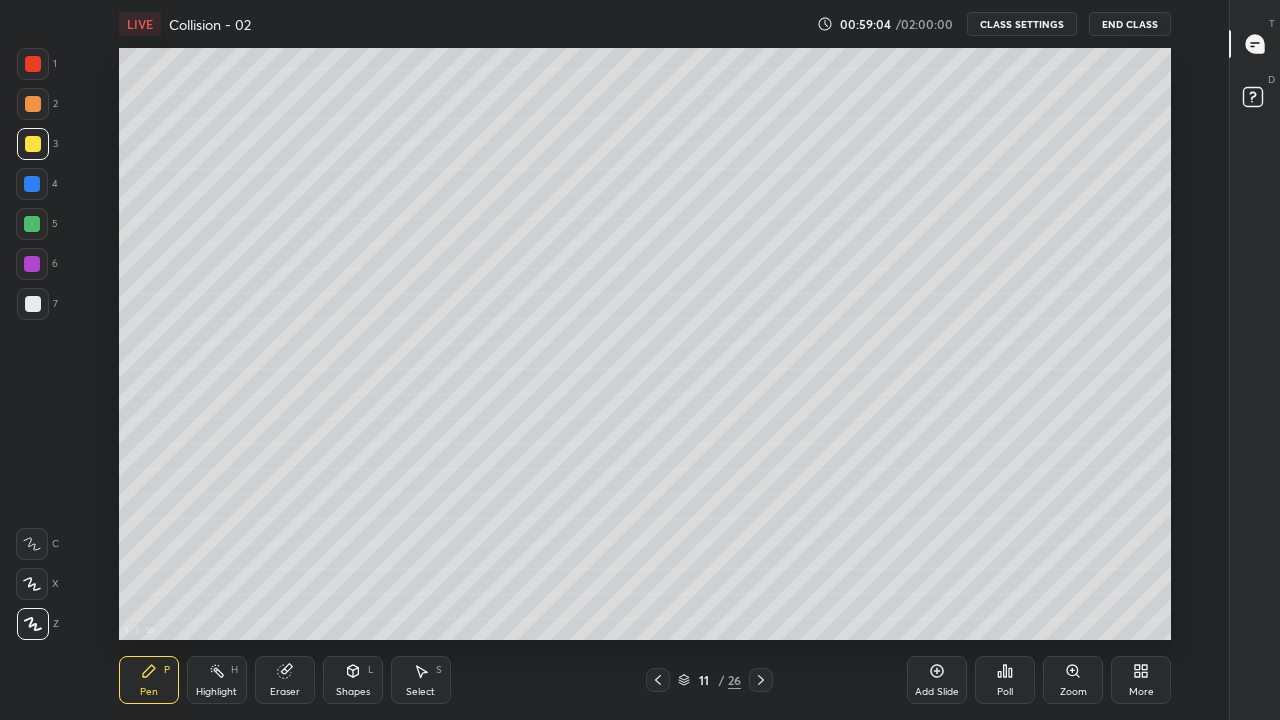 click 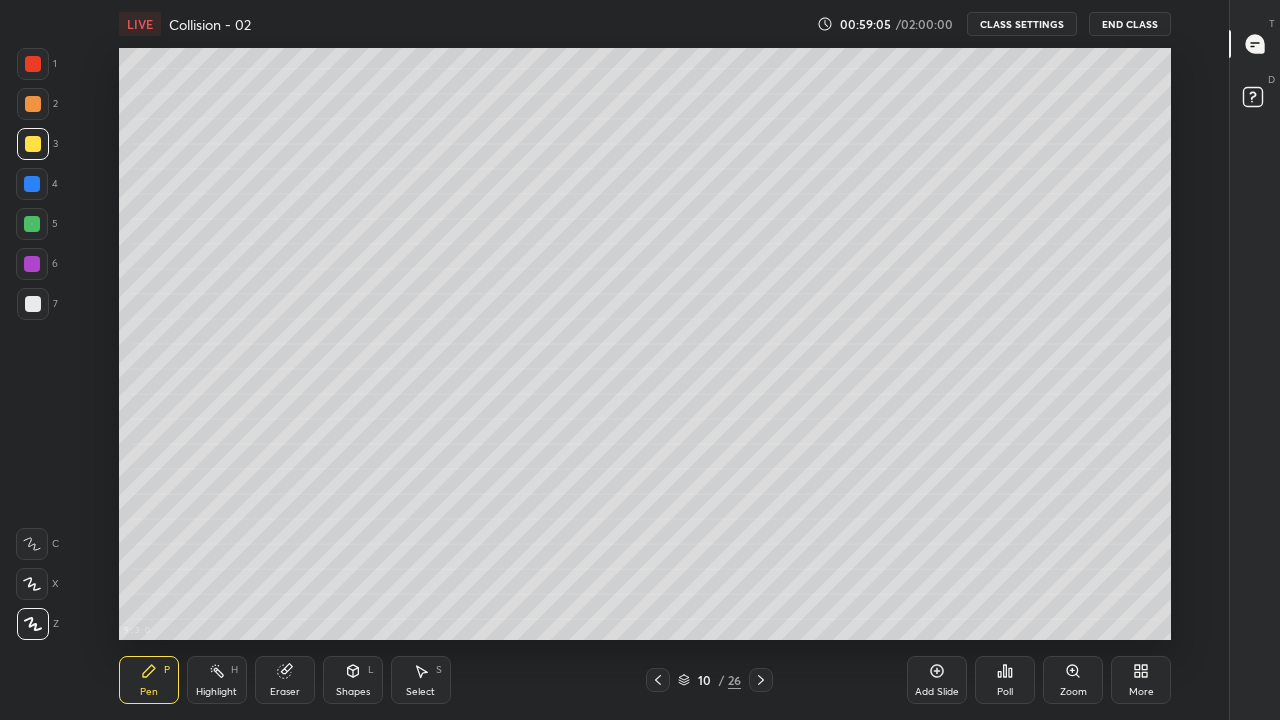 click at bounding box center [761, 680] 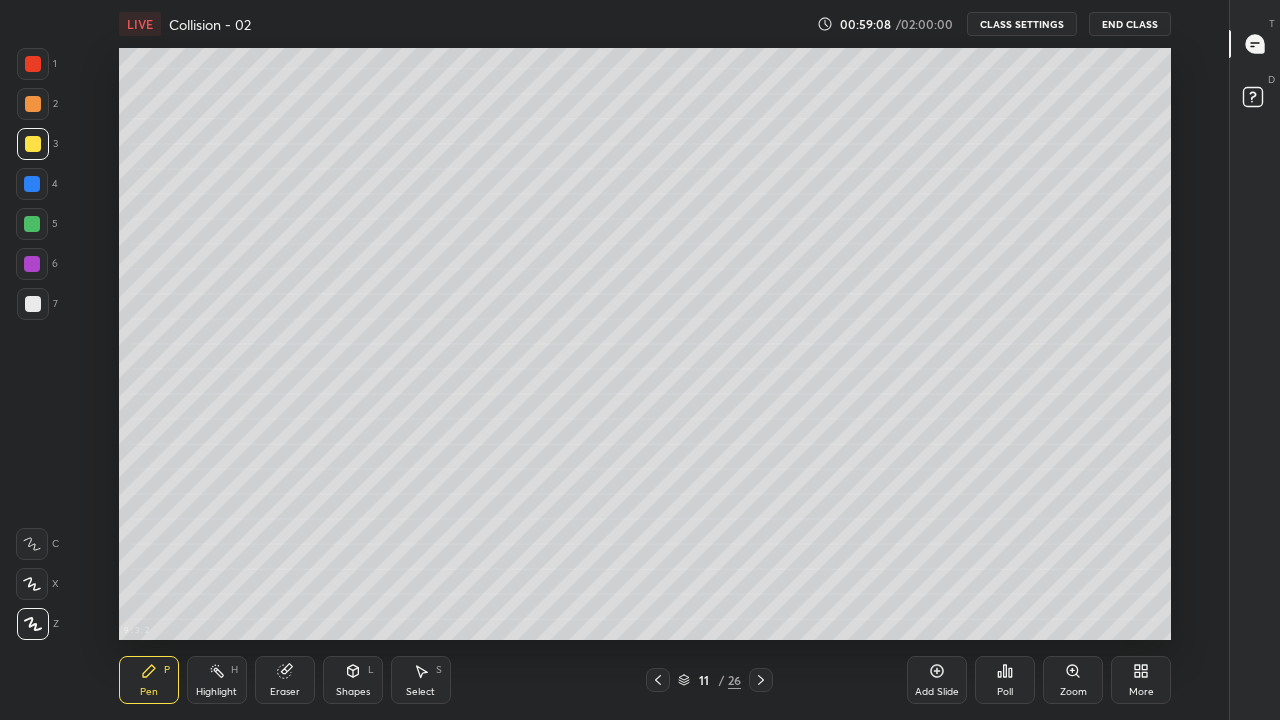click on "Eraser" at bounding box center (285, 680) 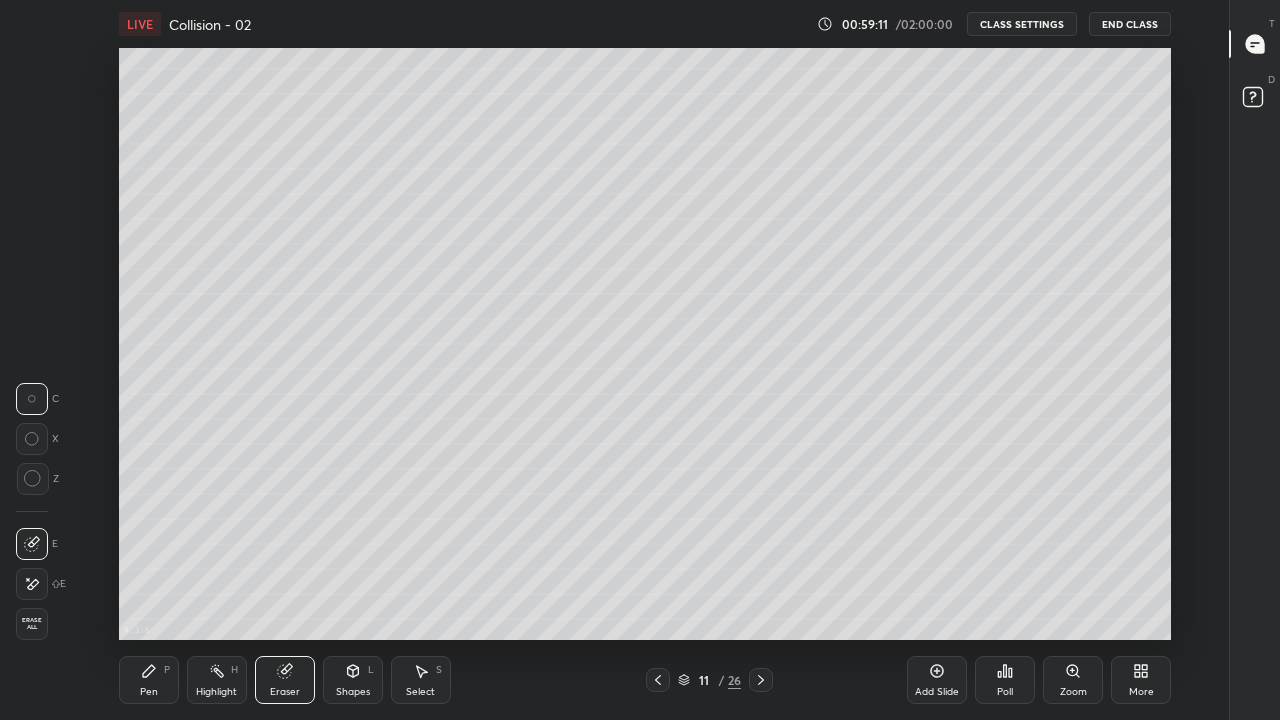 click on "Pen P" at bounding box center (149, 680) 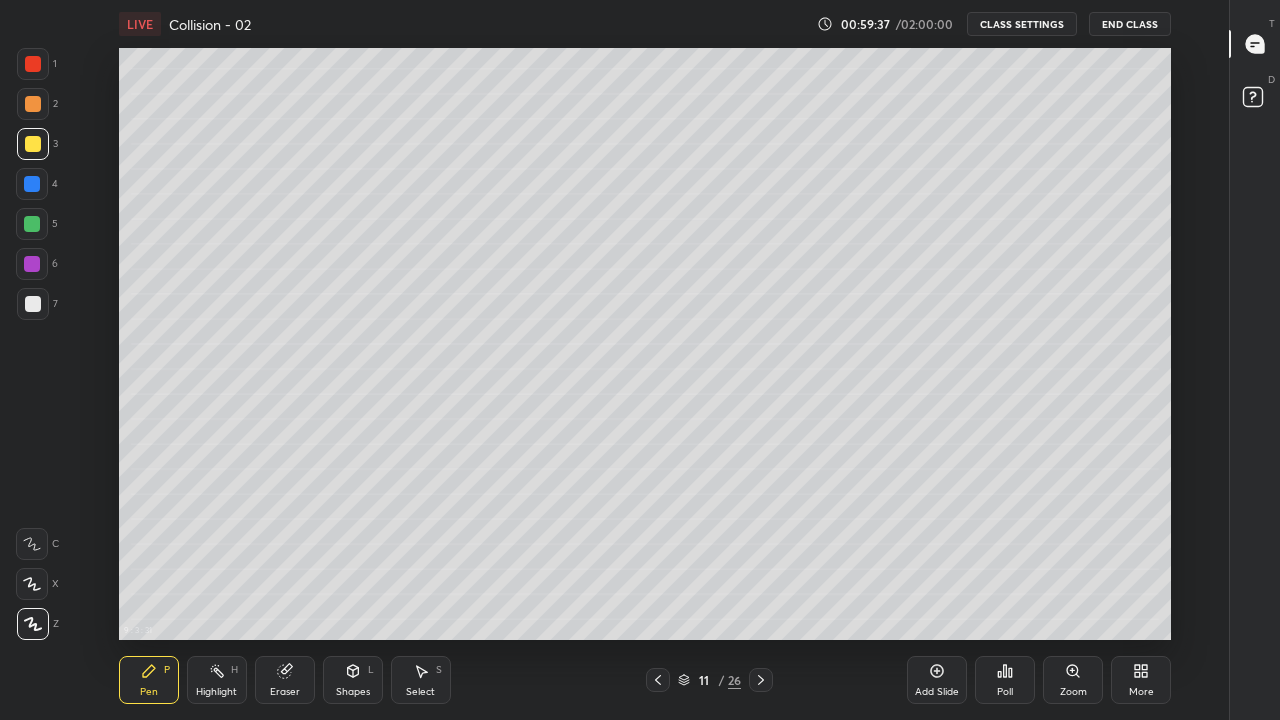 click 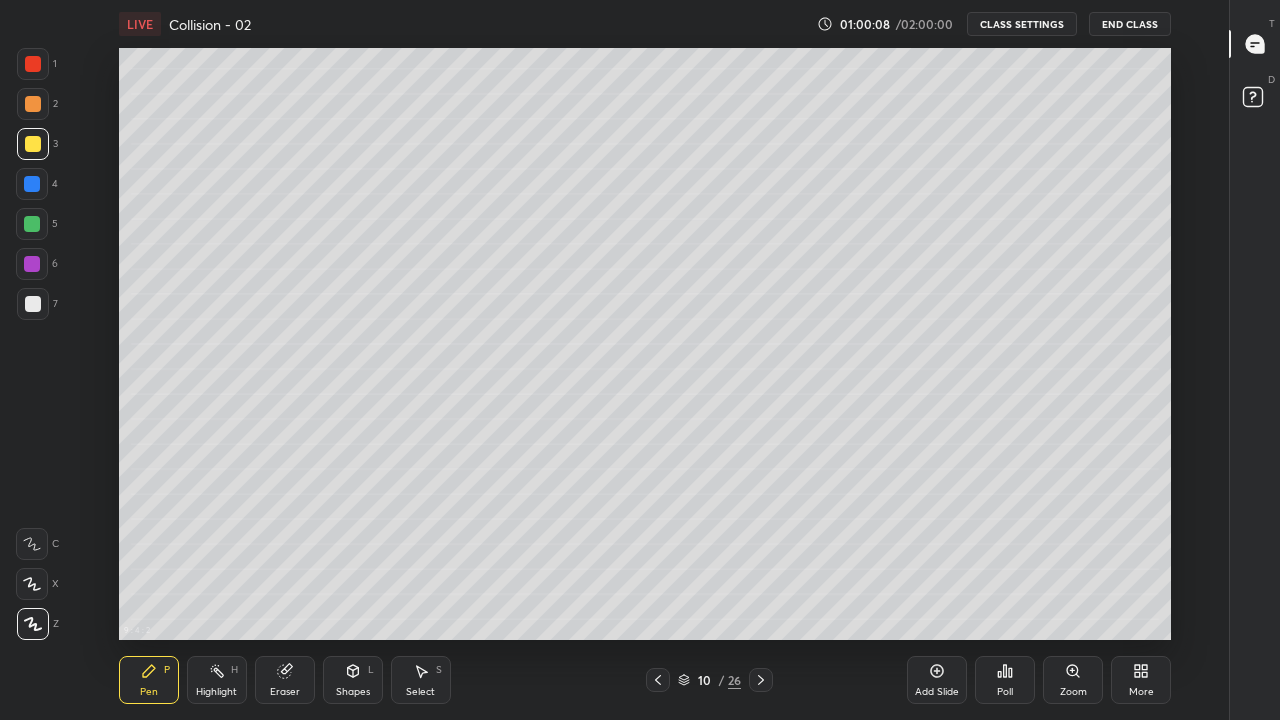 click at bounding box center [761, 680] 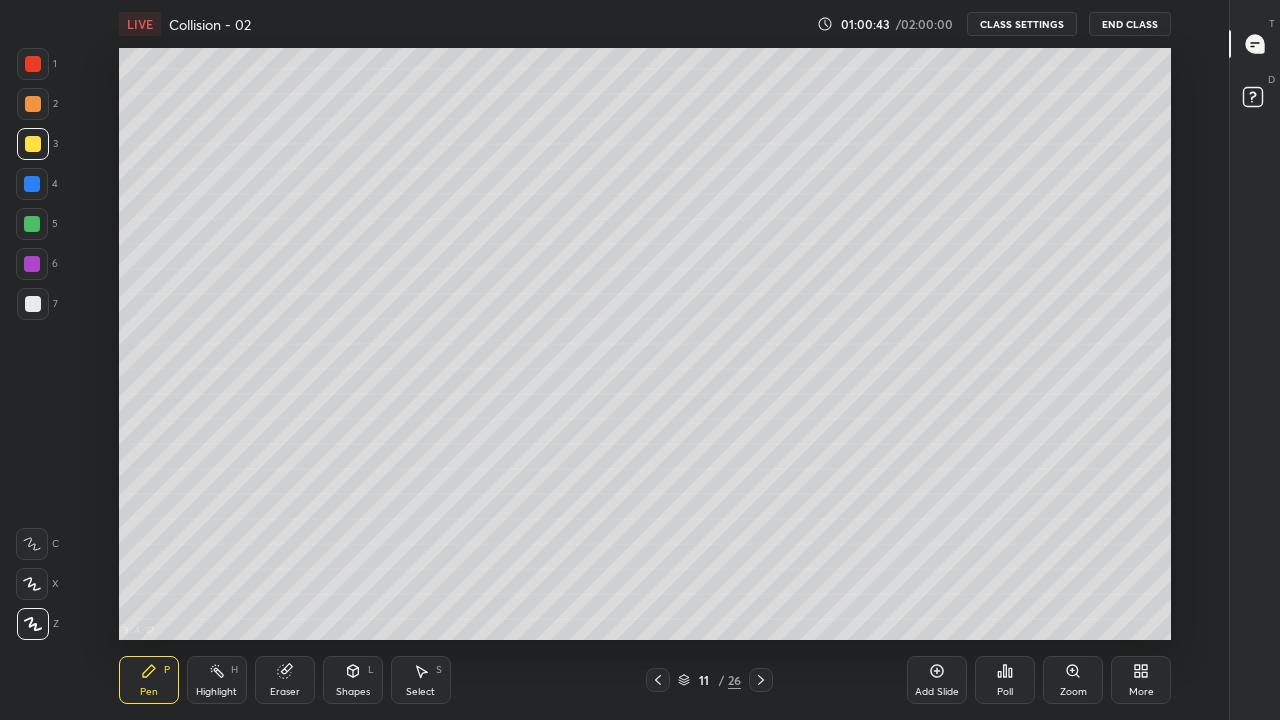 click on "Eraser" at bounding box center [285, 680] 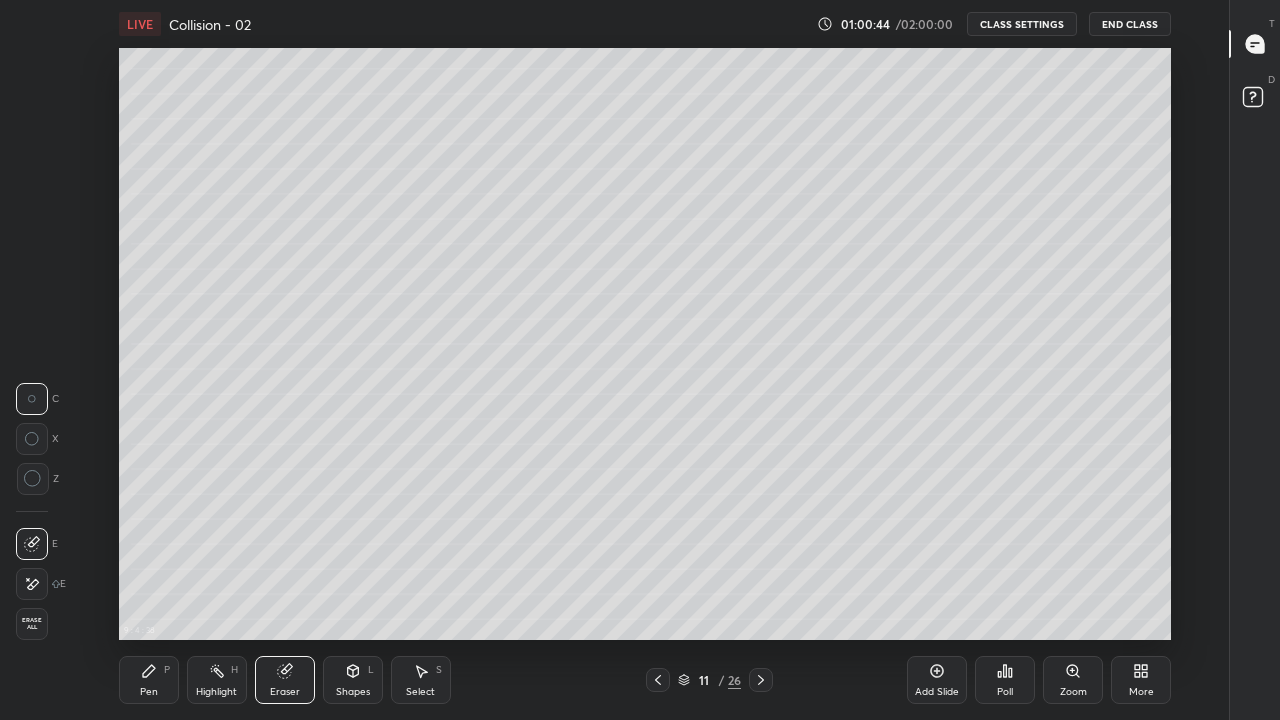 click on "Highlight" at bounding box center (216, 692) 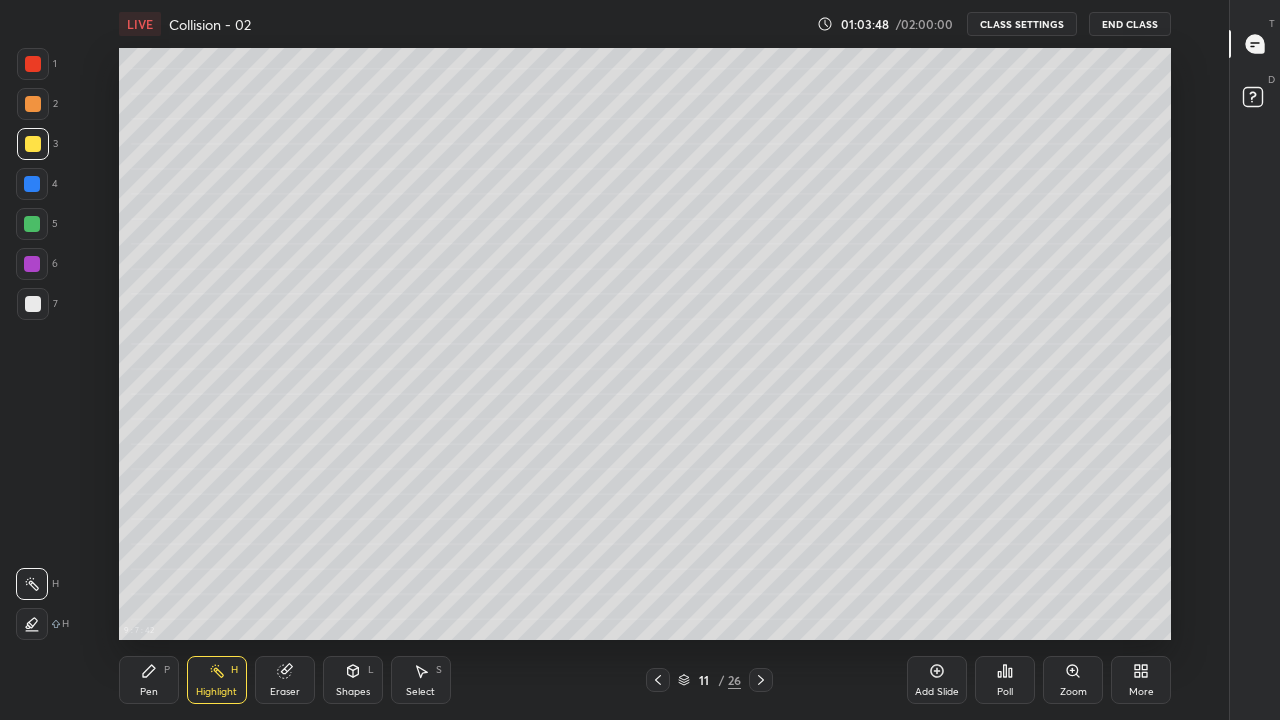 click on "Pen" at bounding box center (149, 692) 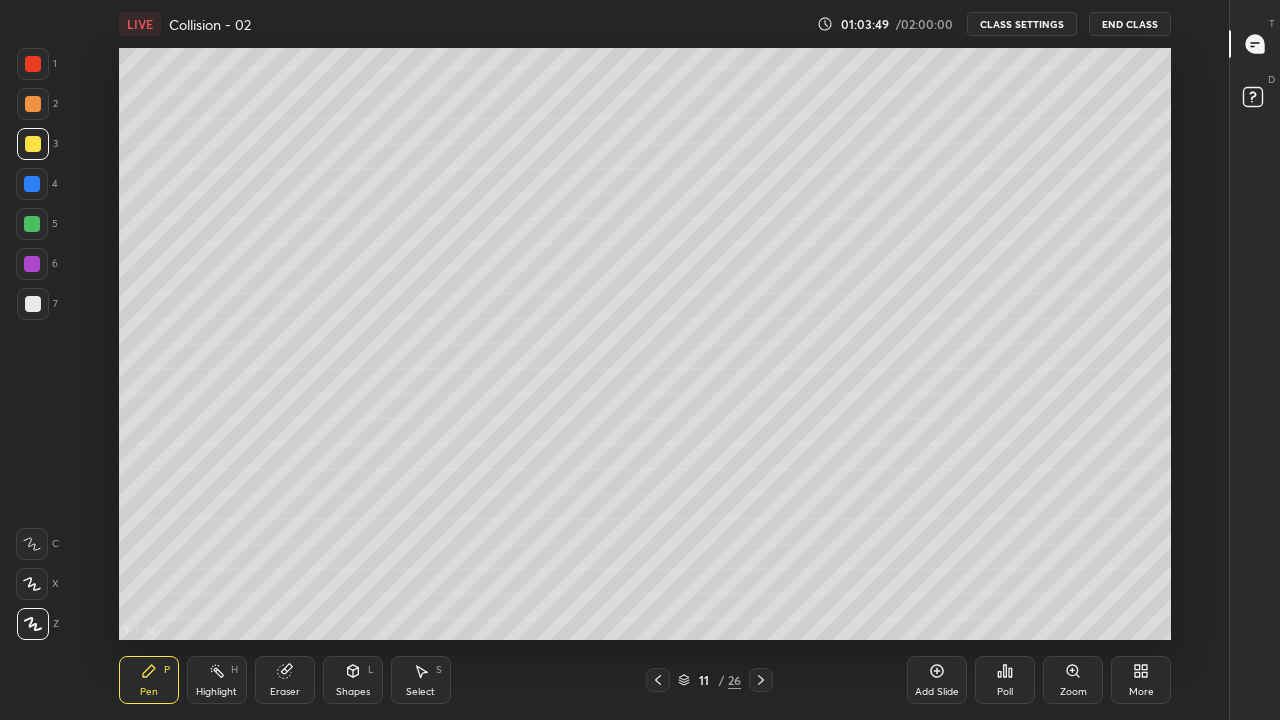 click 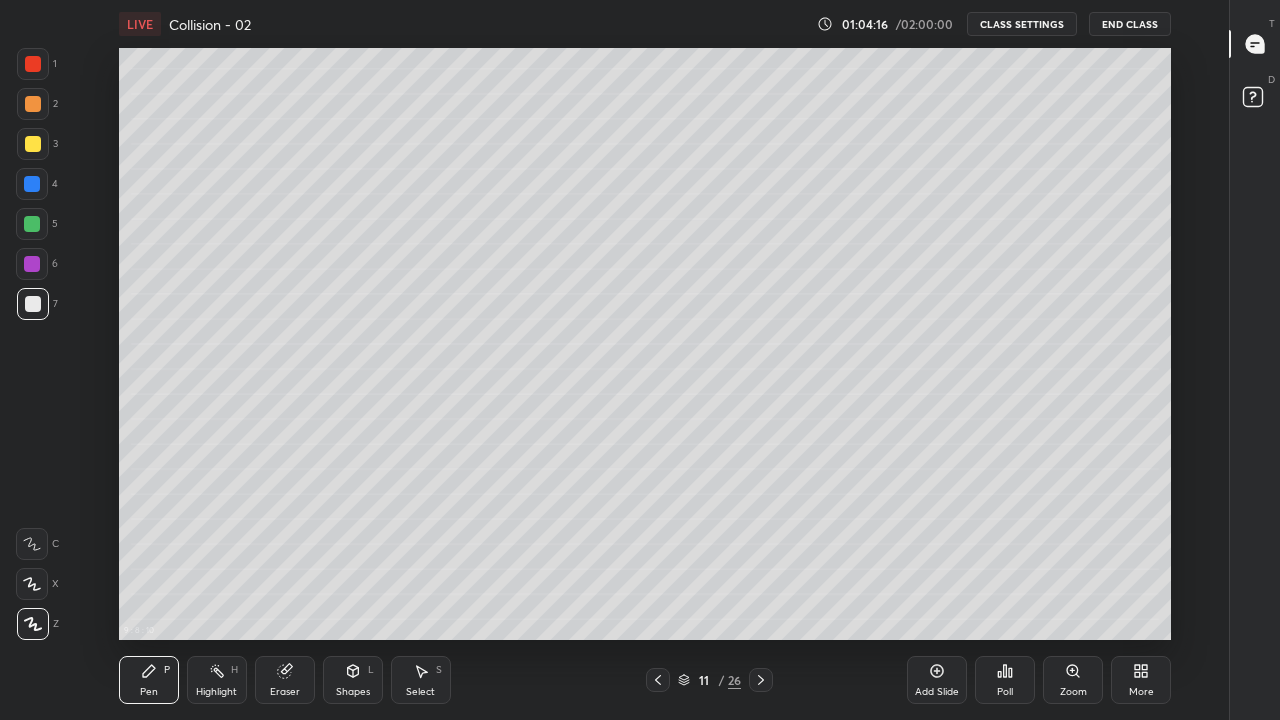 click on "Eraser" at bounding box center [285, 680] 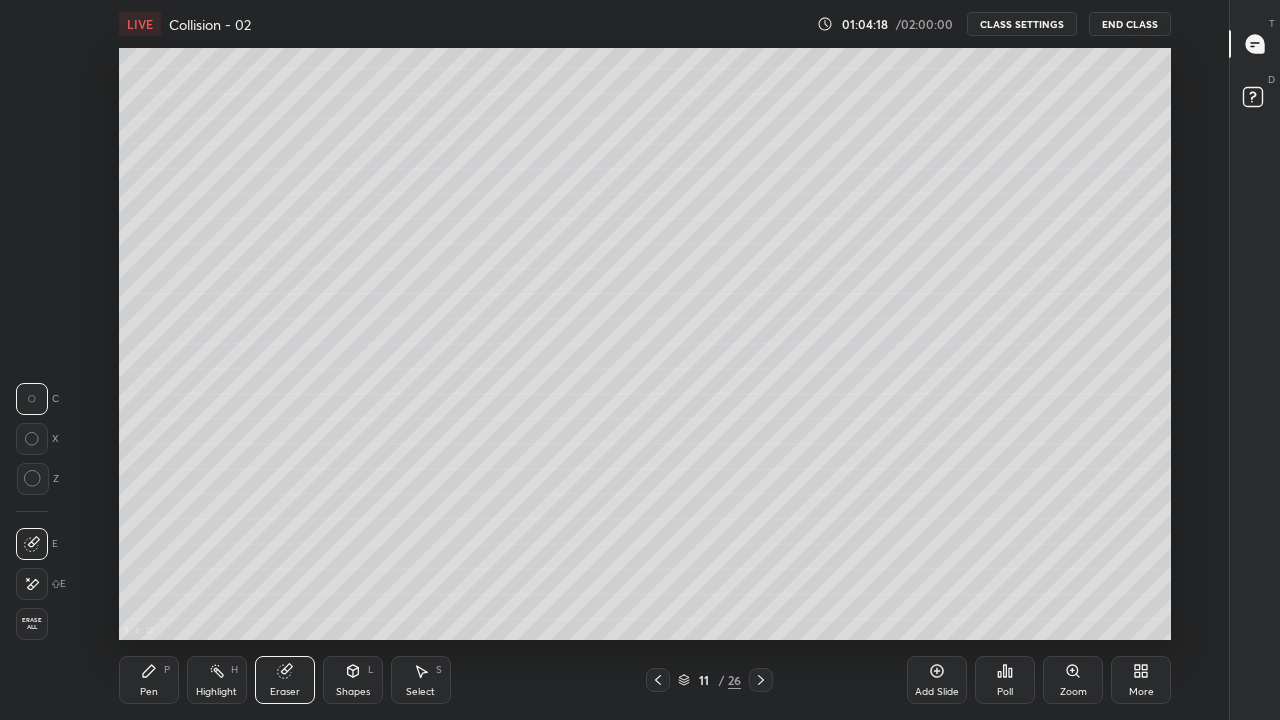 click on "Pen" at bounding box center [149, 692] 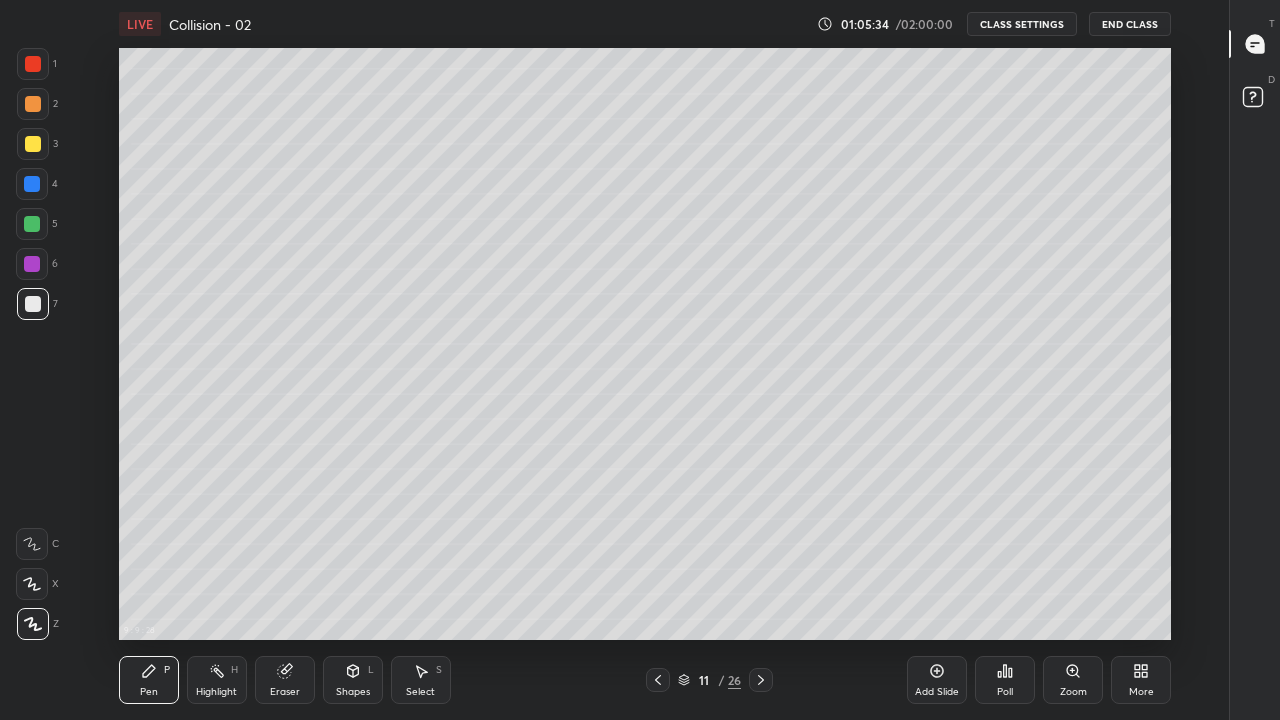 click 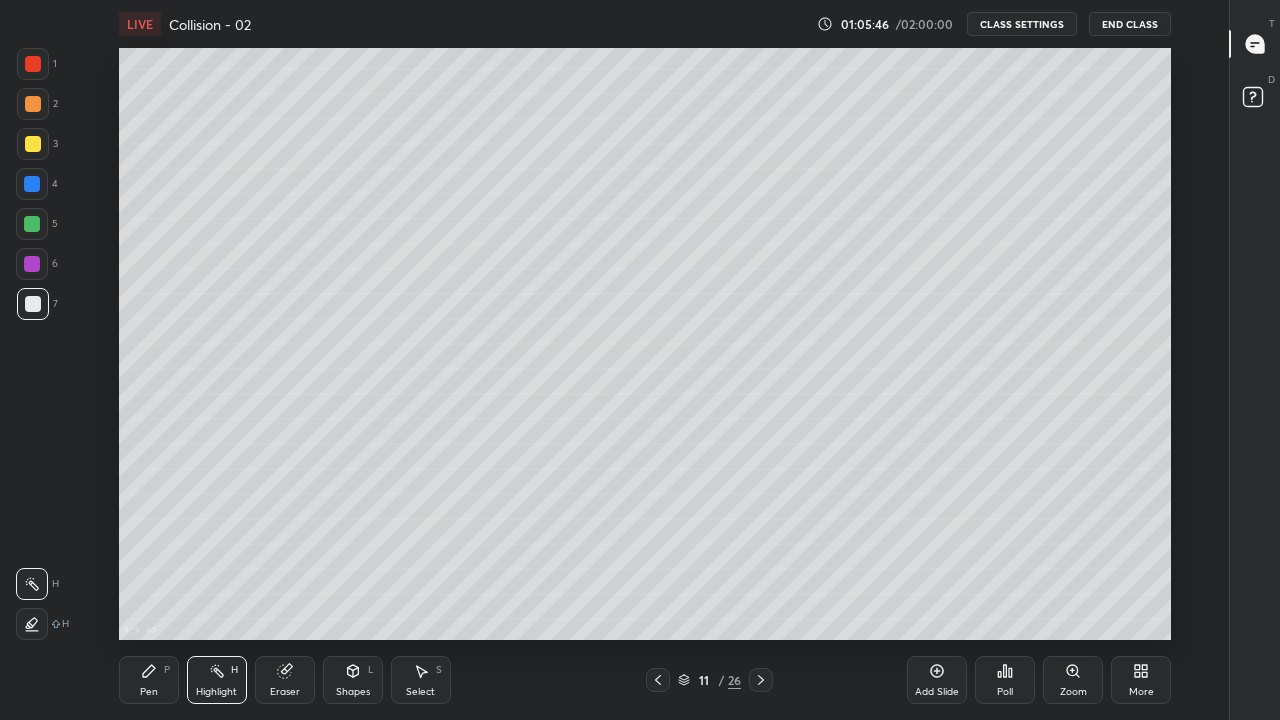 click on "Pen P" at bounding box center (149, 680) 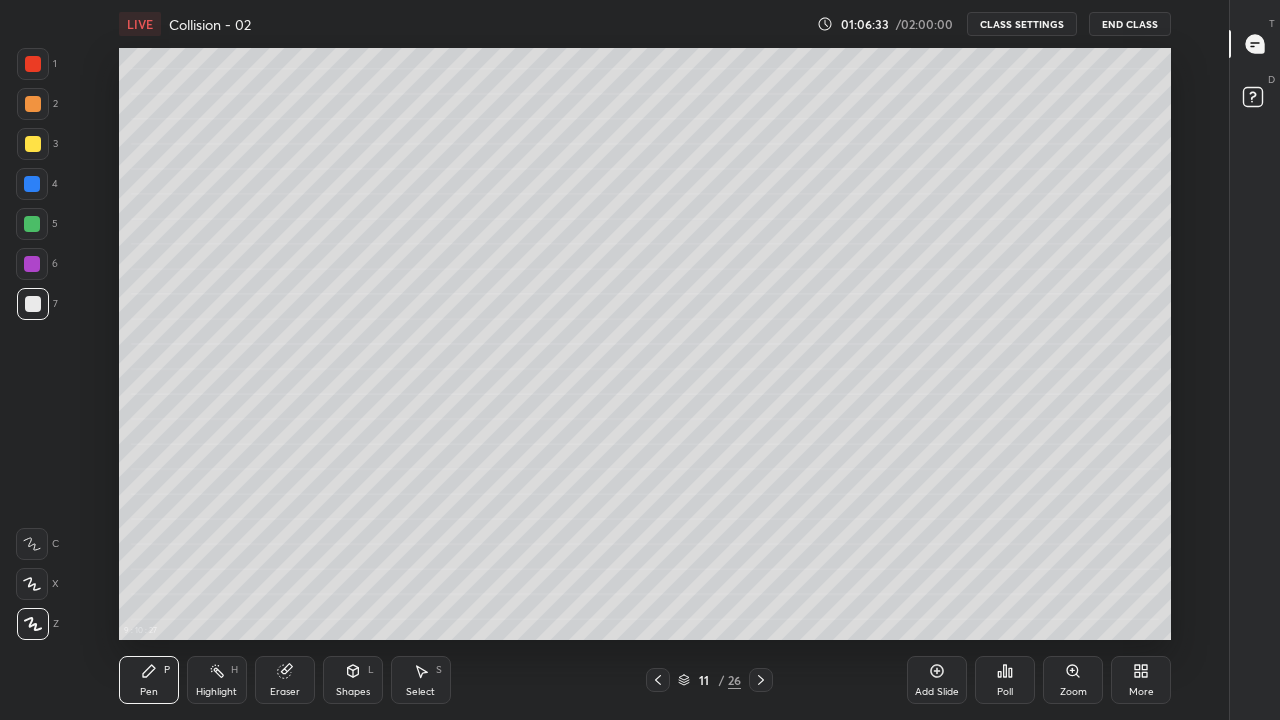 click on "Eraser" at bounding box center (285, 680) 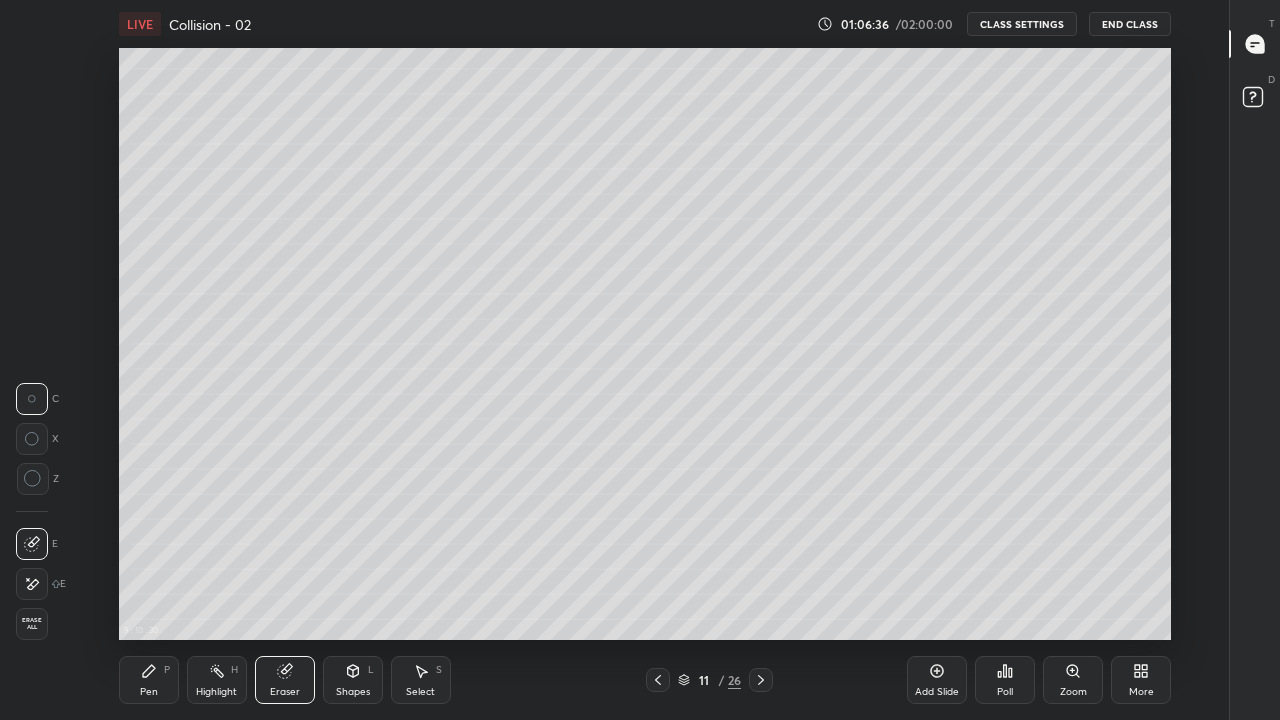 click on "Pen" at bounding box center [149, 692] 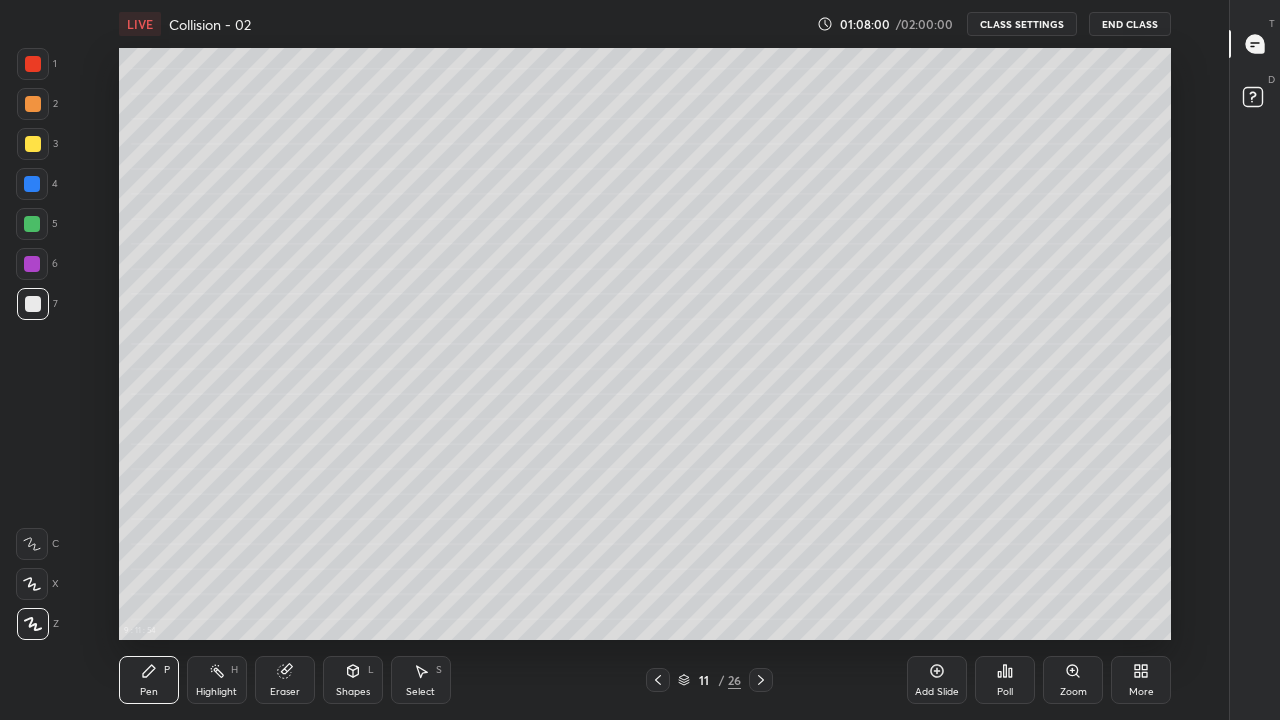 click on "Pen P" at bounding box center (149, 680) 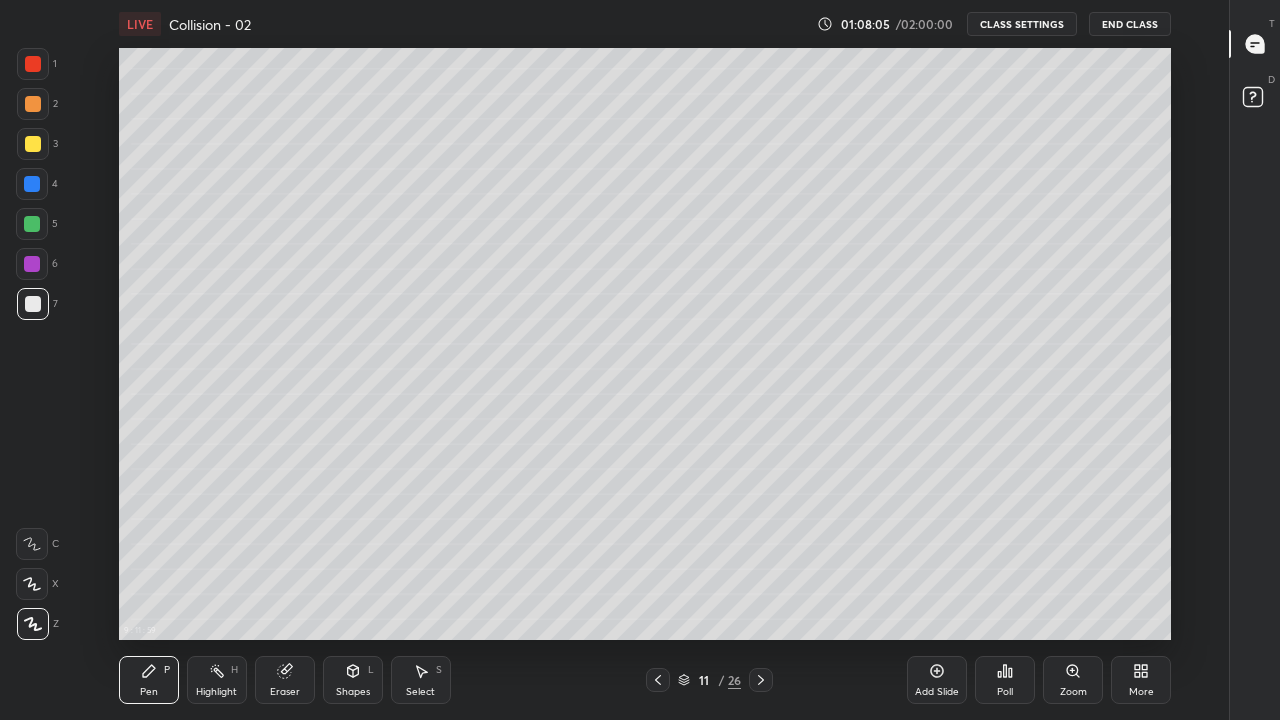 click on "Add Slide" at bounding box center [937, 680] 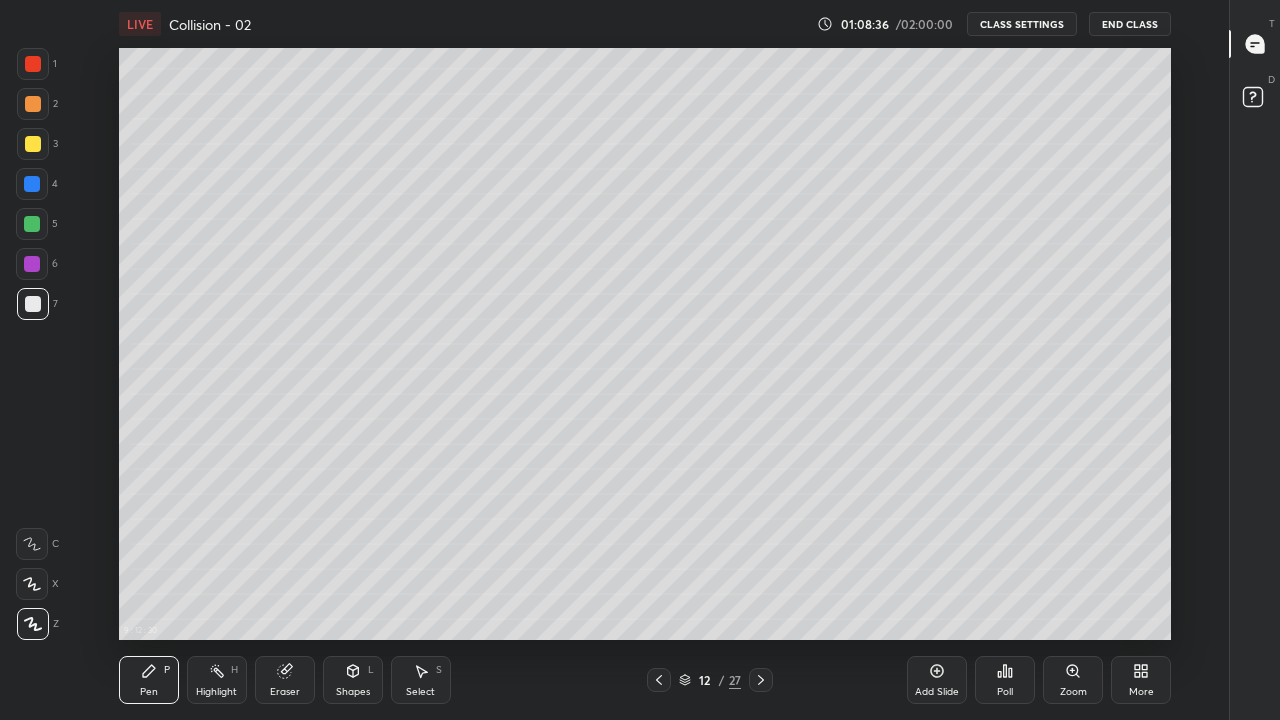 click on "Highlight" at bounding box center (216, 692) 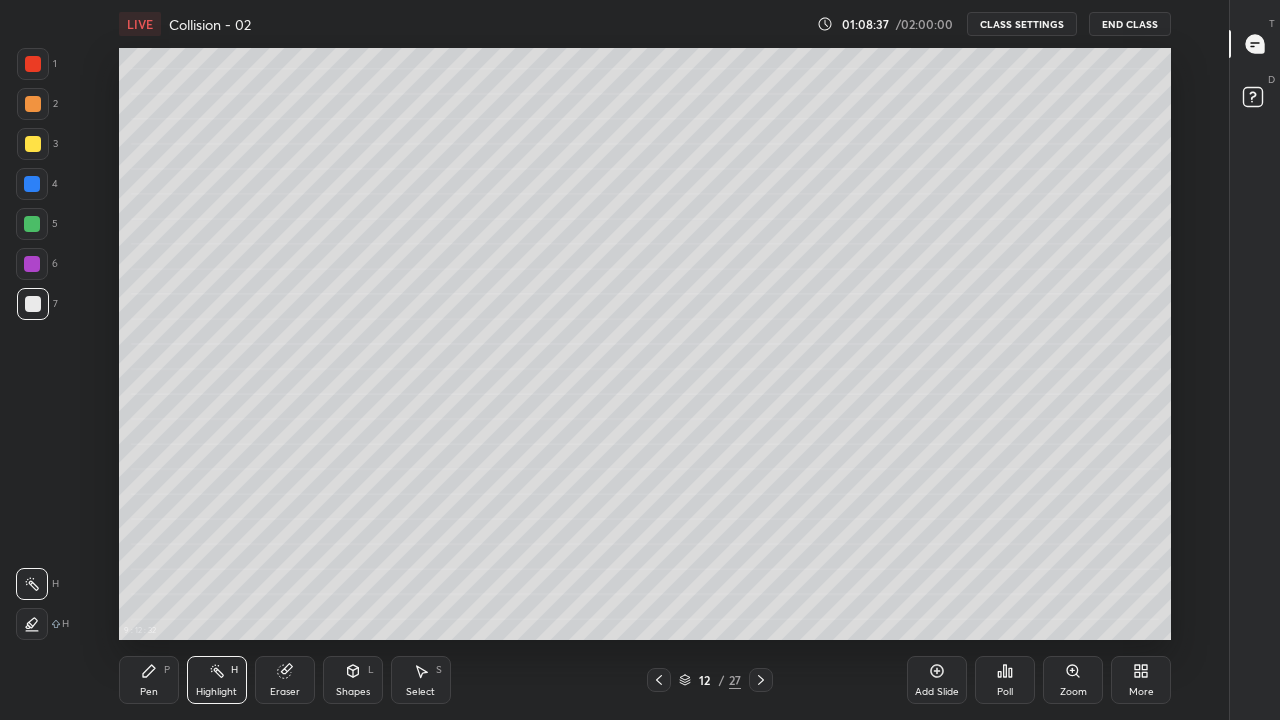 click on "Eraser" at bounding box center [285, 692] 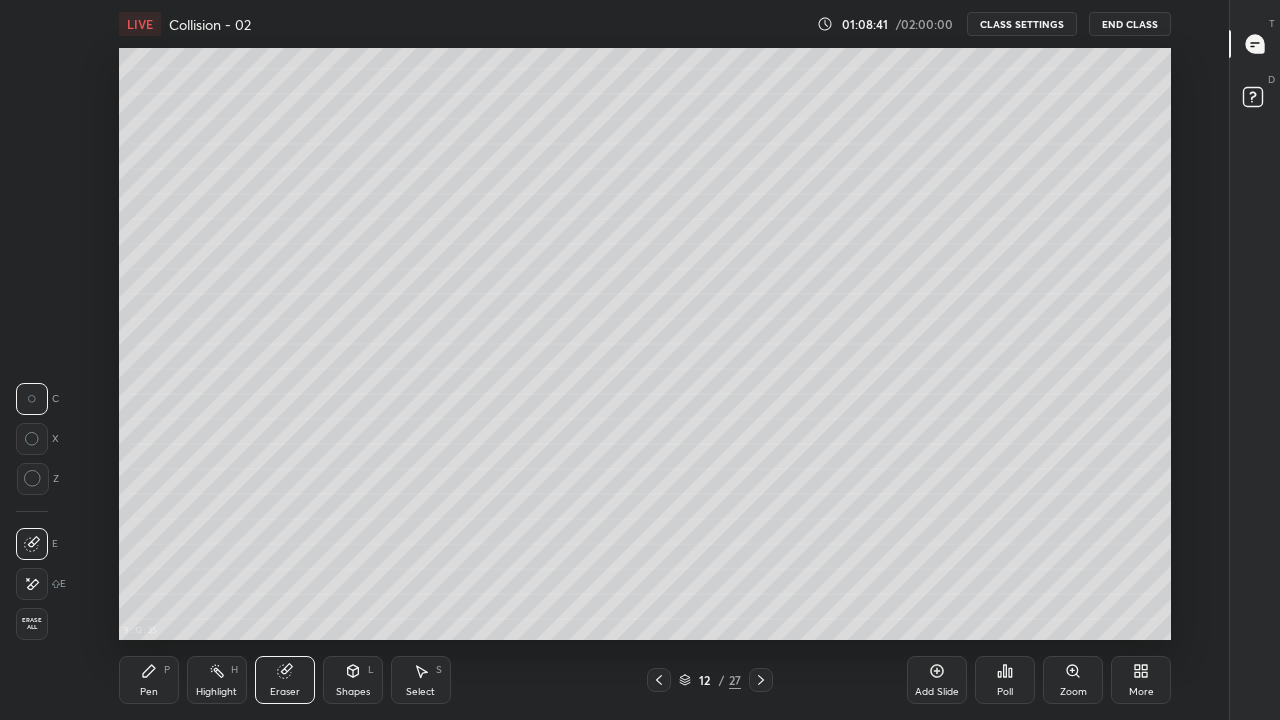 click 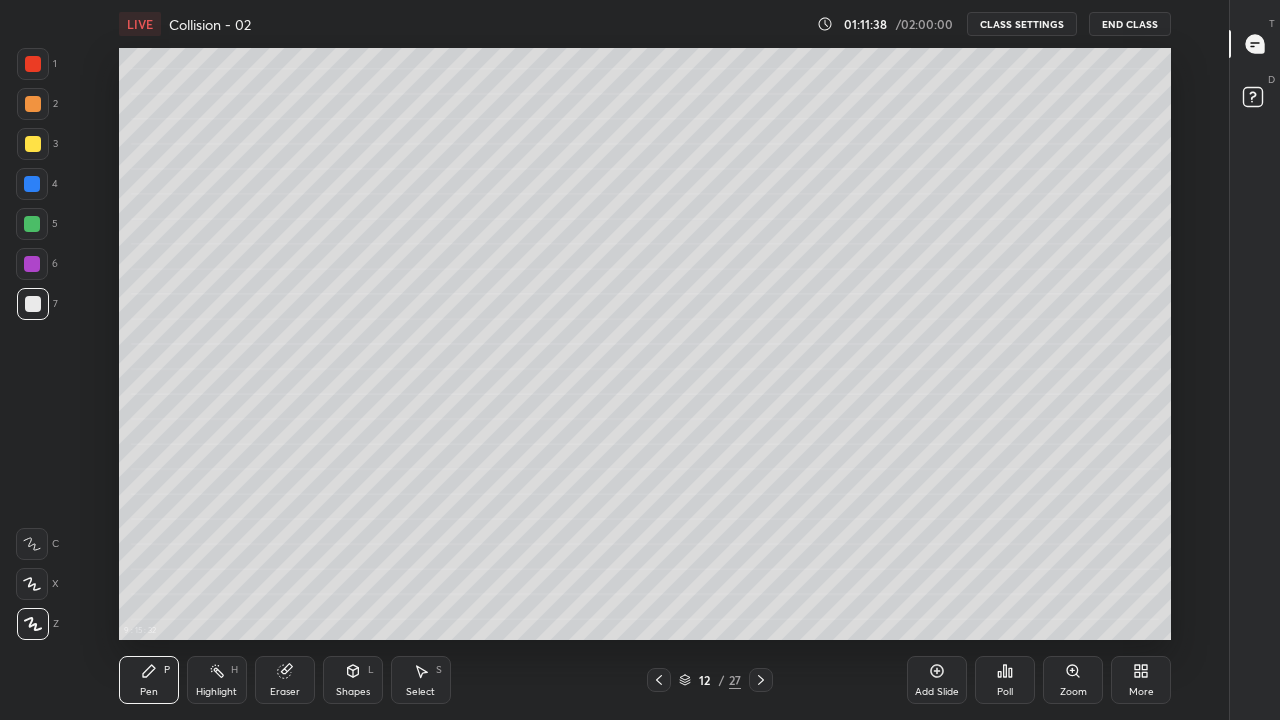 click on "Pen P" at bounding box center [149, 680] 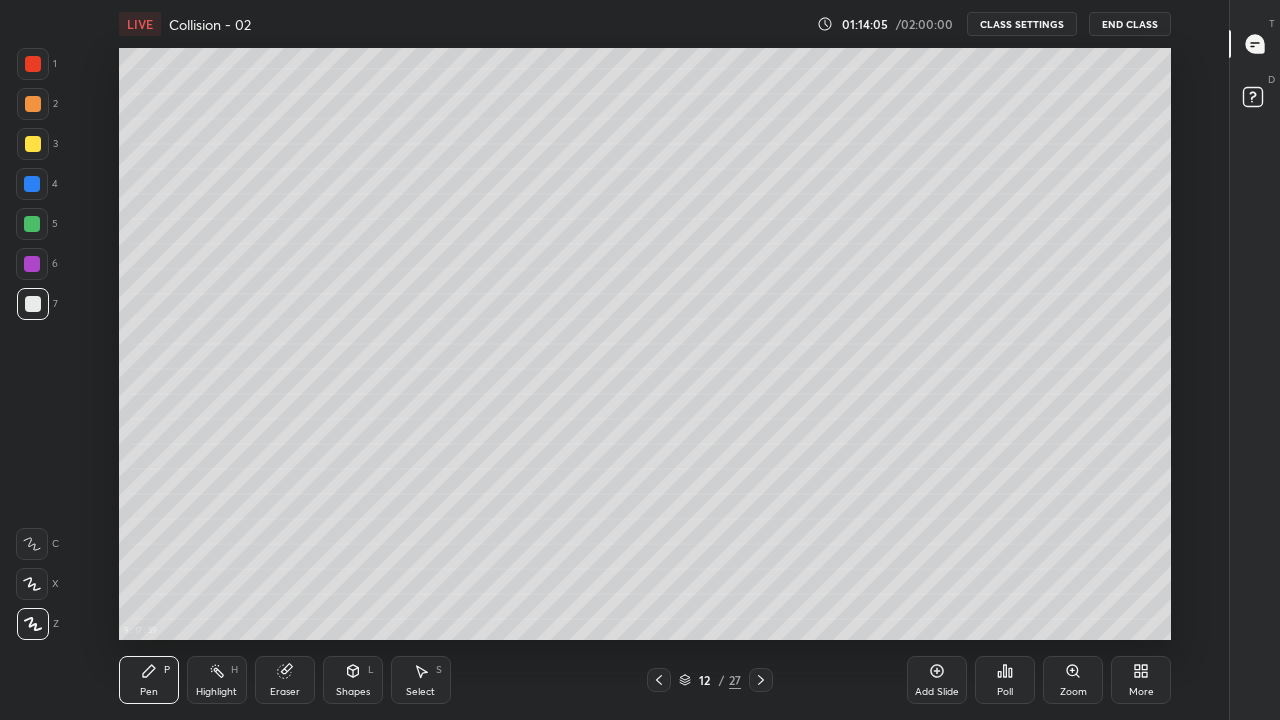 click on "Eraser" at bounding box center [285, 692] 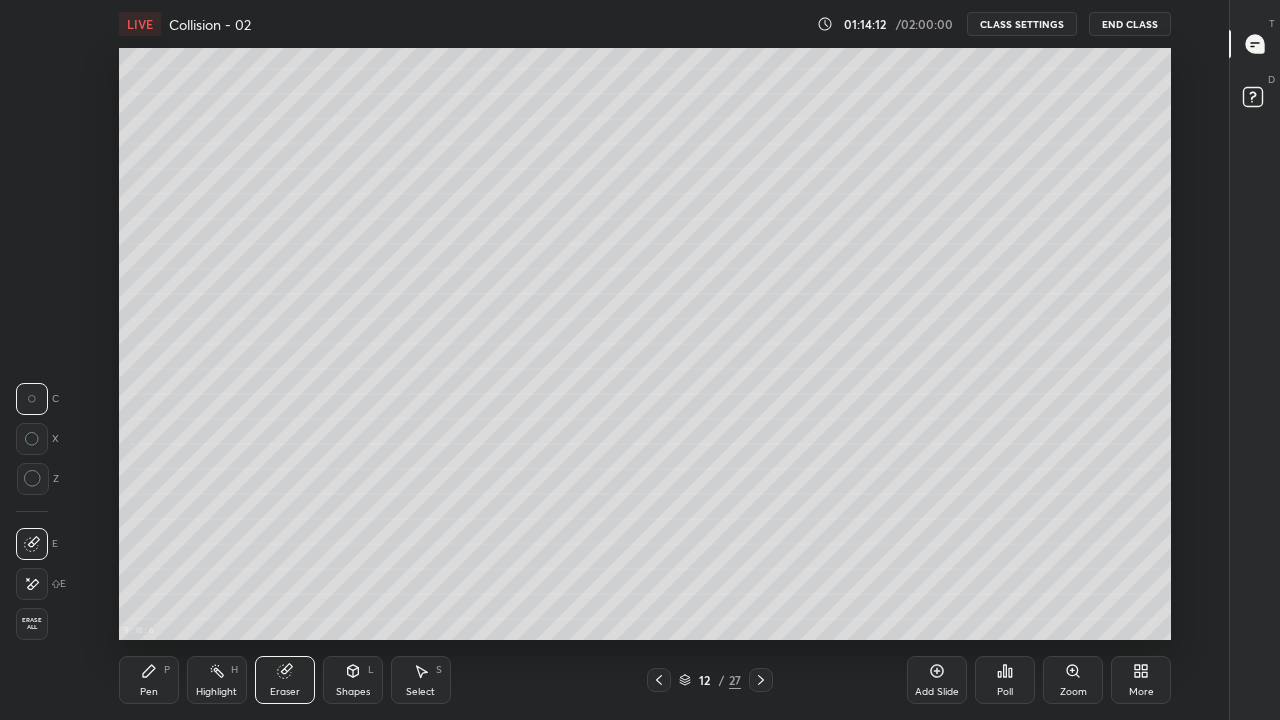 click on "Pen" at bounding box center (149, 692) 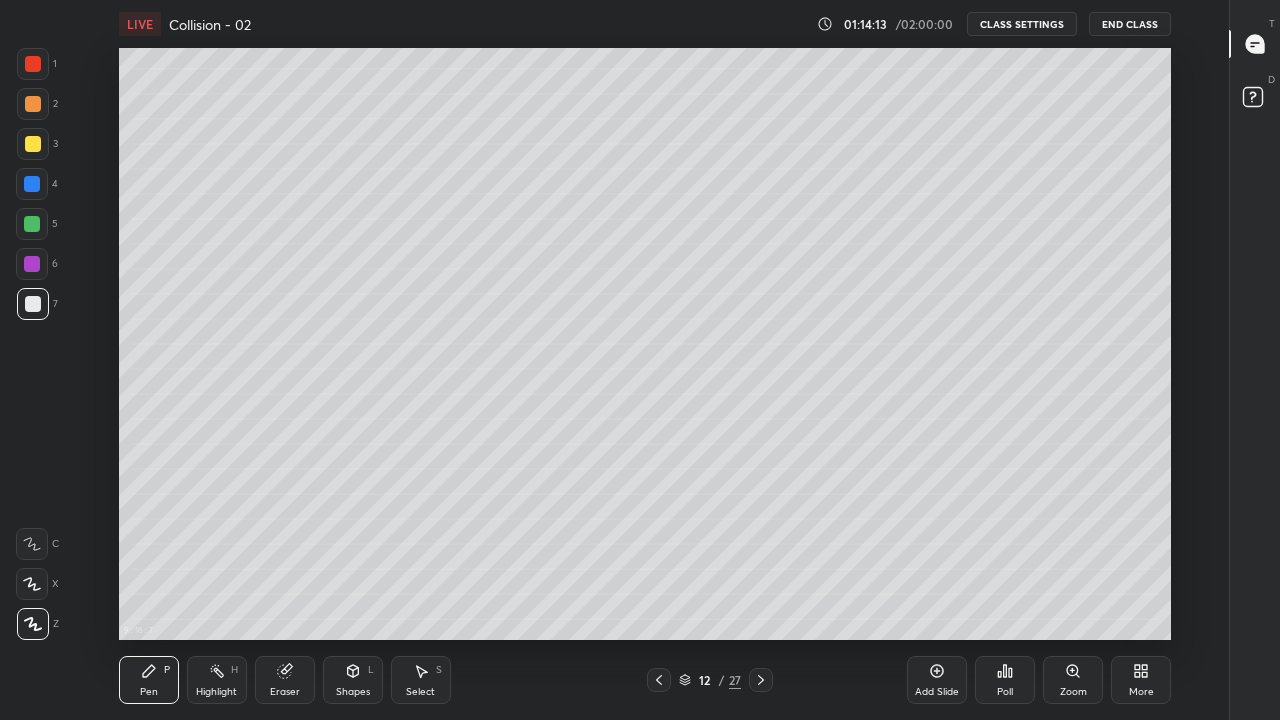 click 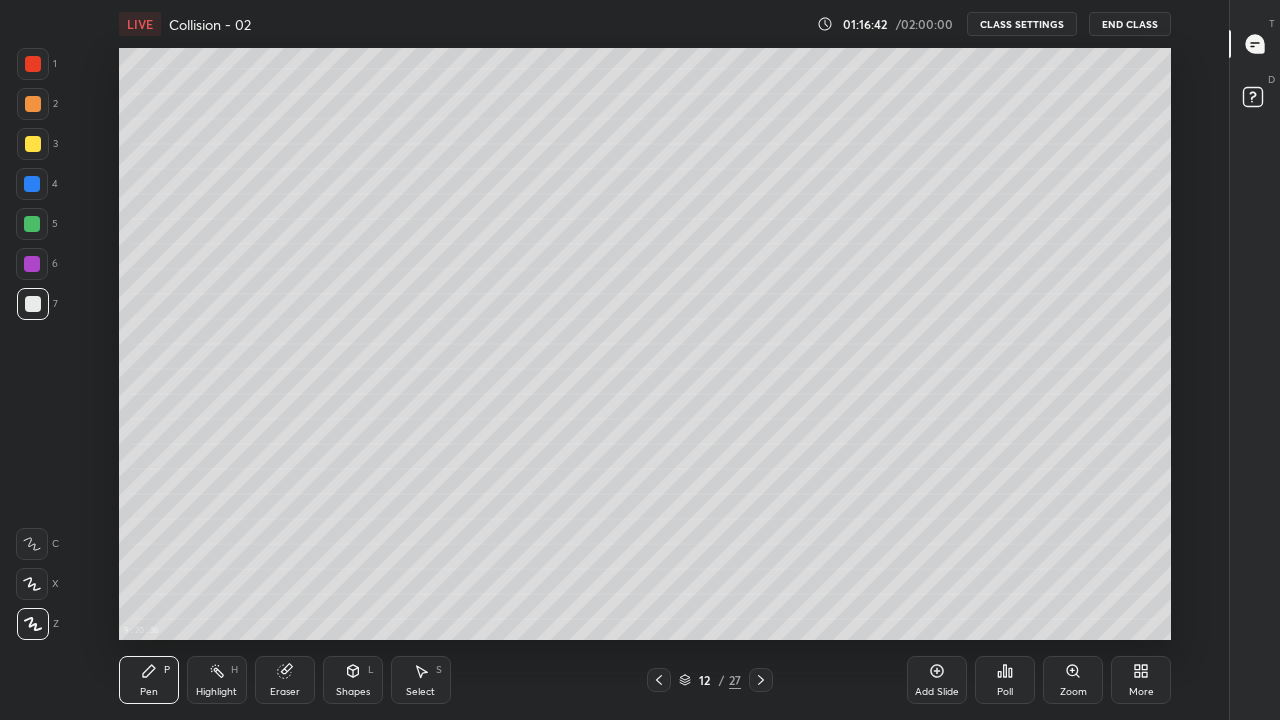 click on "Highlight" at bounding box center (216, 692) 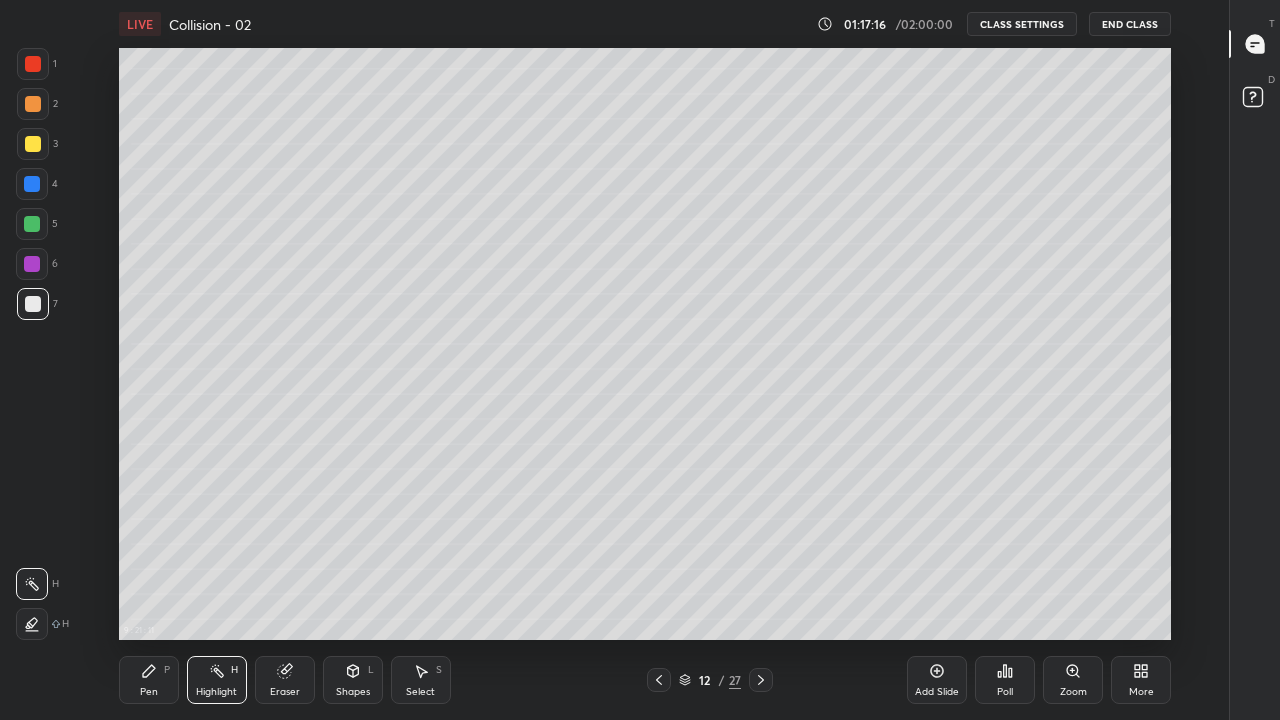 click on "Pen P" at bounding box center (149, 680) 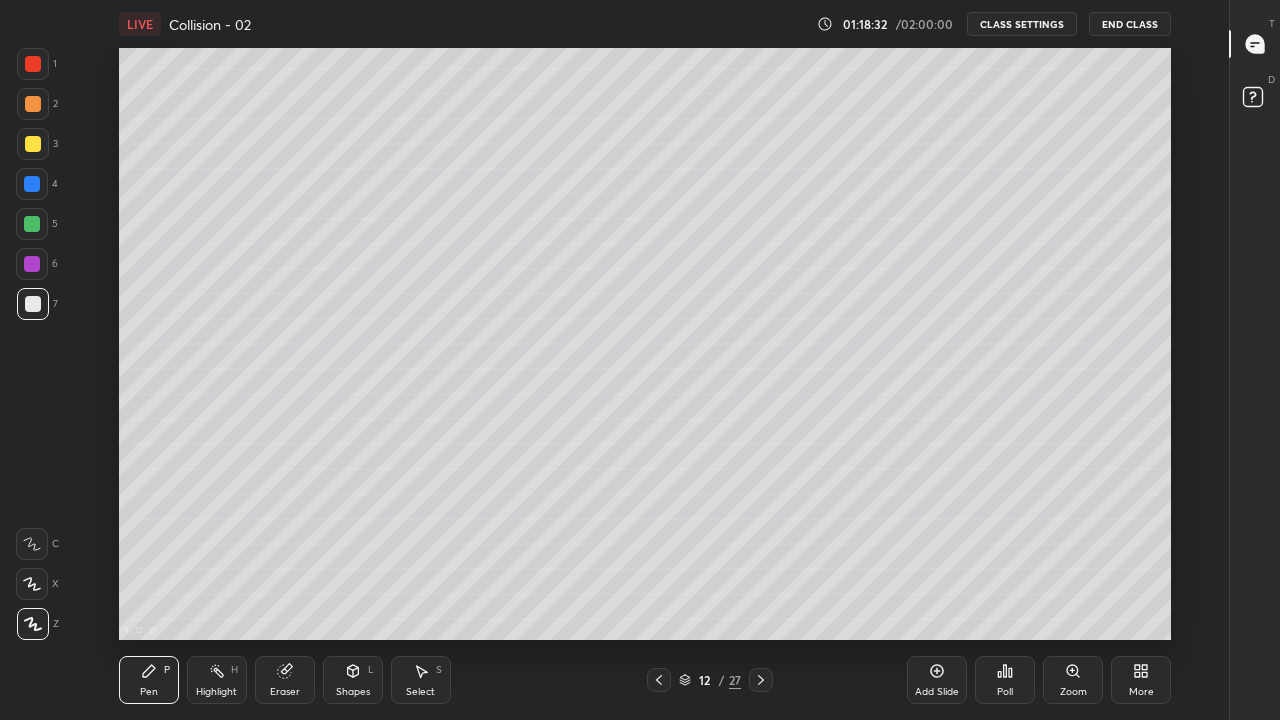 click on "Highlight H" at bounding box center [217, 680] 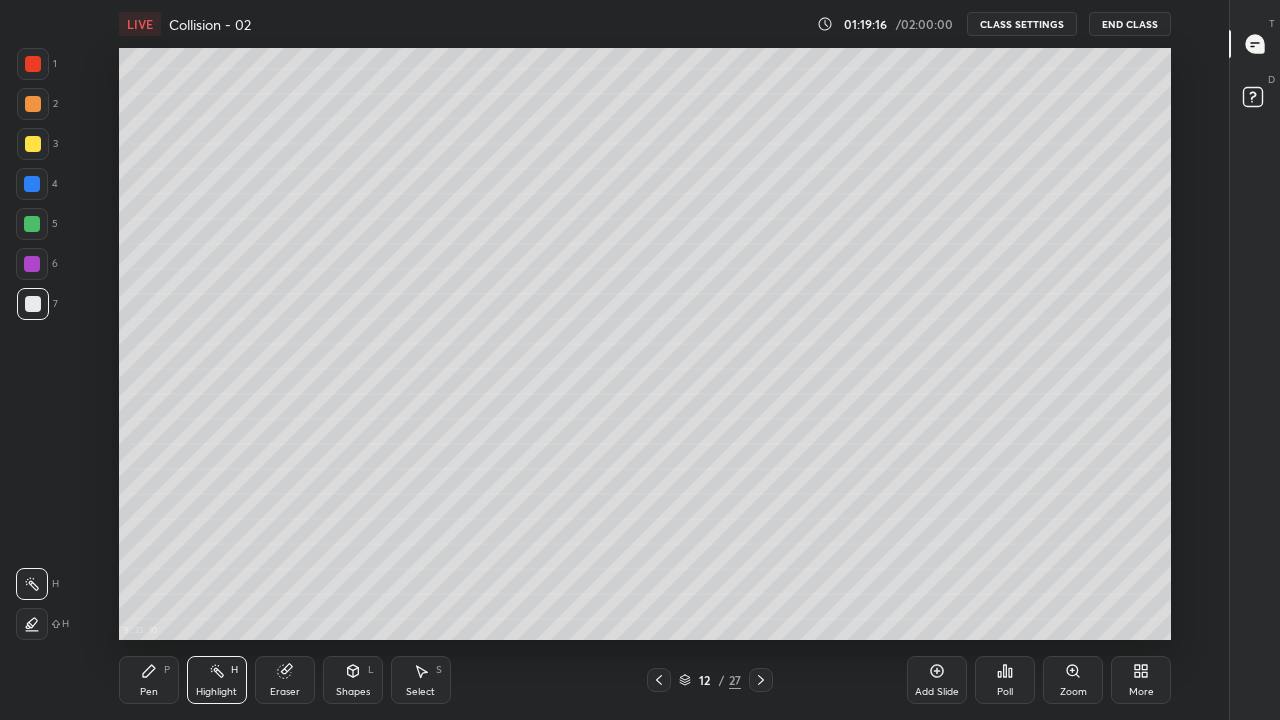 click on "Pen" at bounding box center [149, 692] 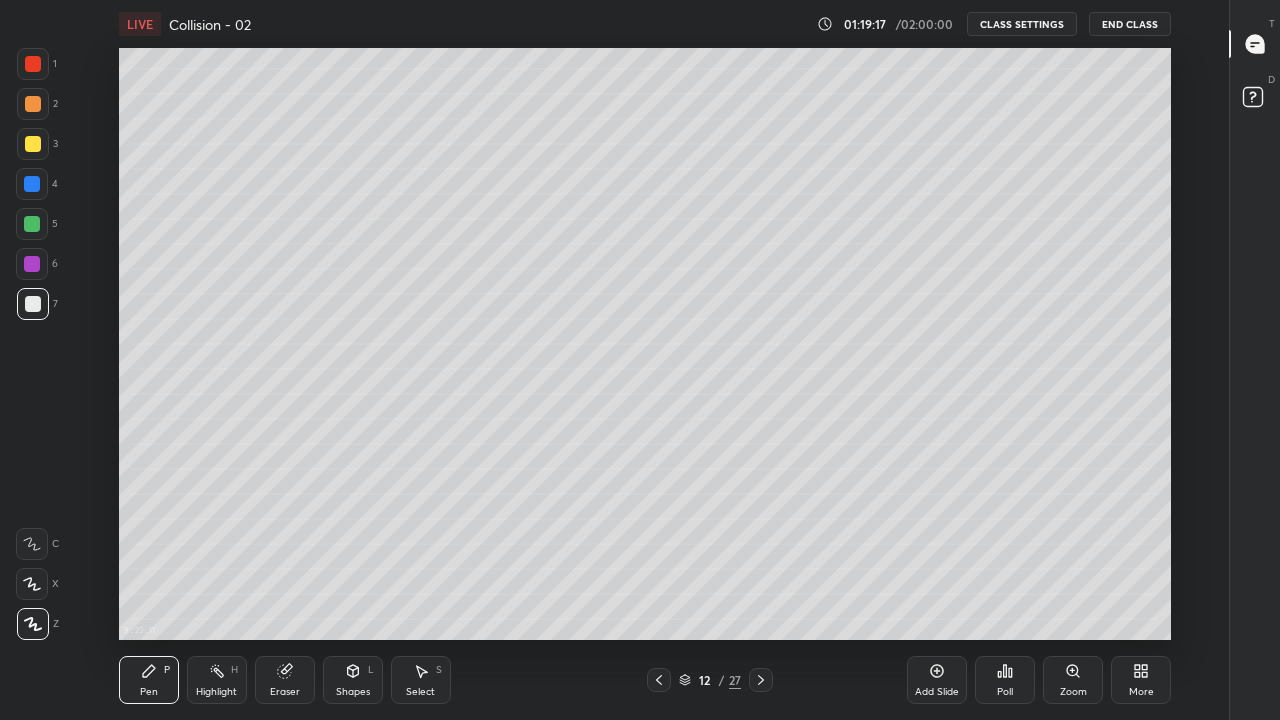 click at bounding box center (33, 624) 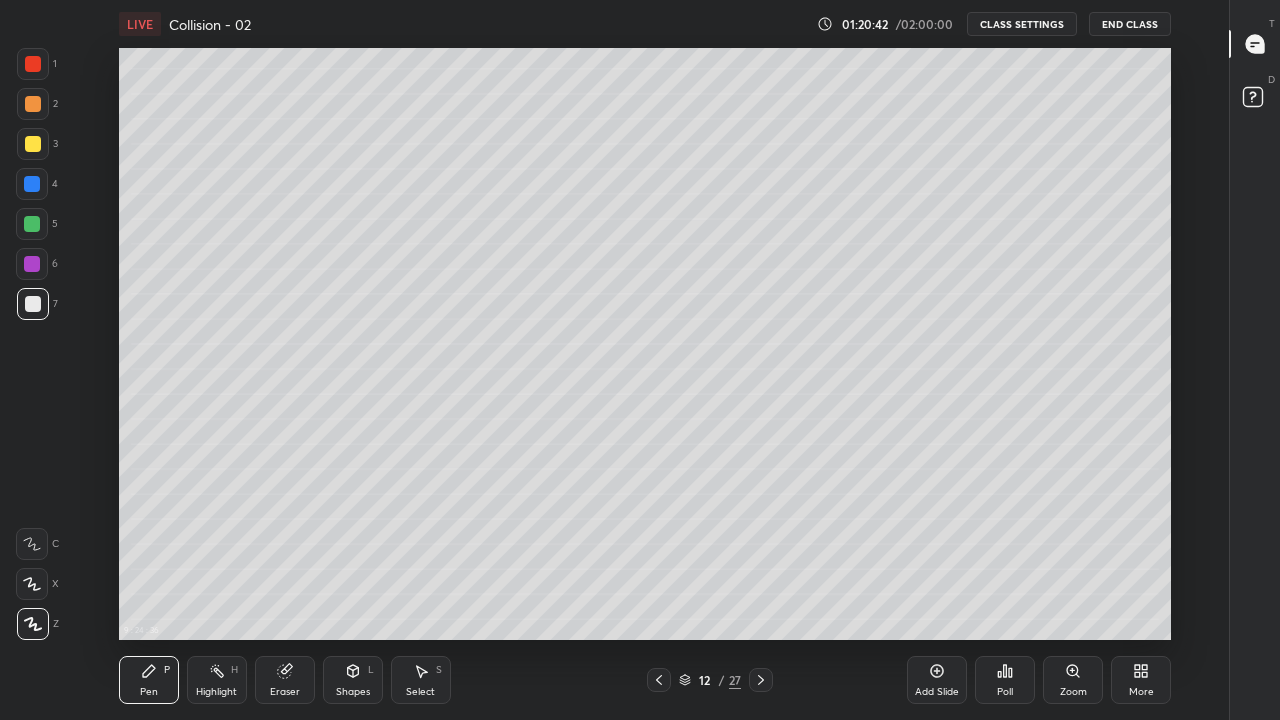 click 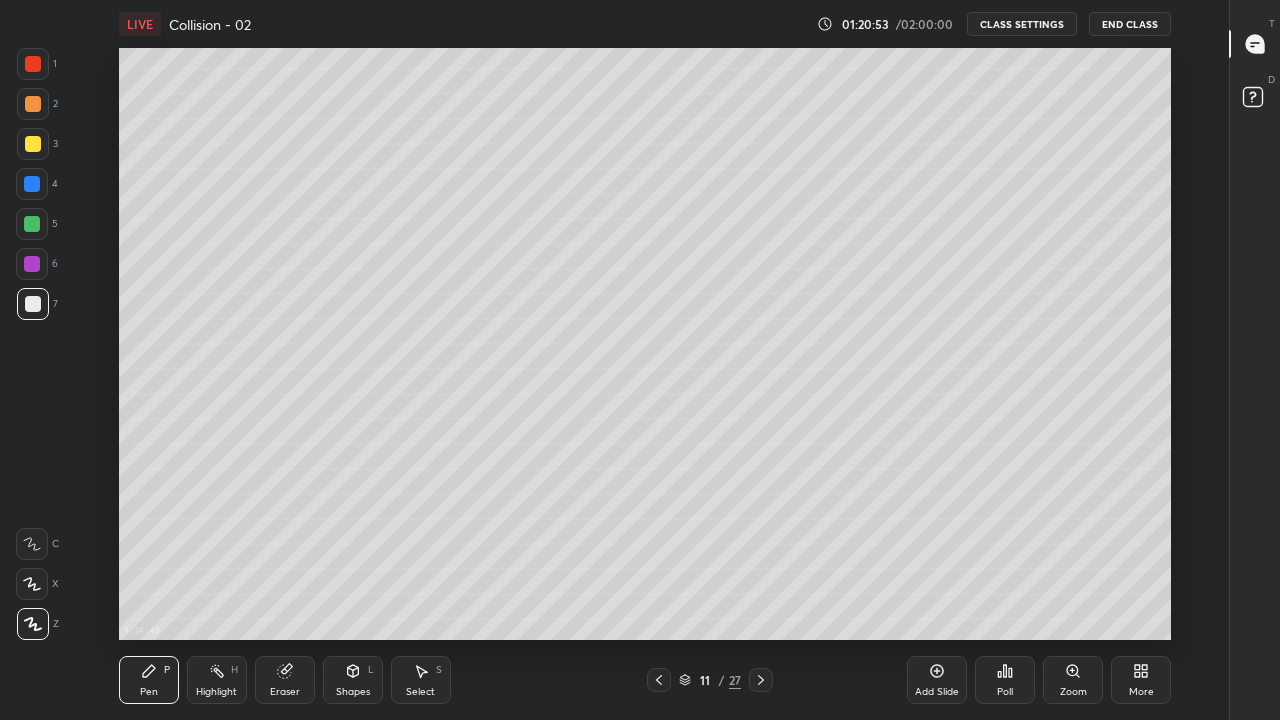 click 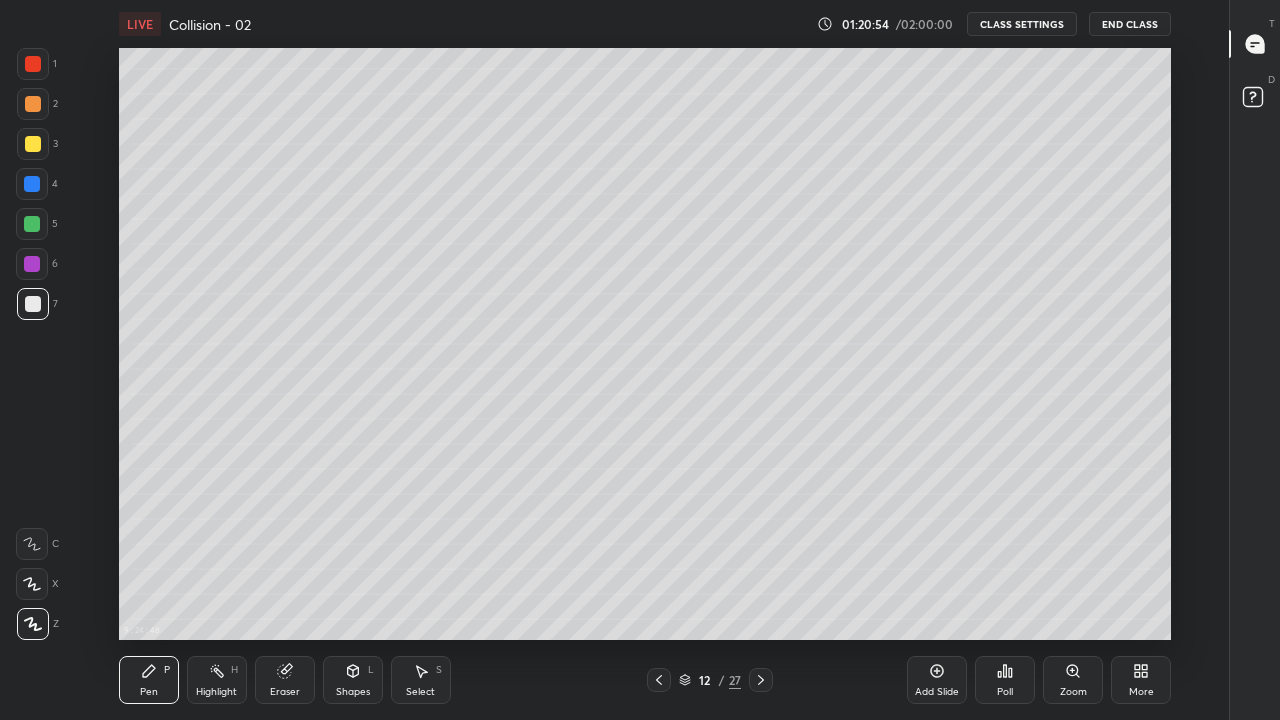 click 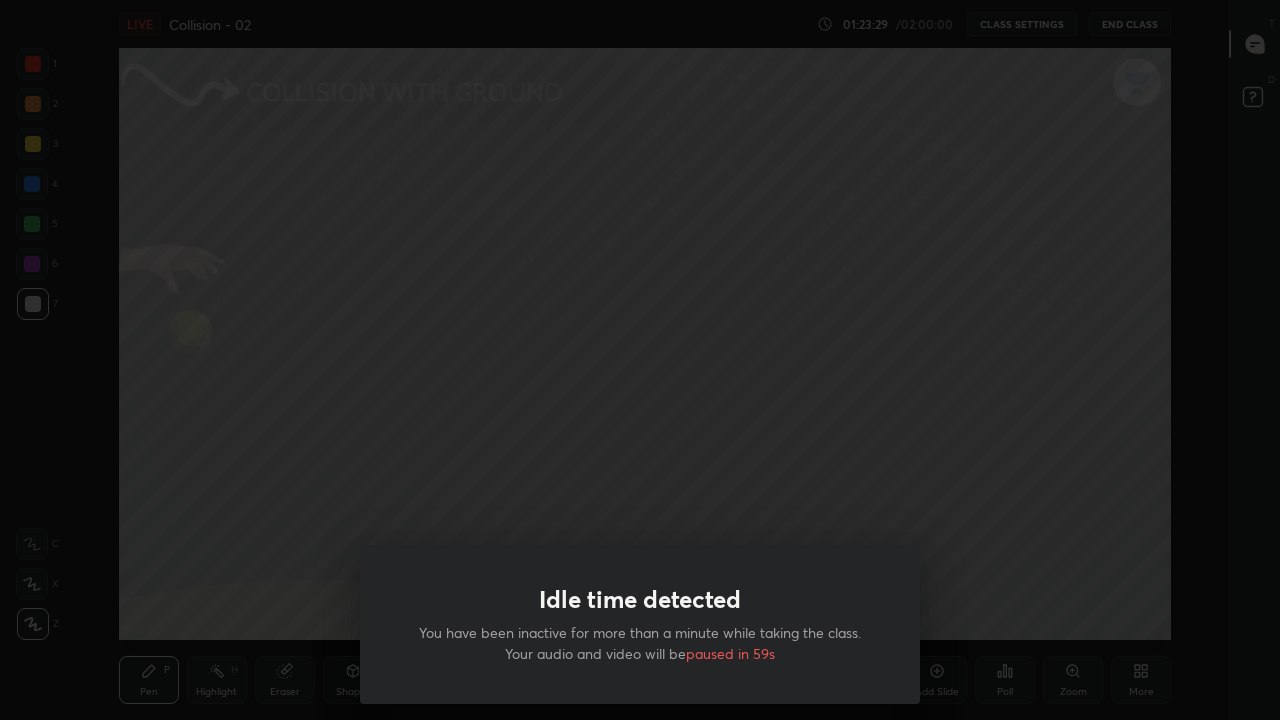 click on "Idle time detected You have been inactive for more than a minute while taking the class. Your audio and video will be  paused in 59s" at bounding box center [640, 360] 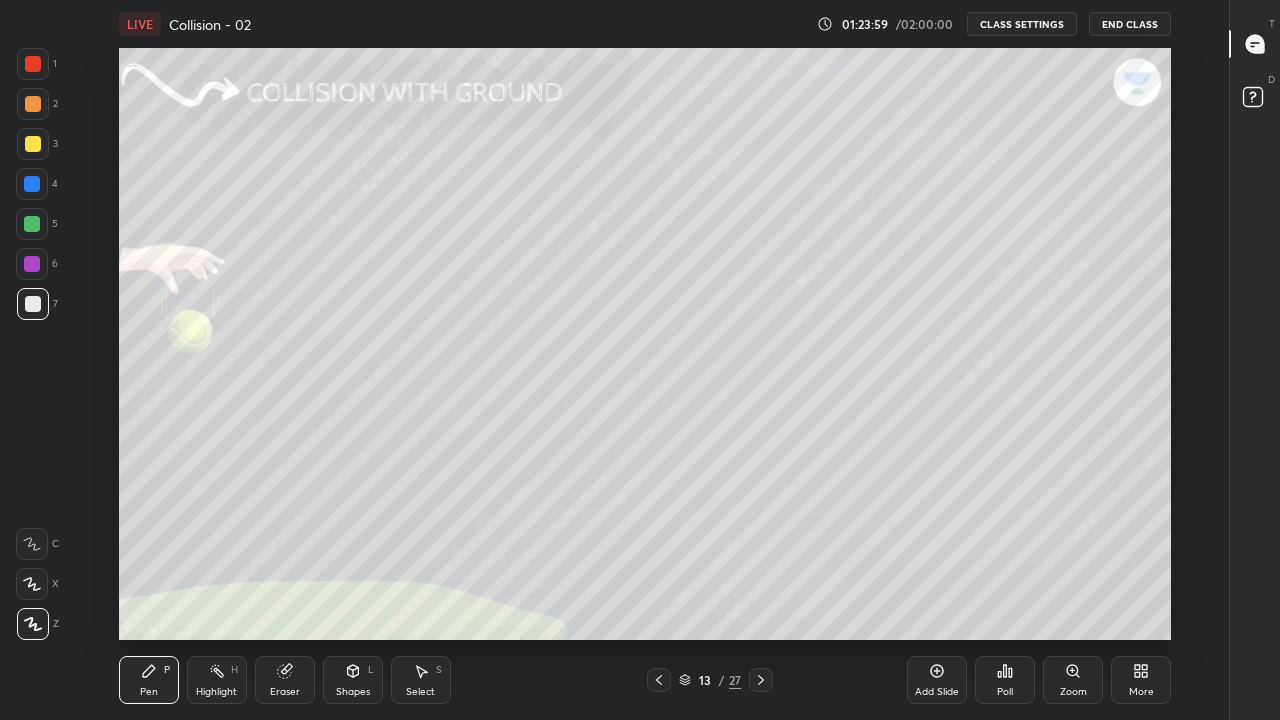 click on "Highlight H" at bounding box center (217, 680) 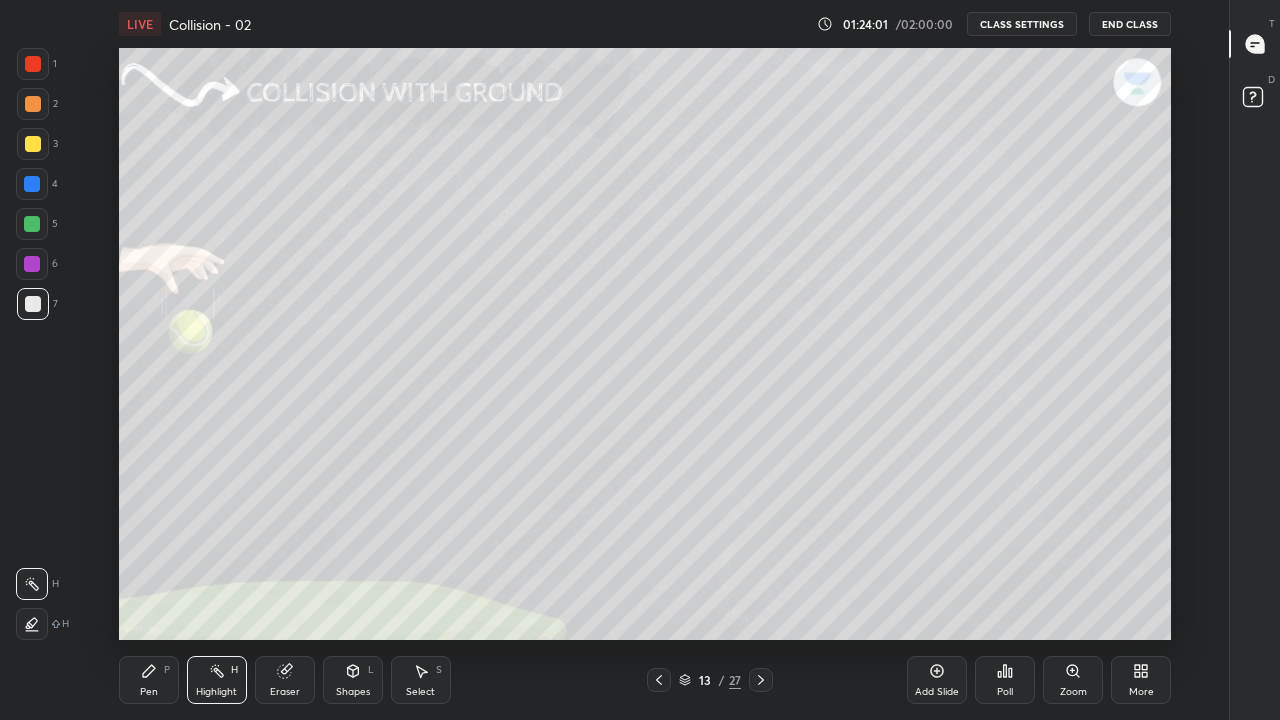 click 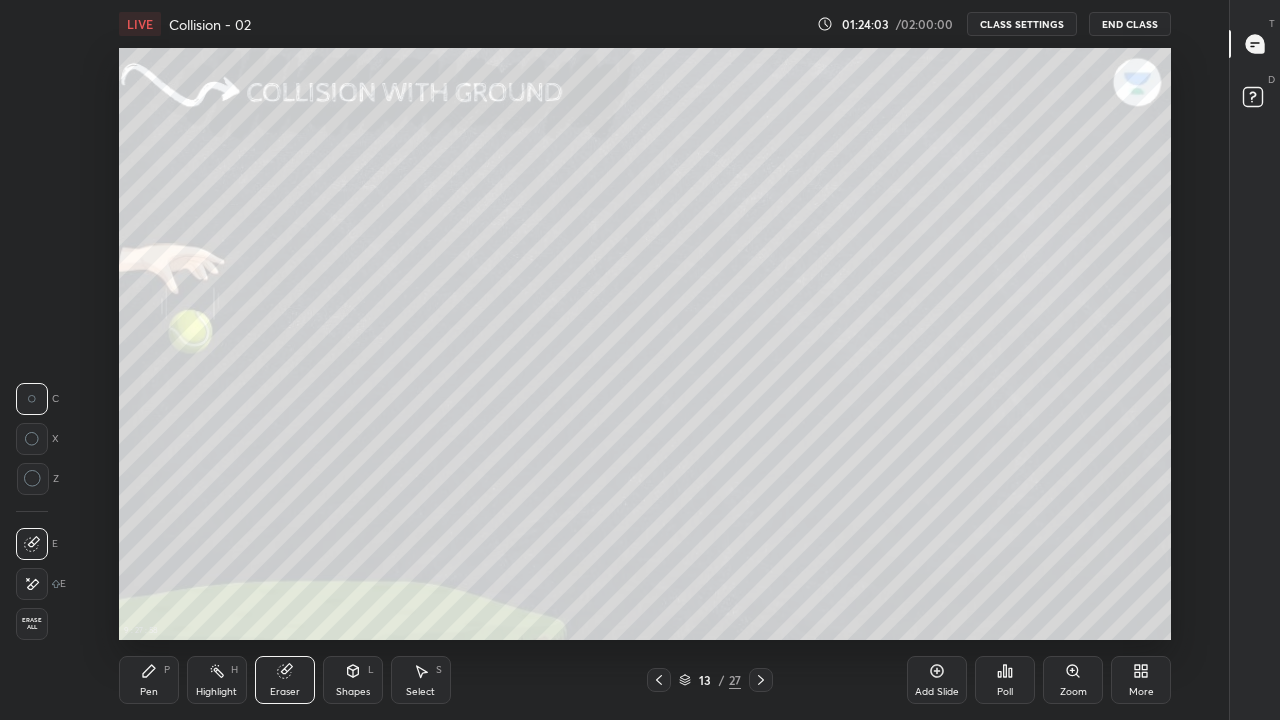 click on "Pen" at bounding box center [149, 692] 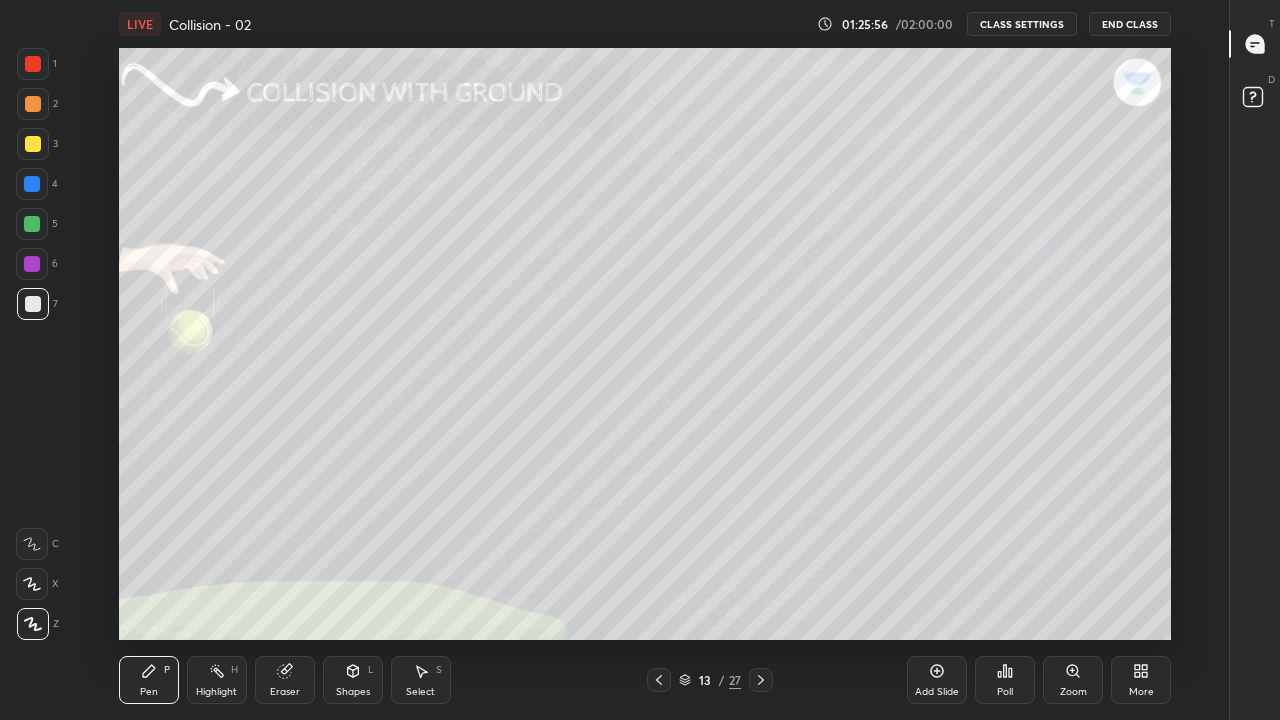 click 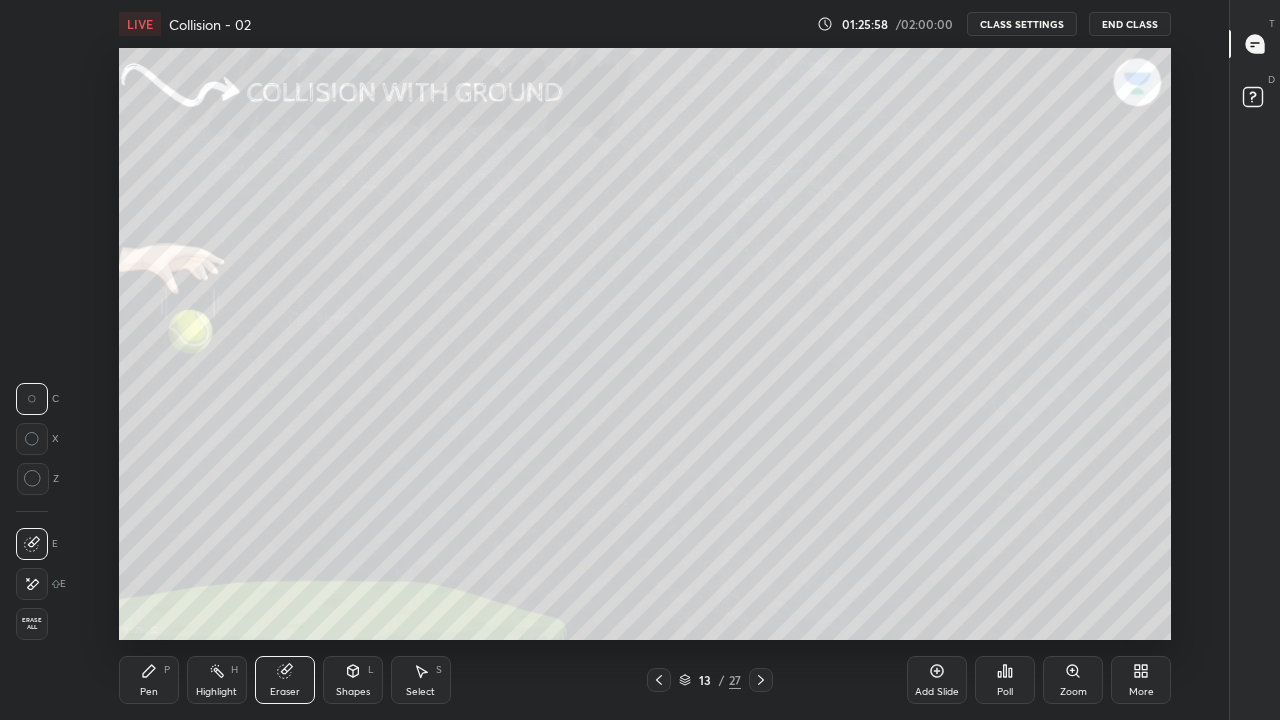 click on "Pen P" at bounding box center (149, 680) 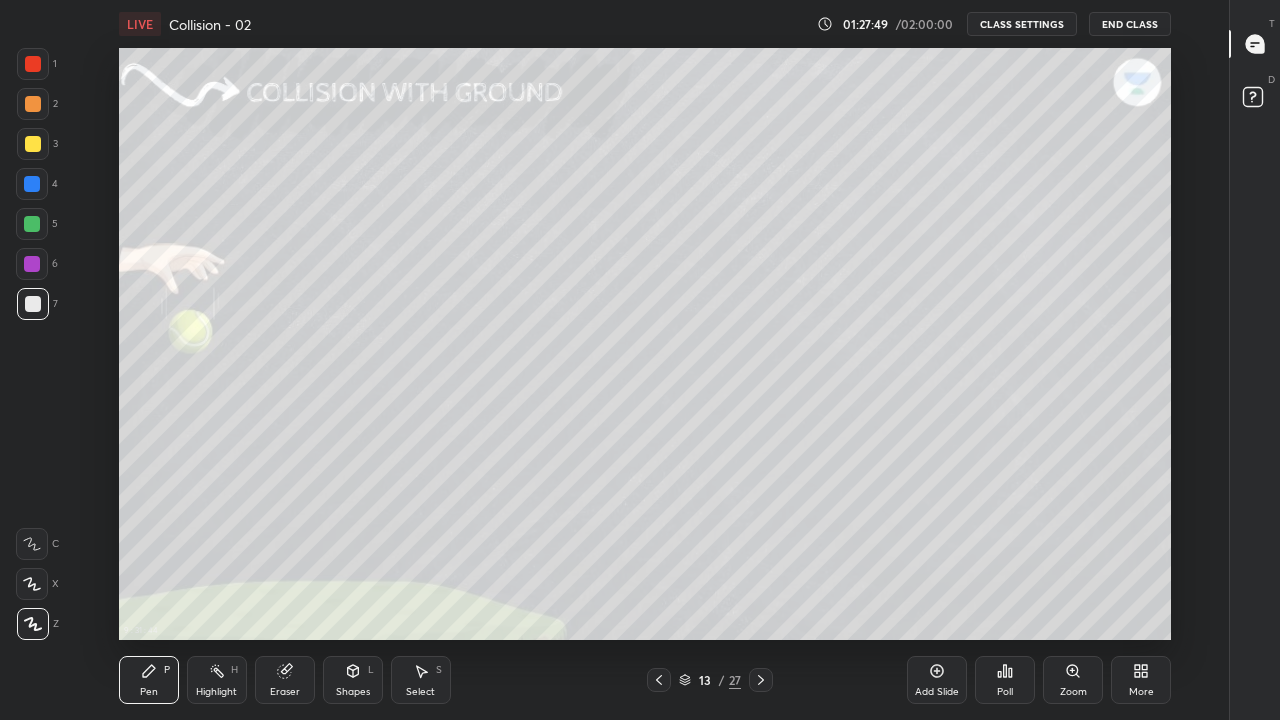 click on "Highlight H" at bounding box center [217, 680] 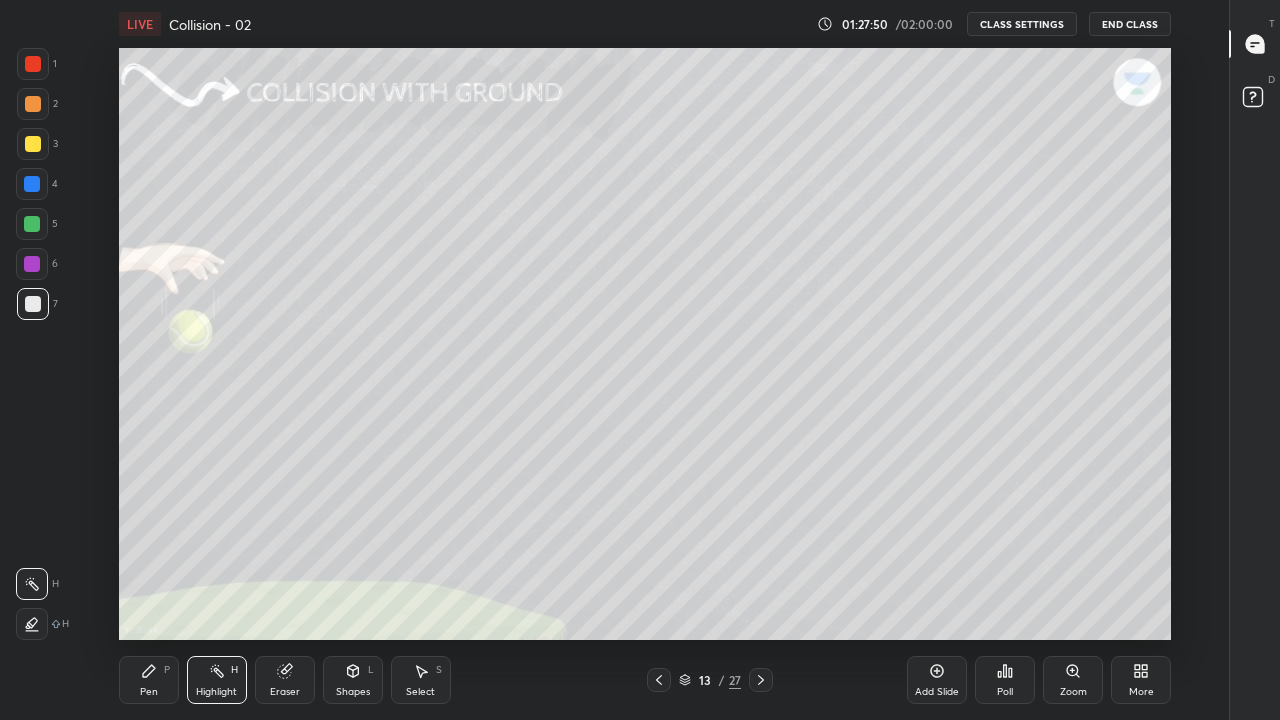 click 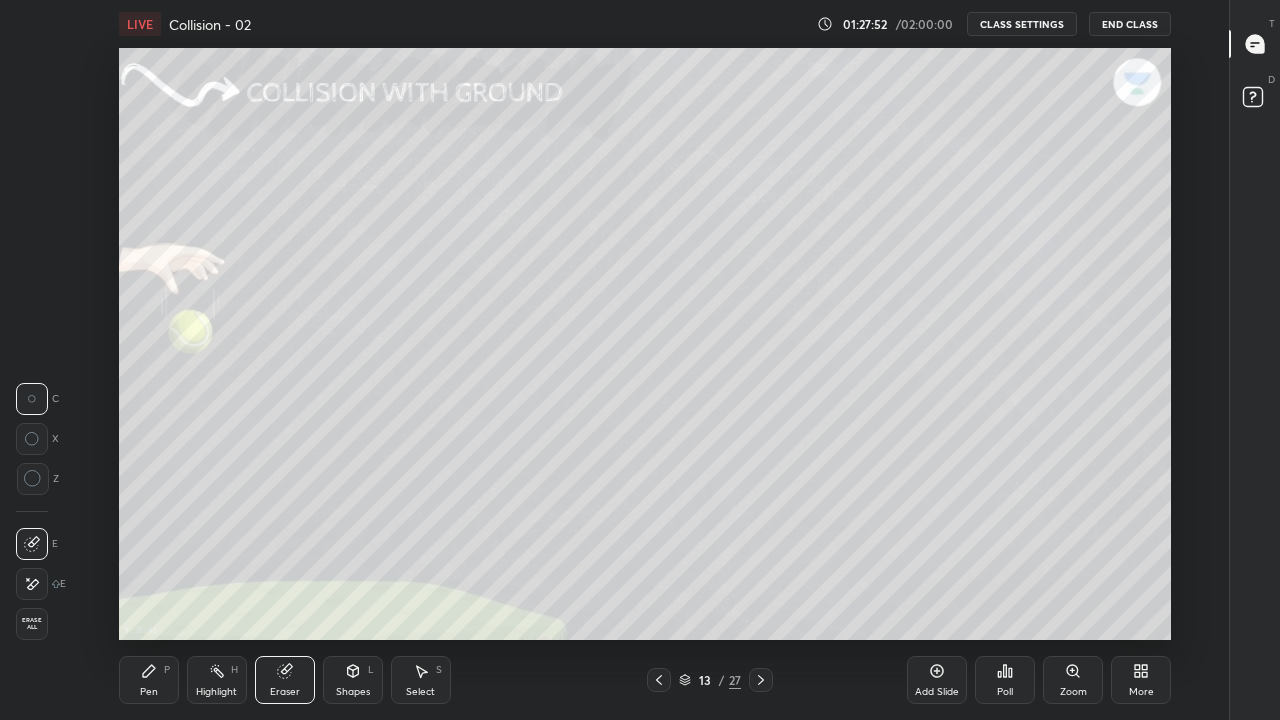 click on "Pen P" at bounding box center [149, 680] 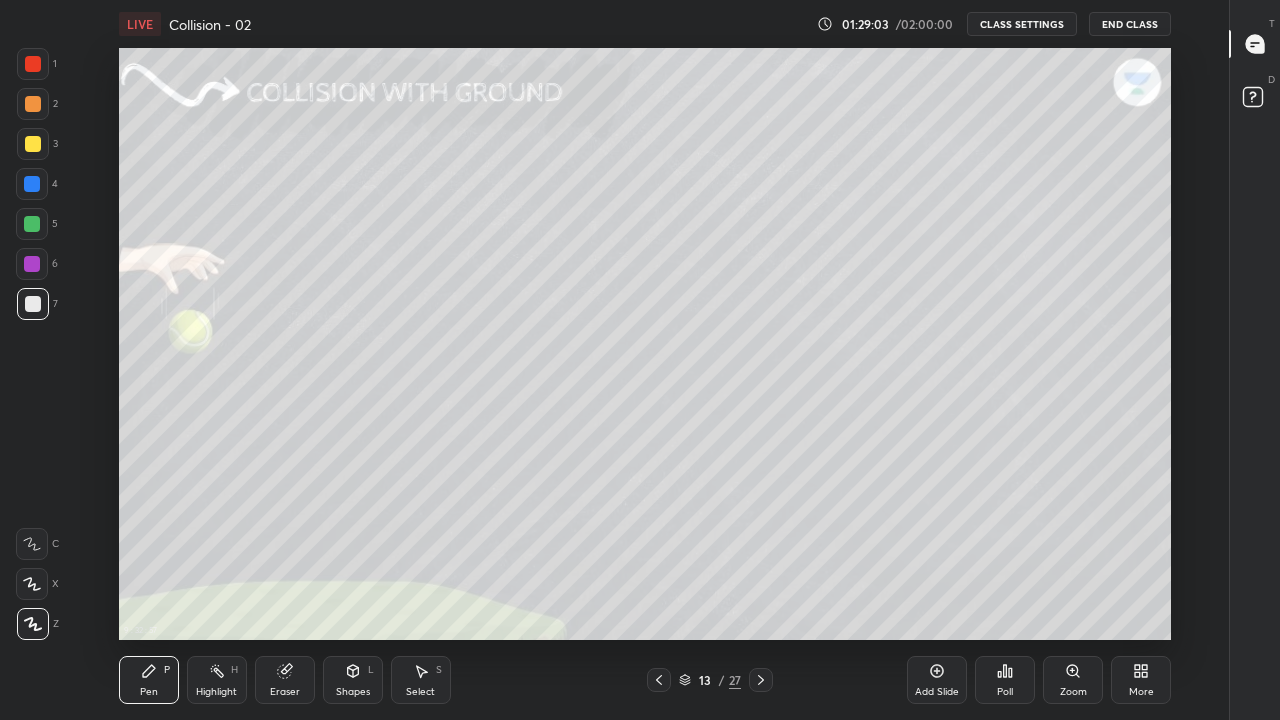 click on "Highlight H" at bounding box center [217, 680] 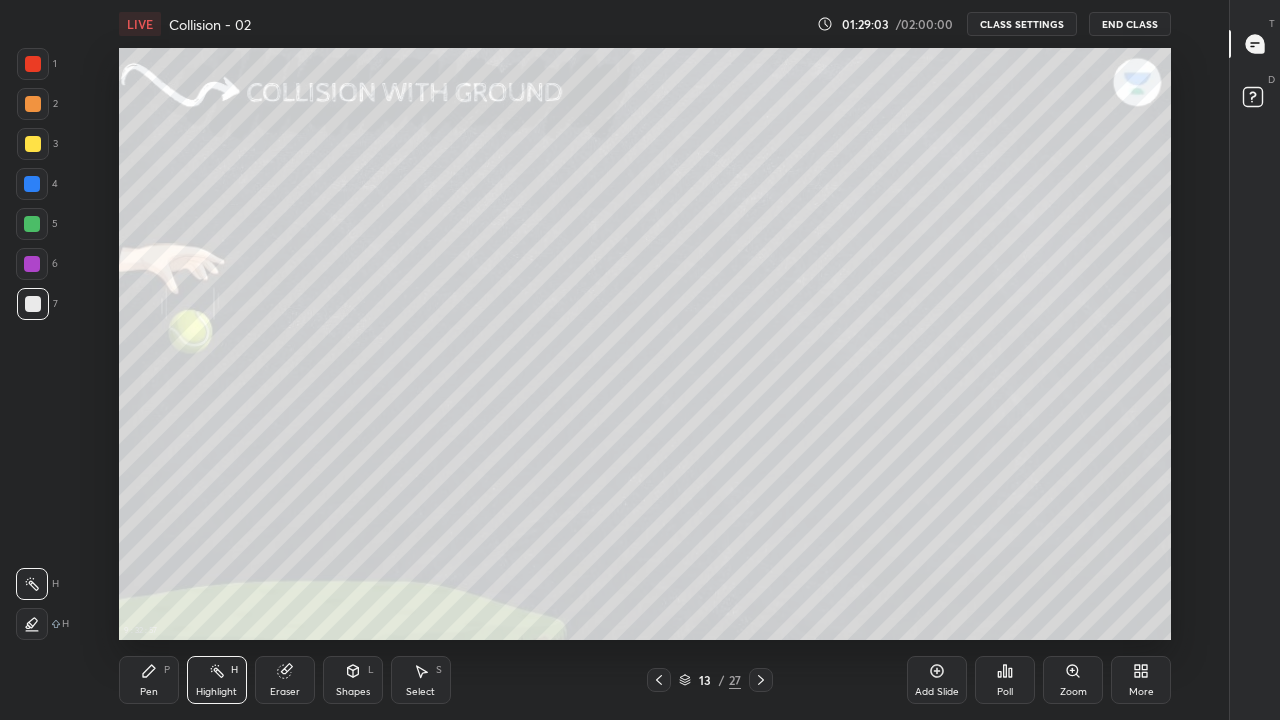 click 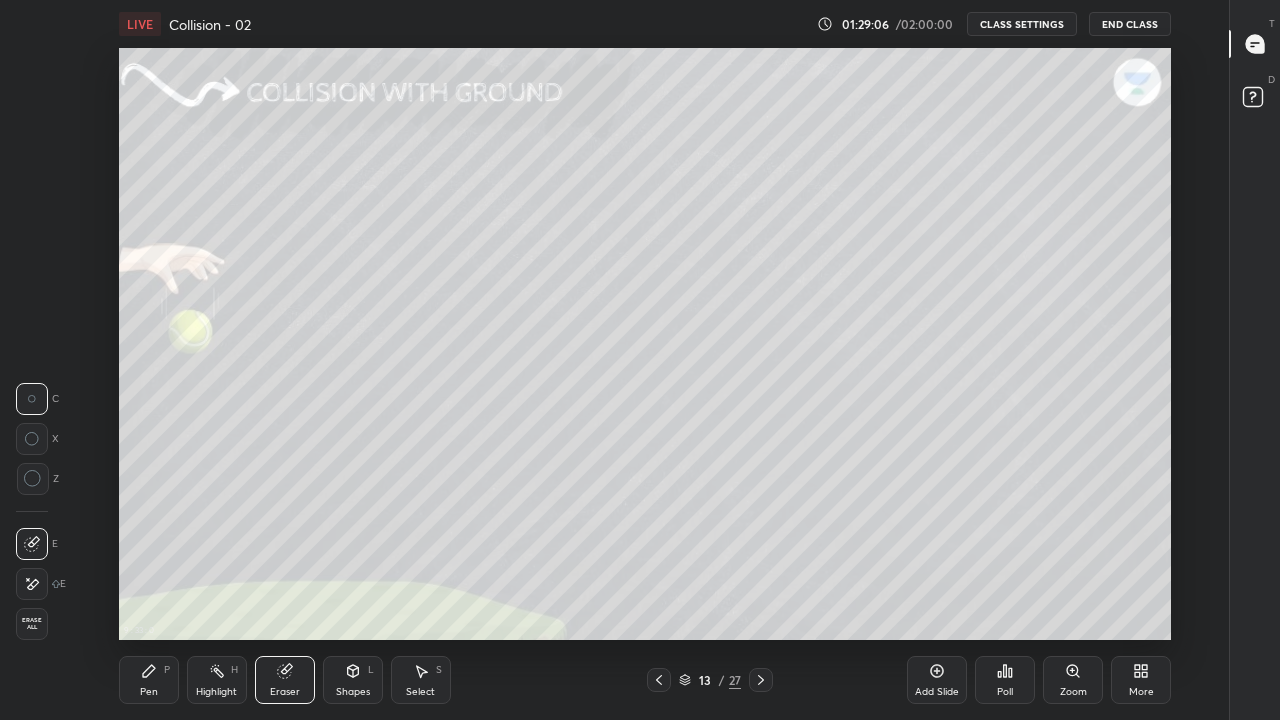 click on "Pen" at bounding box center [149, 692] 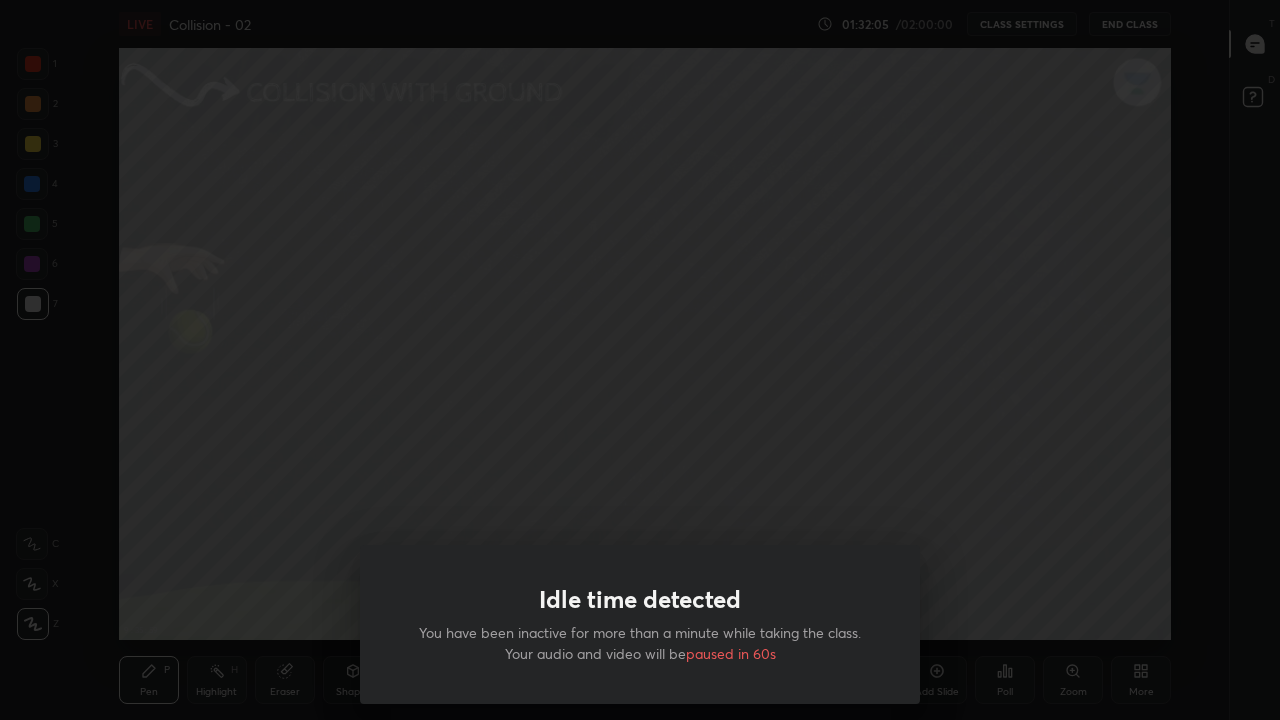 click on "Idle time detected You have been inactive for more than a minute while taking the class. Your audio and video will be  paused in 60s" at bounding box center (640, 360) 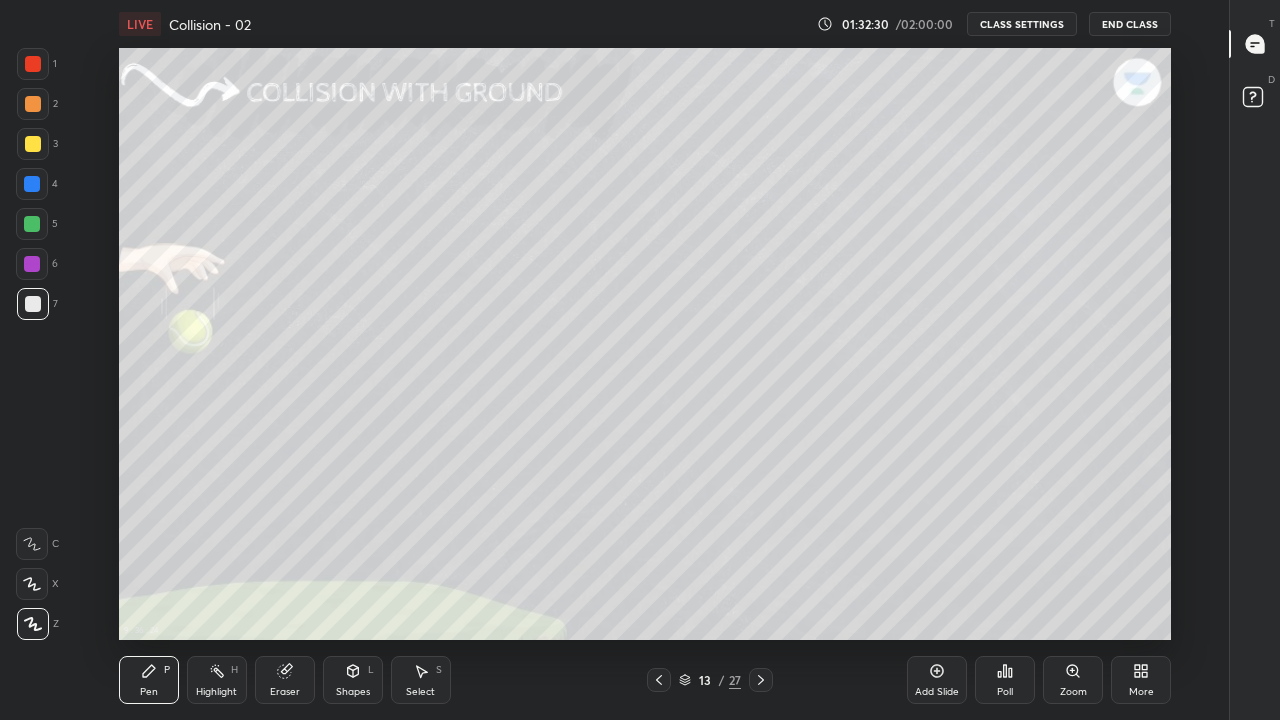 click on "Add Slide" at bounding box center (937, 680) 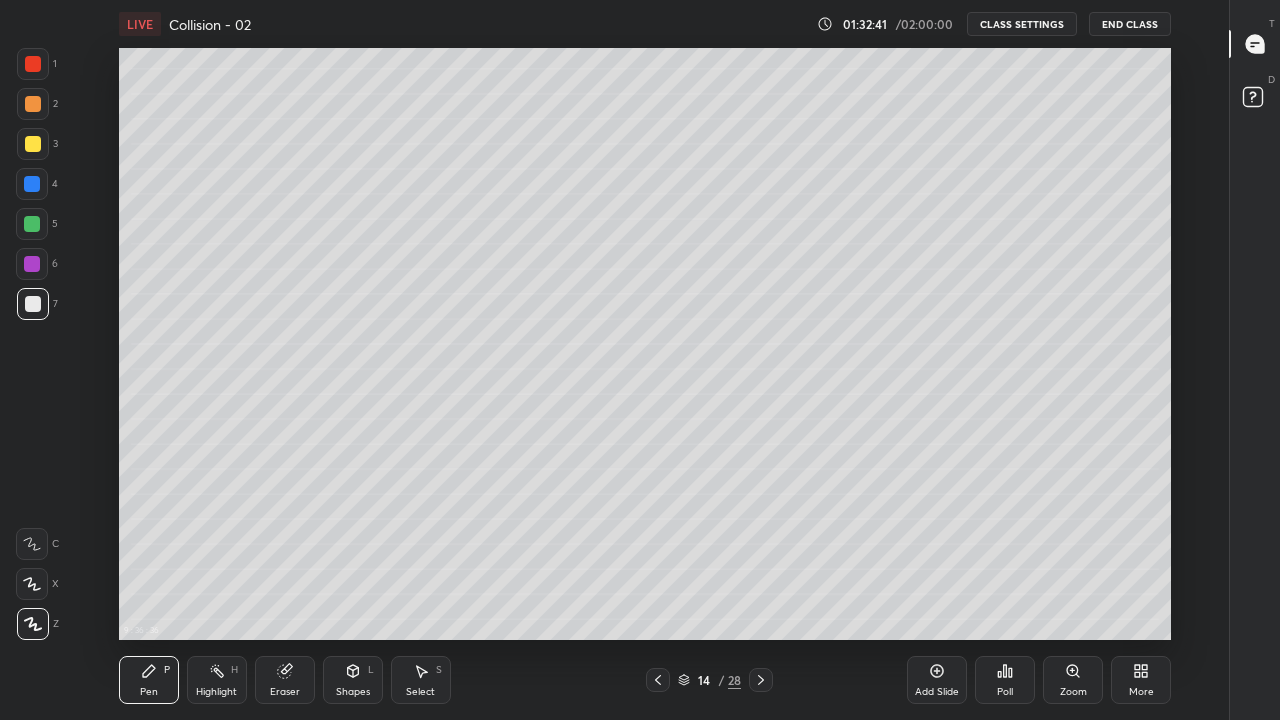 click on "Eraser" at bounding box center (285, 692) 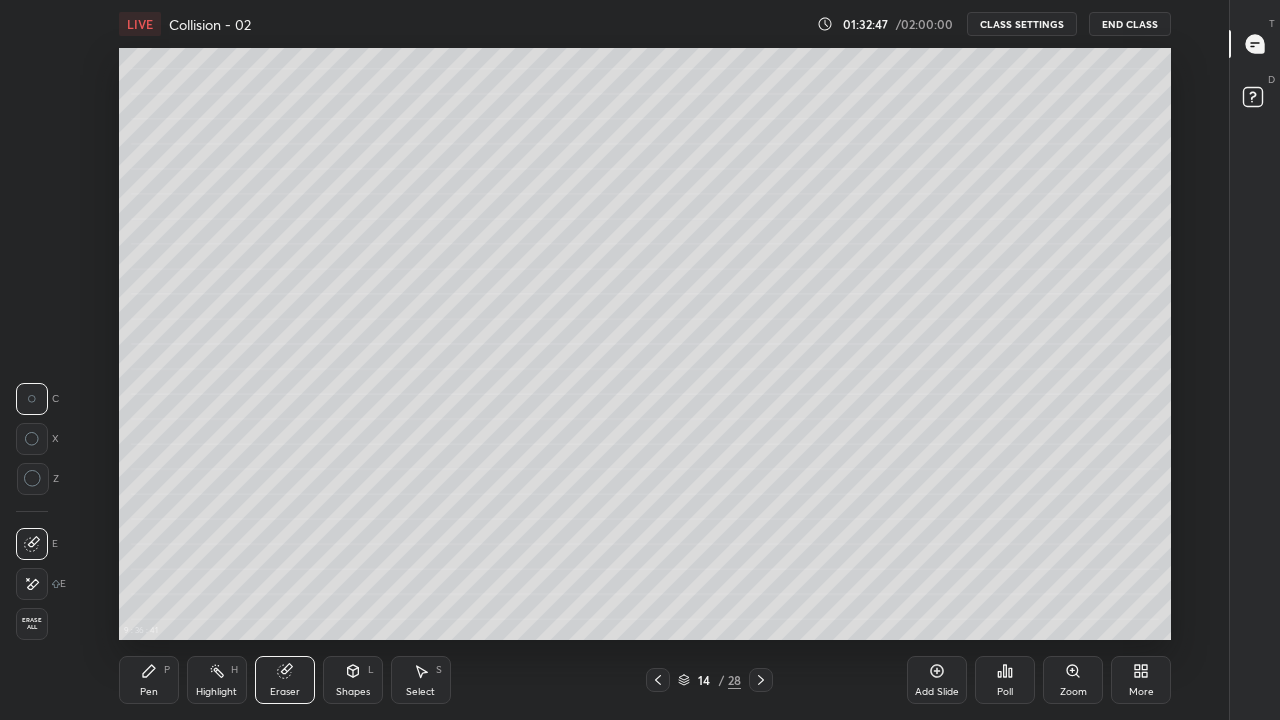 click on "Pen P" at bounding box center [149, 680] 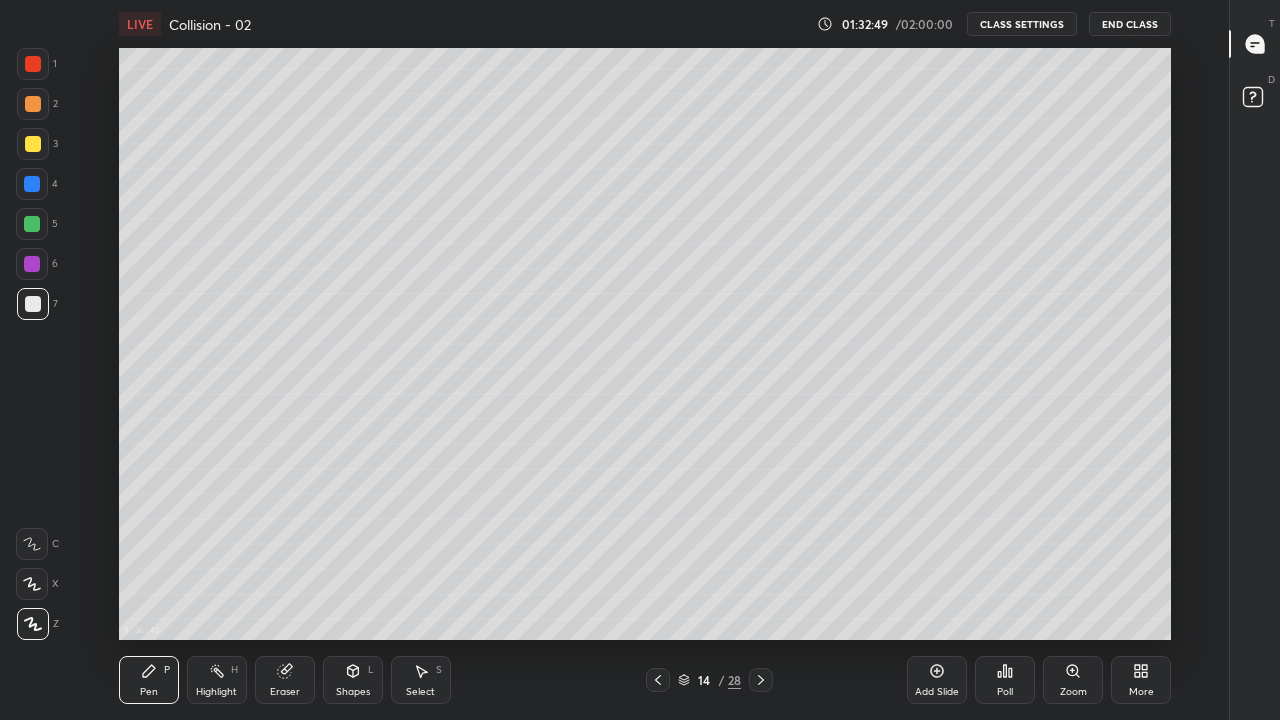 click 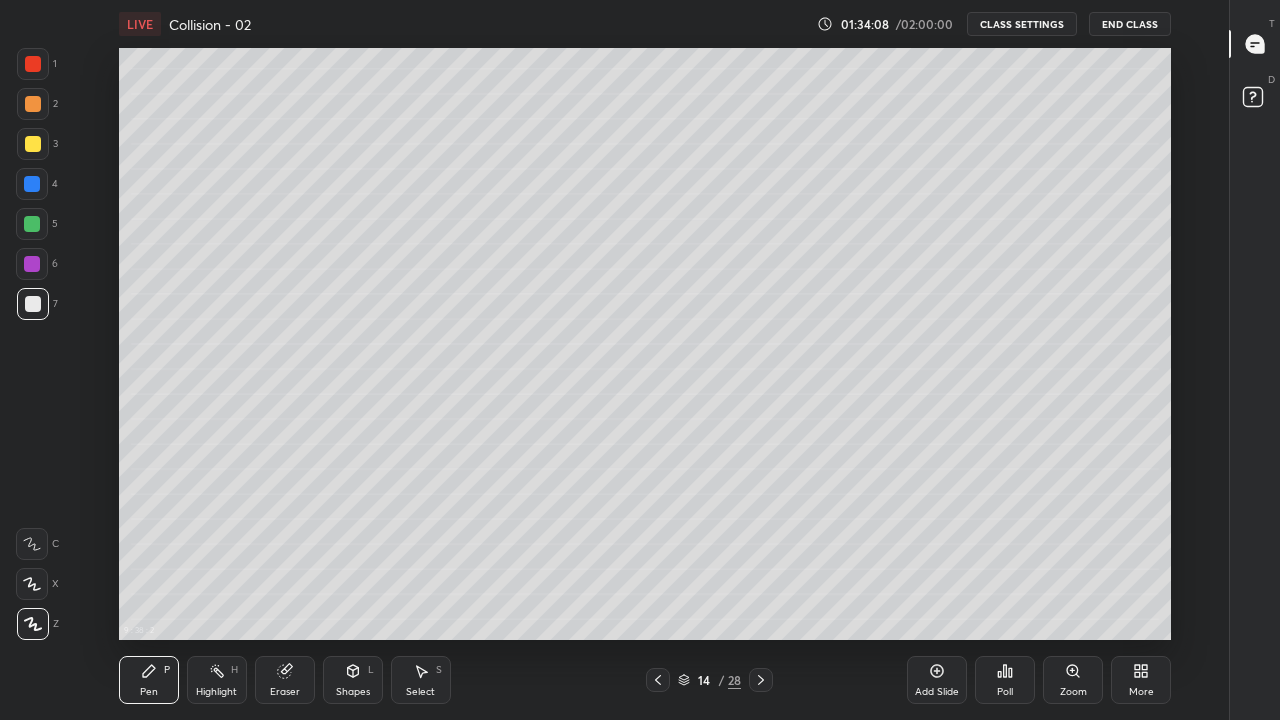click on "Eraser" at bounding box center (285, 680) 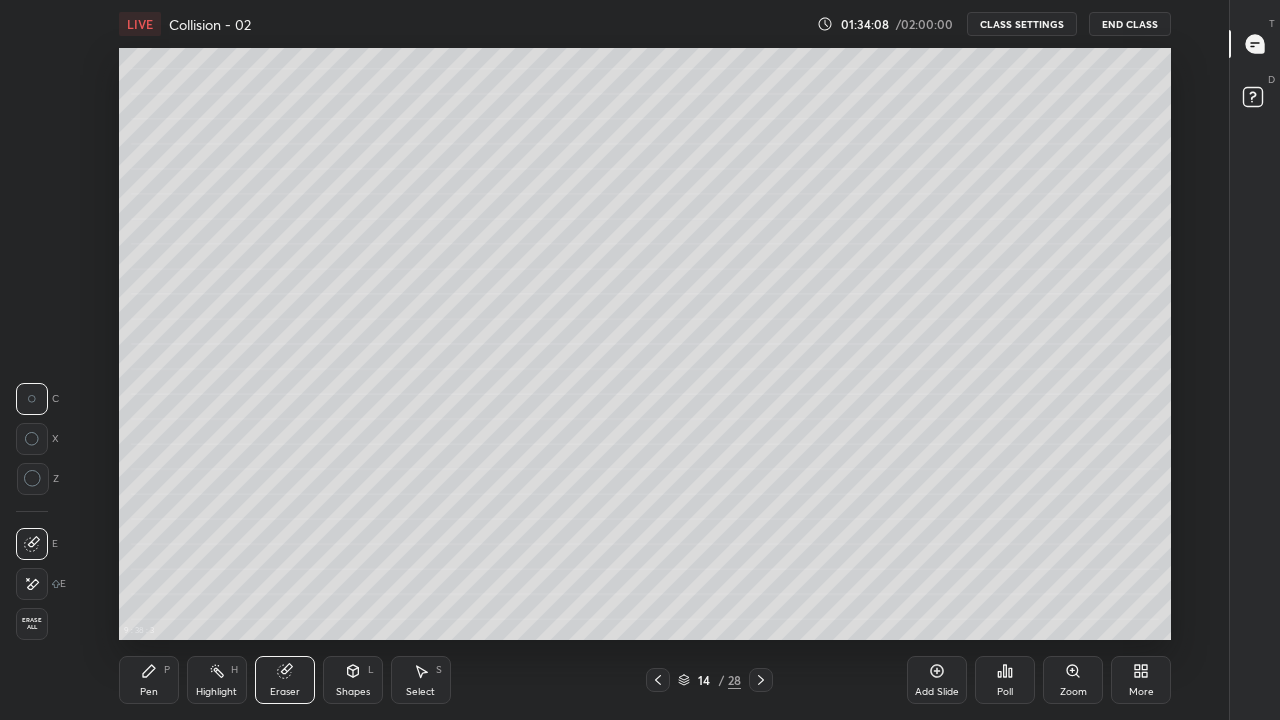 click on "Eraser" at bounding box center (285, 680) 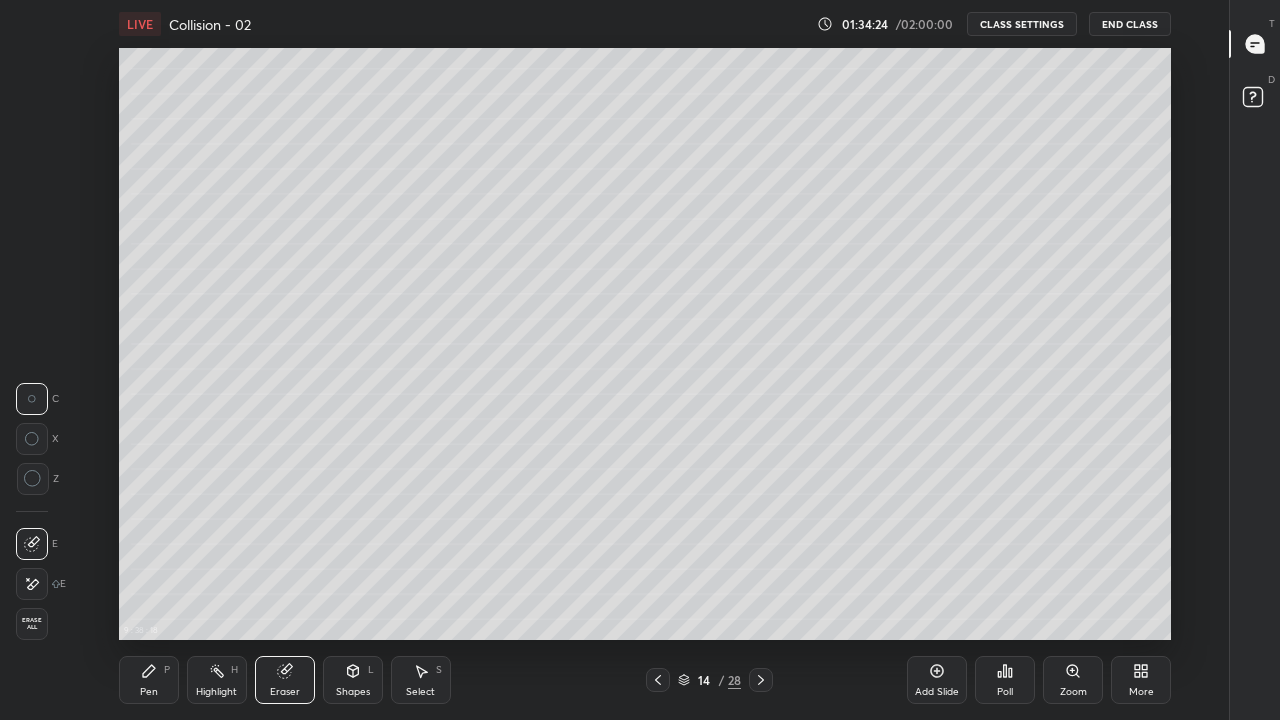 click on "Pen" at bounding box center (149, 692) 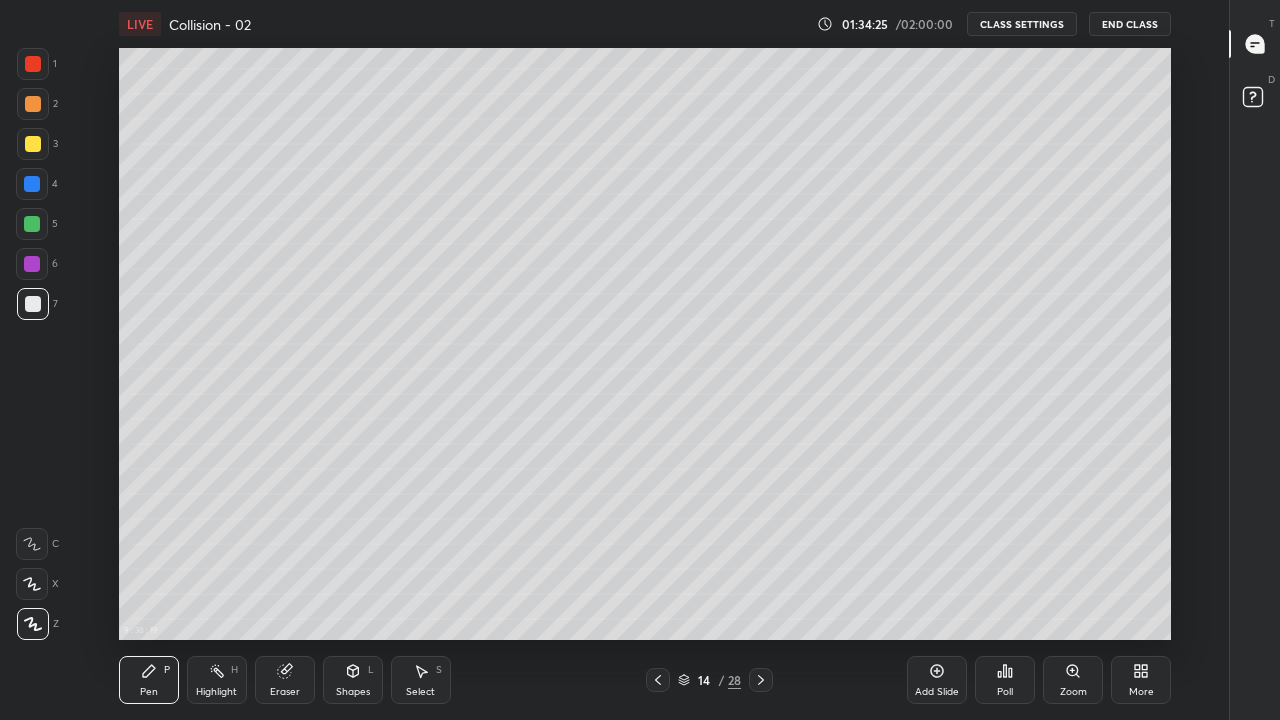 click on "Pen P" at bounding box center [149, 680] 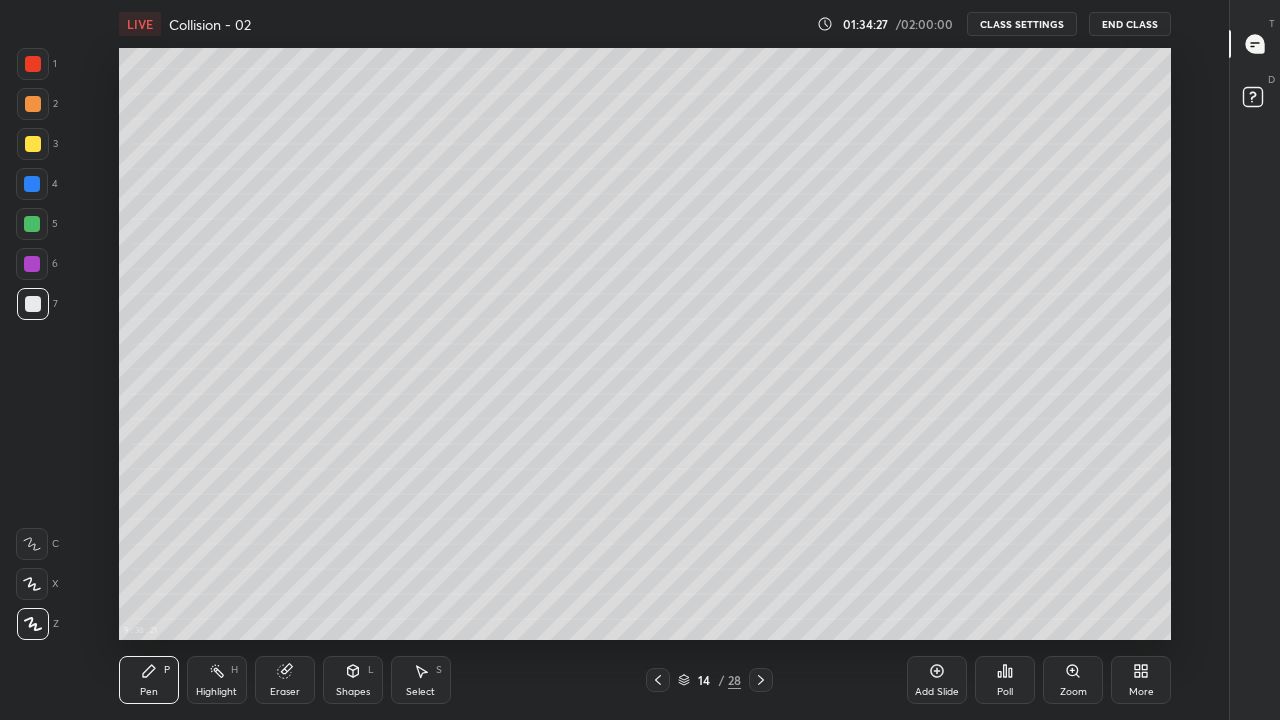 click 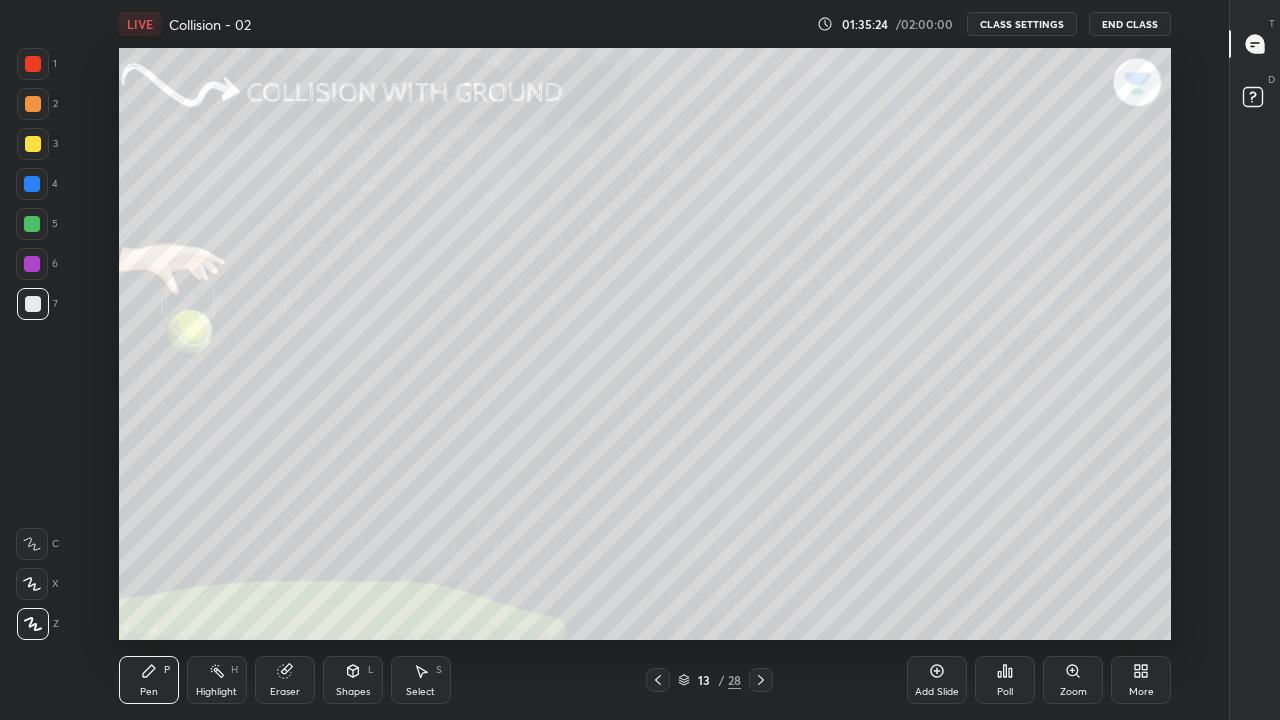 click at bounding box center (33, 624) 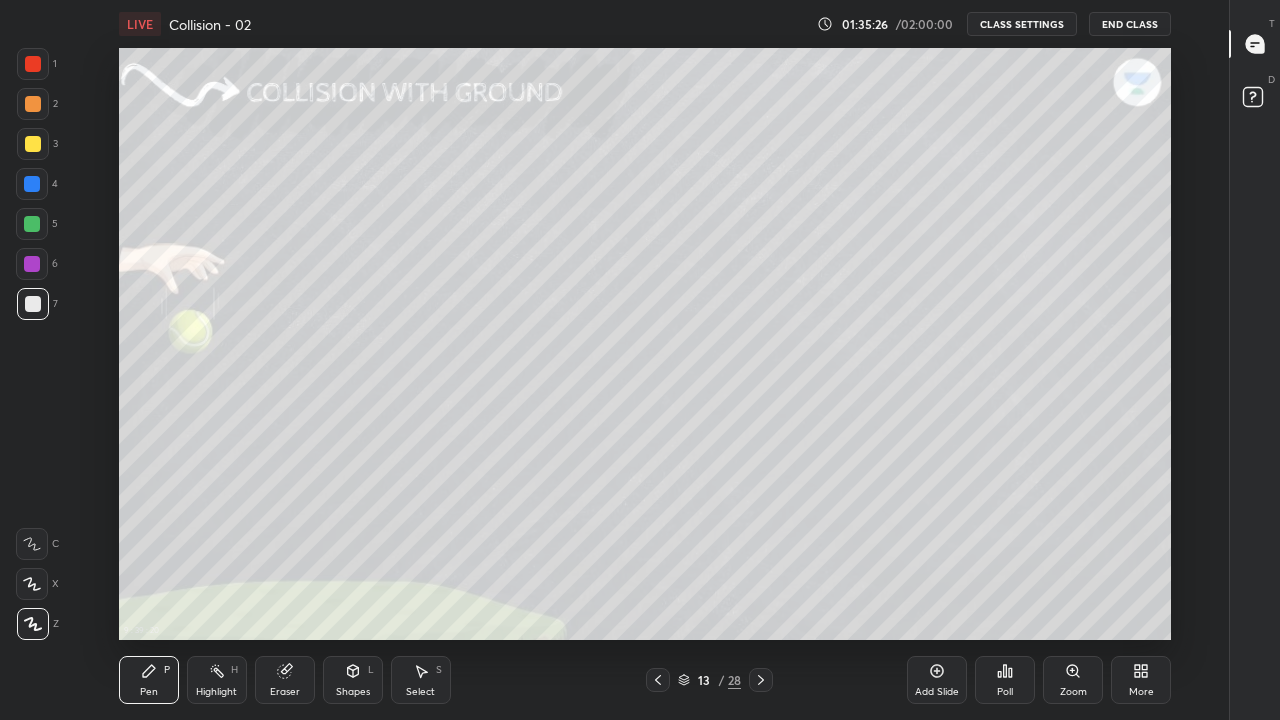 click 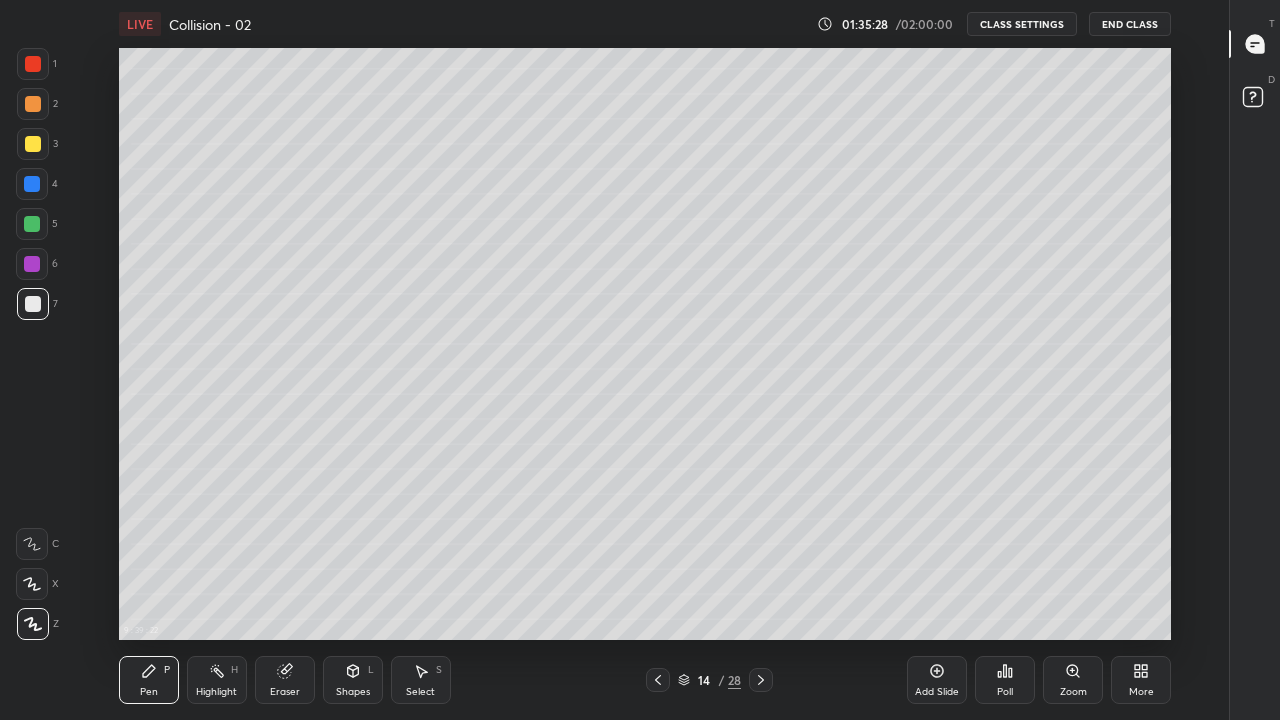 click 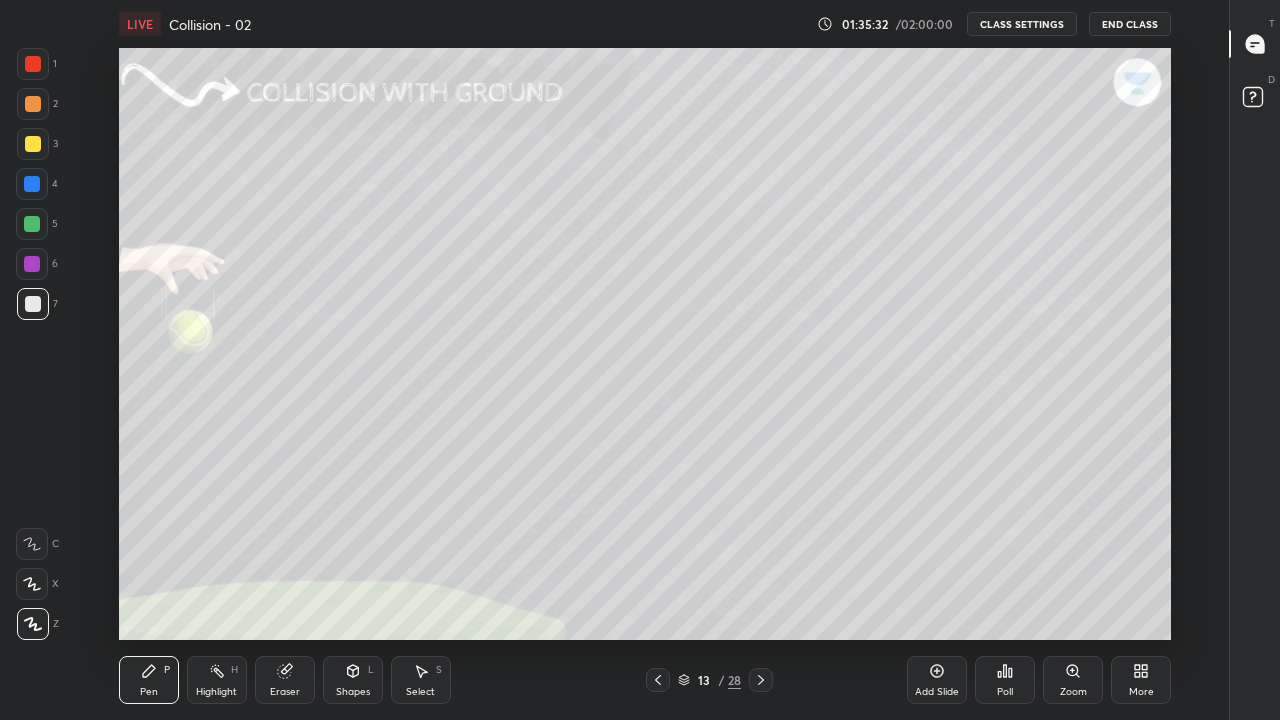 click 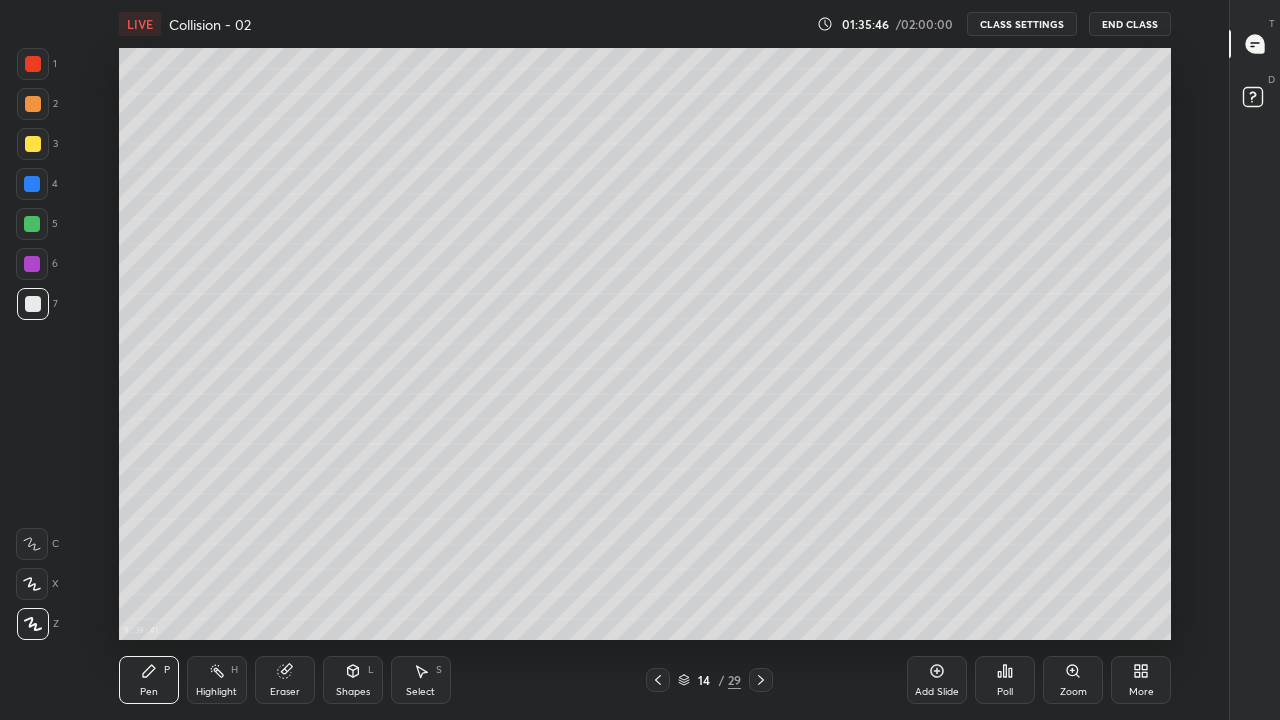 click 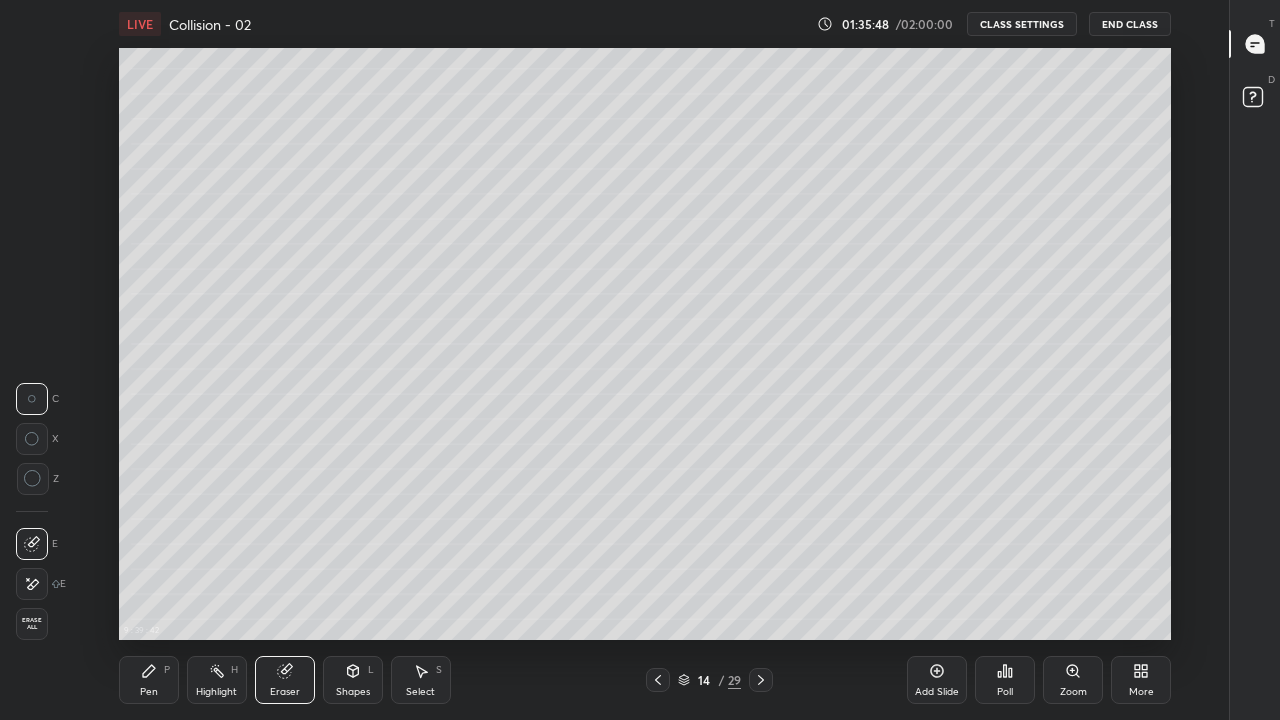 click on "Pen P" at bounding box center (149, 680) 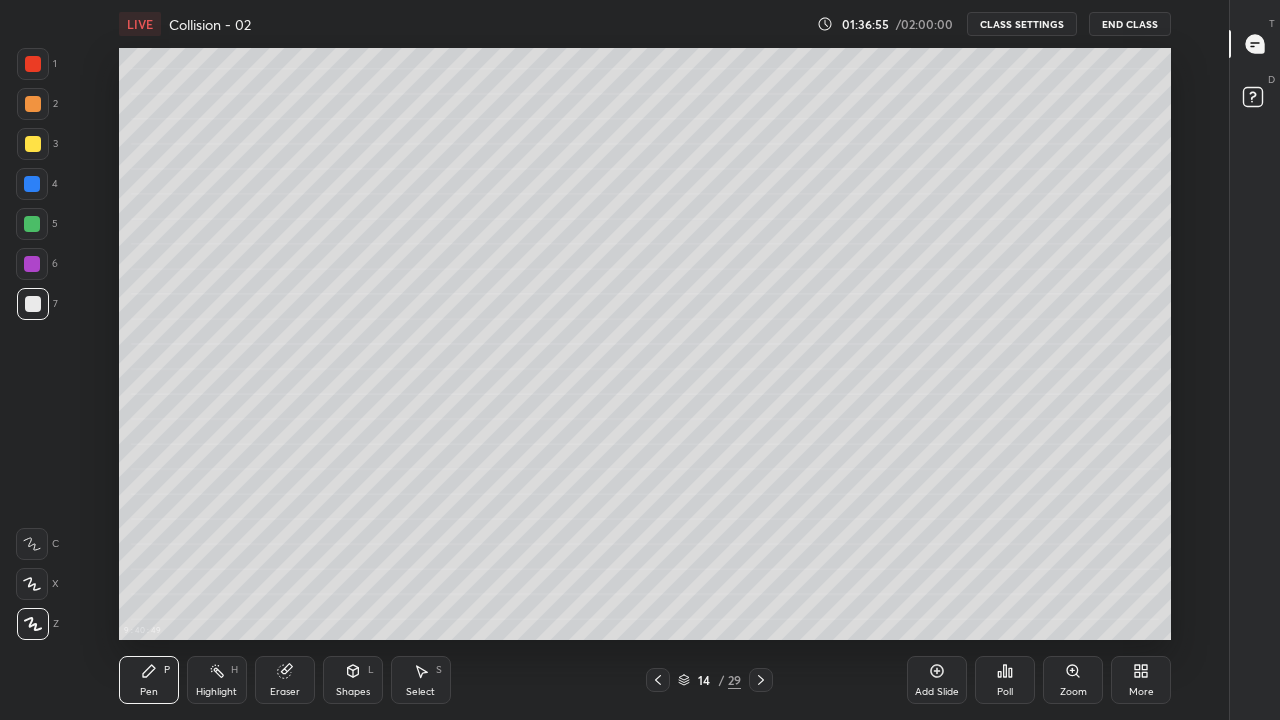 click 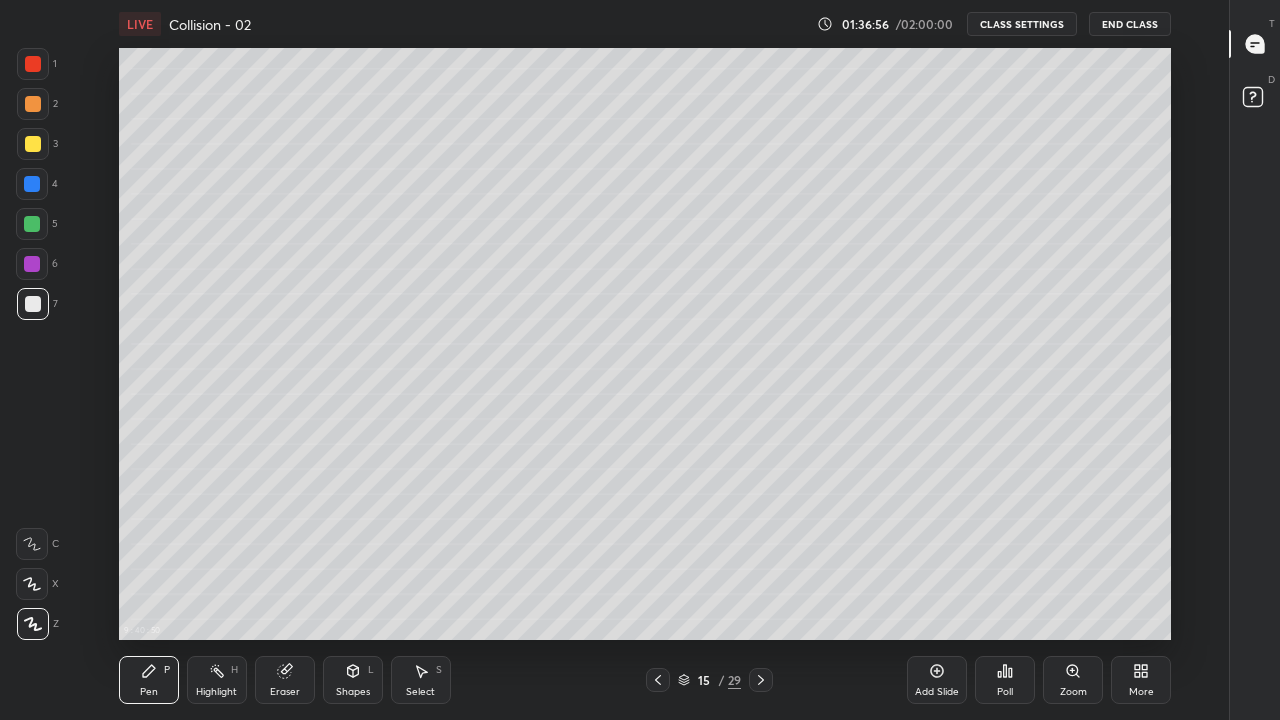 click 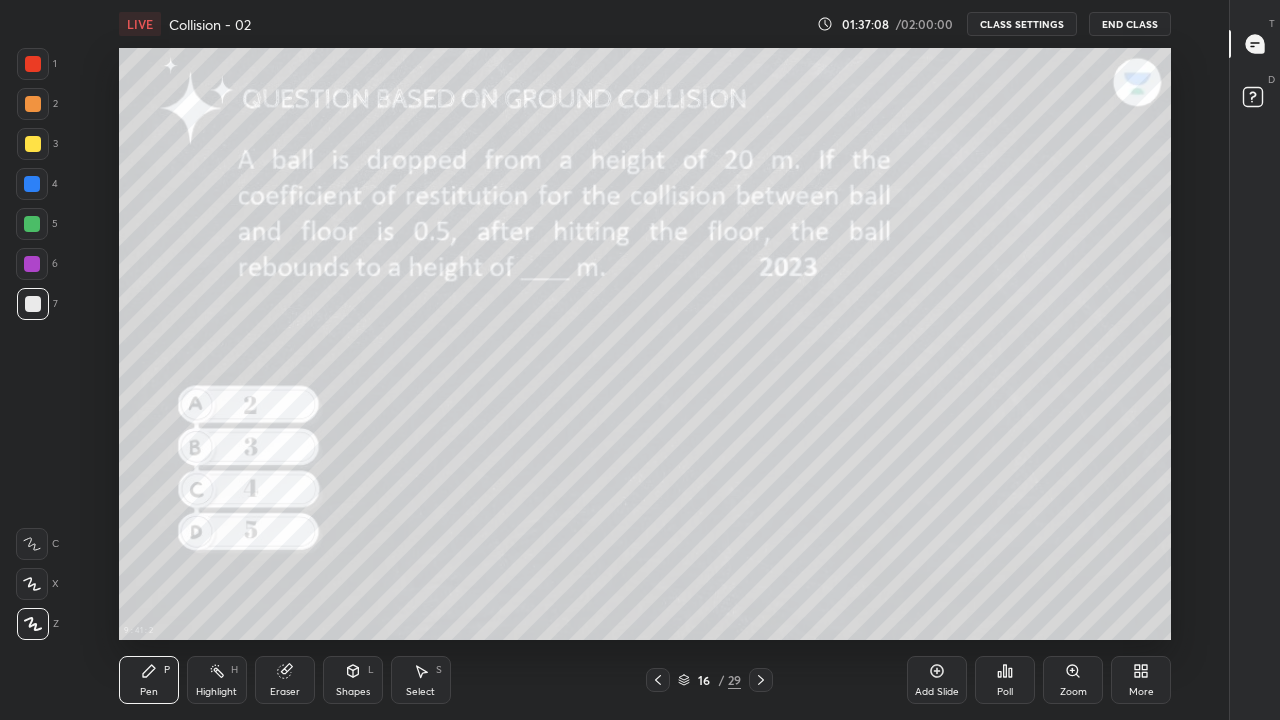 click on "Highlight" at bounding box center (216, 692) 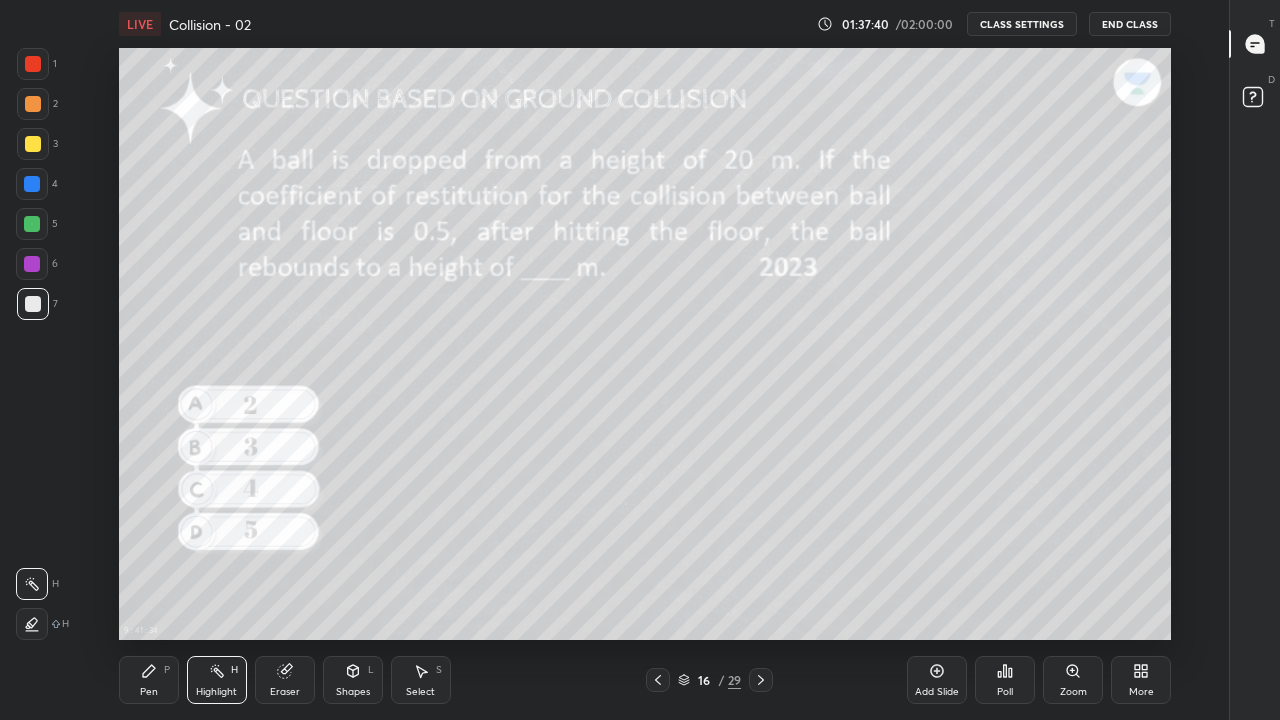 click on "Pen P" at bounding box center [149, 680] 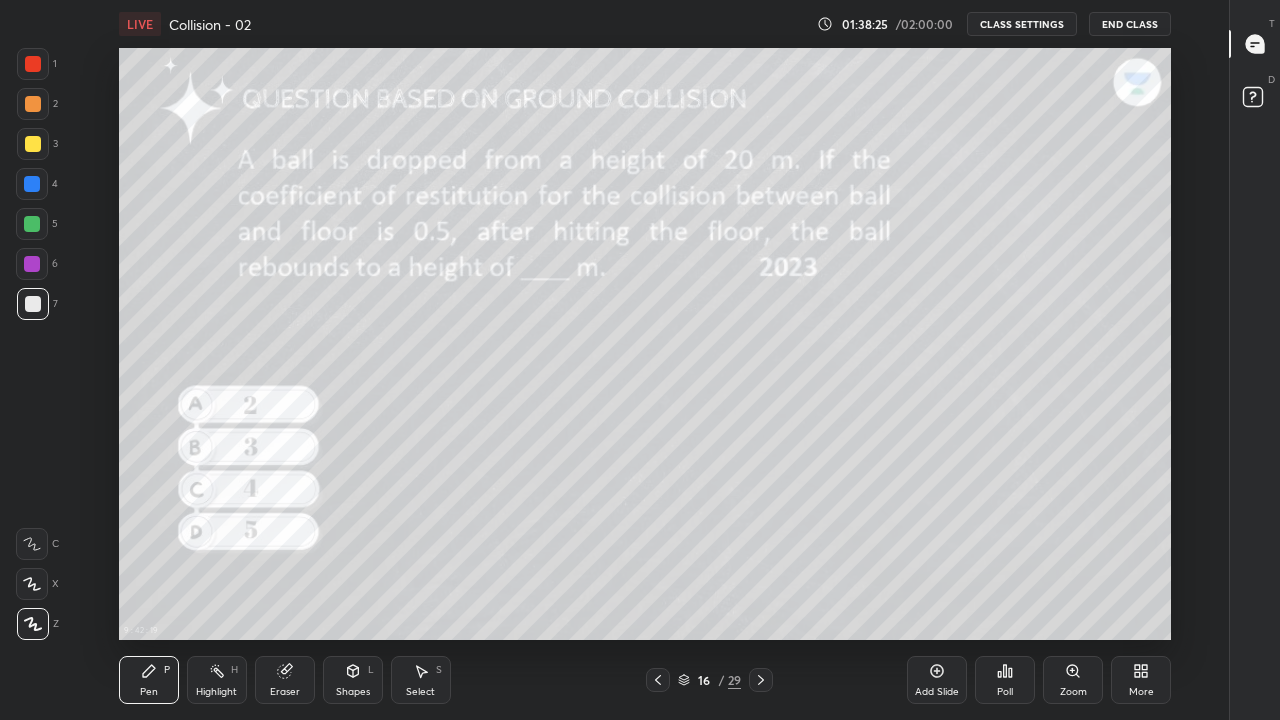 click 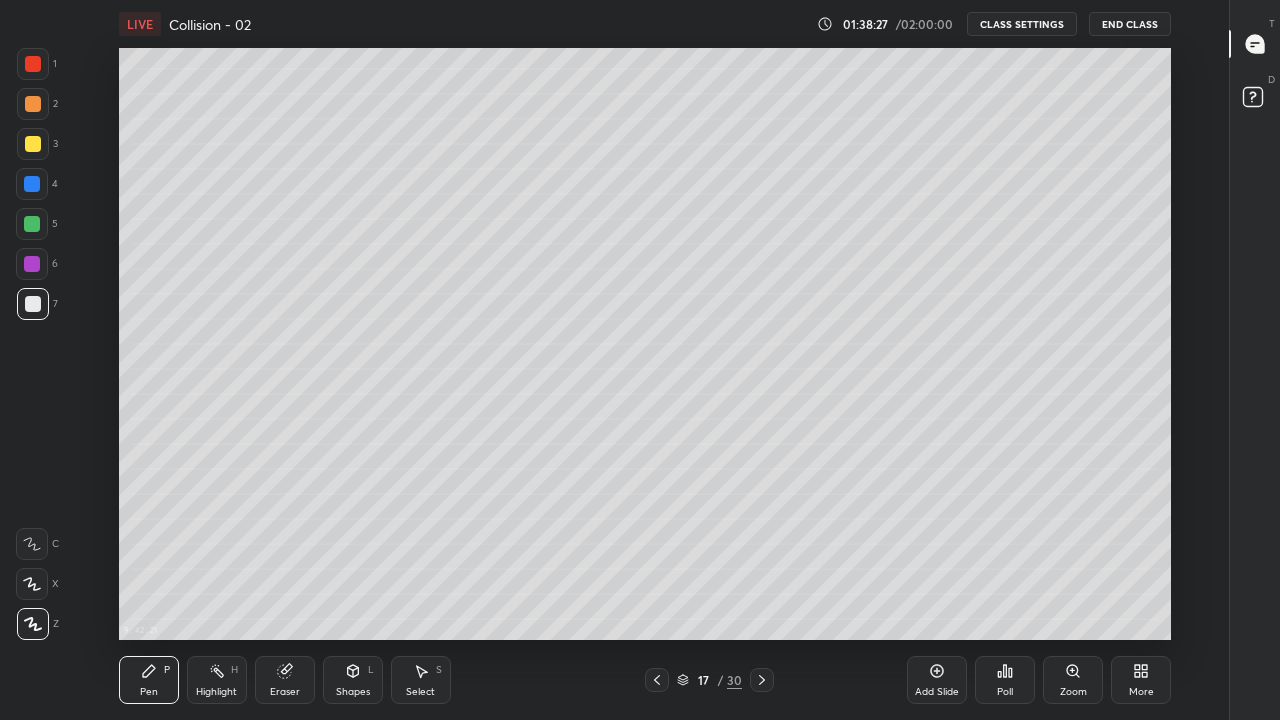 click on "Pen P" at bounding box center (149, 680) 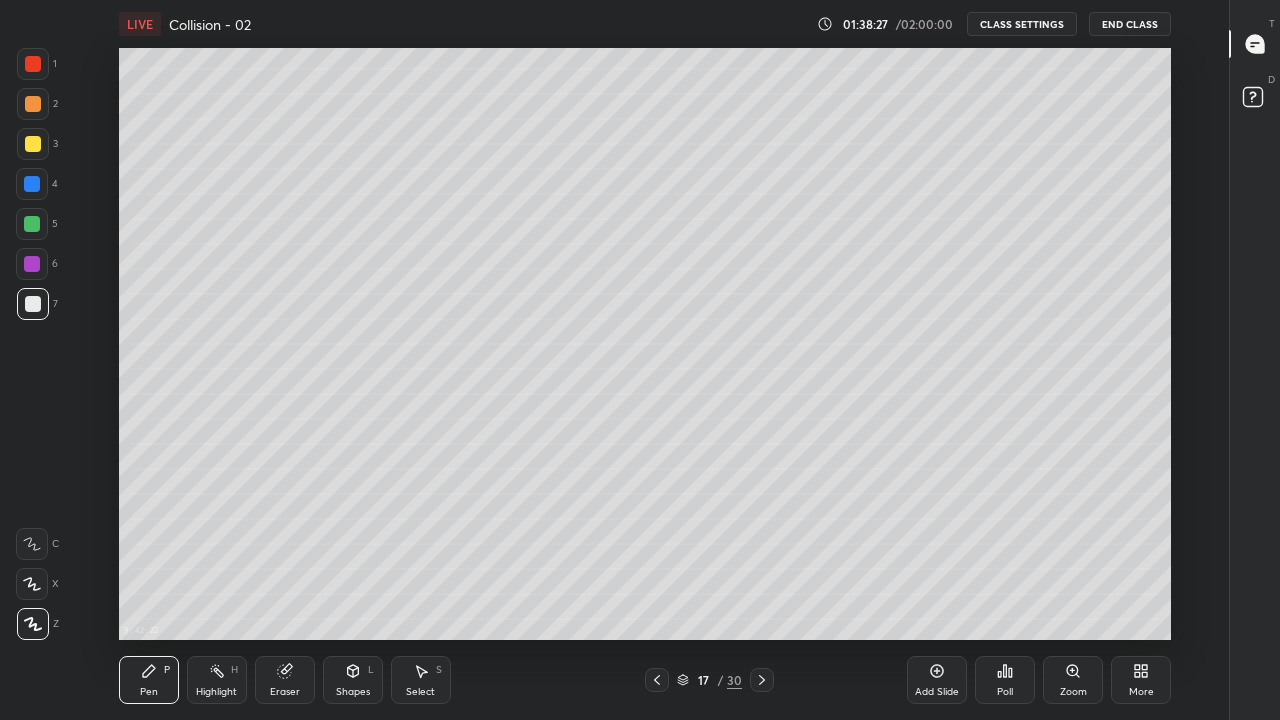click on "Pen P" at bounding box center (149, 680) 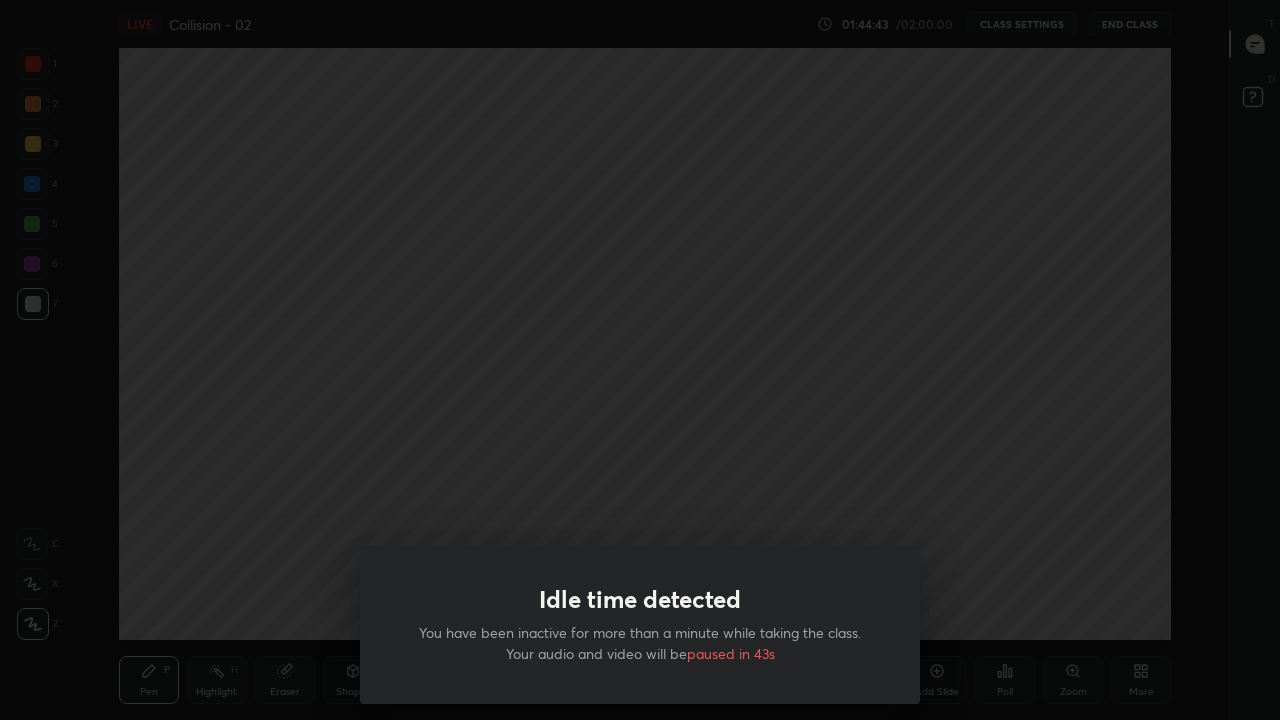 click on "Idle time detected You have been inactive for more than a minute while taking the class. Your audio and video will be  paused in 43s" at bounding box center (640, 360) 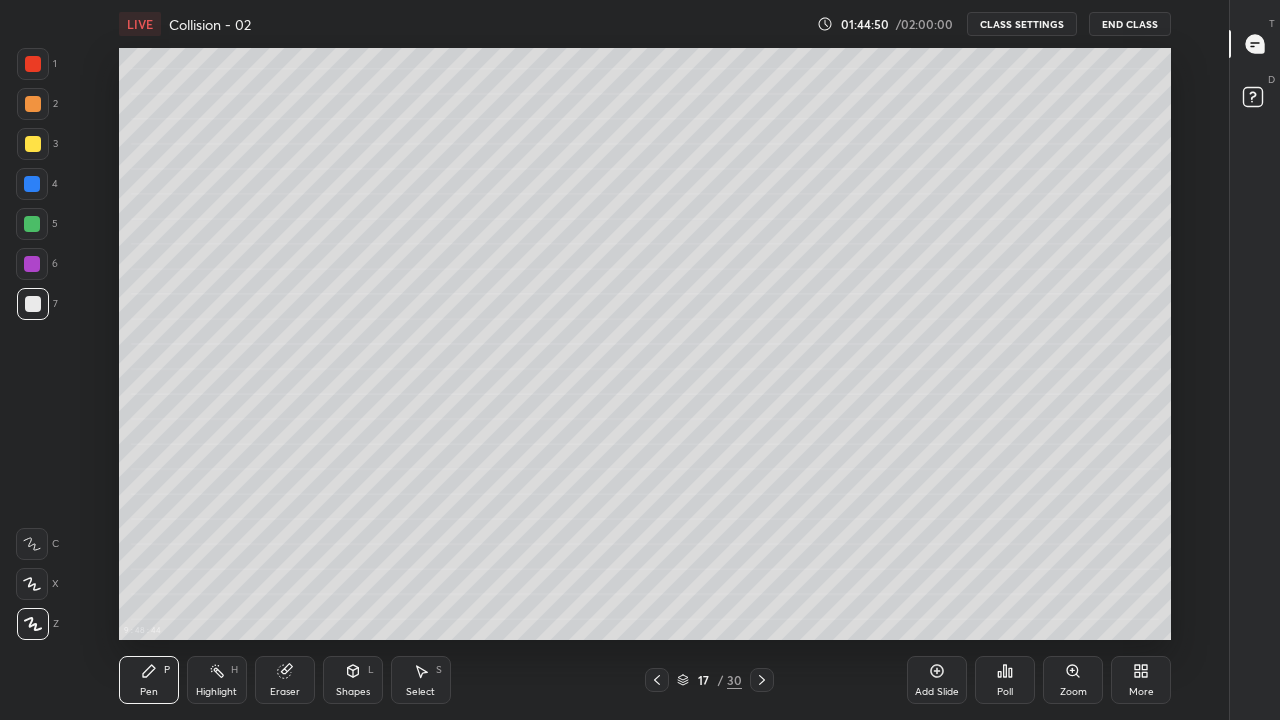 click on "More" at bounding box center (1141, 680) 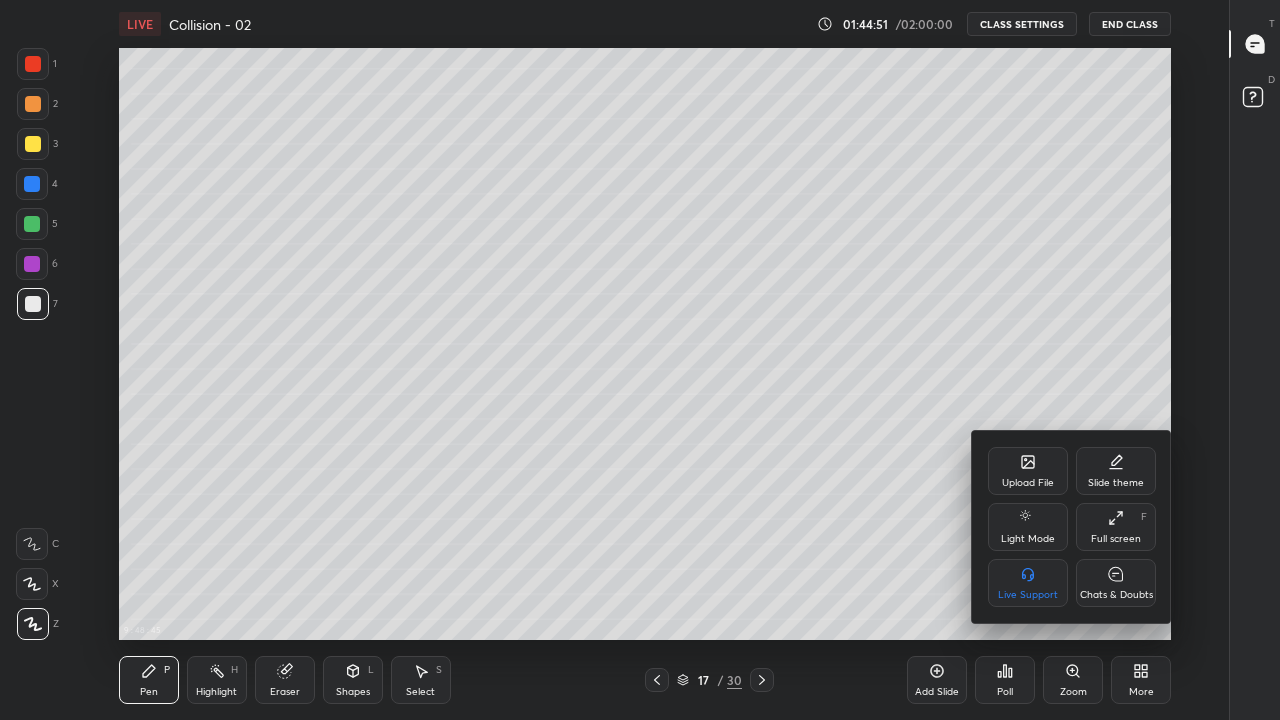 click on "Chats & Doubts" at bounding box center [1116, 583] 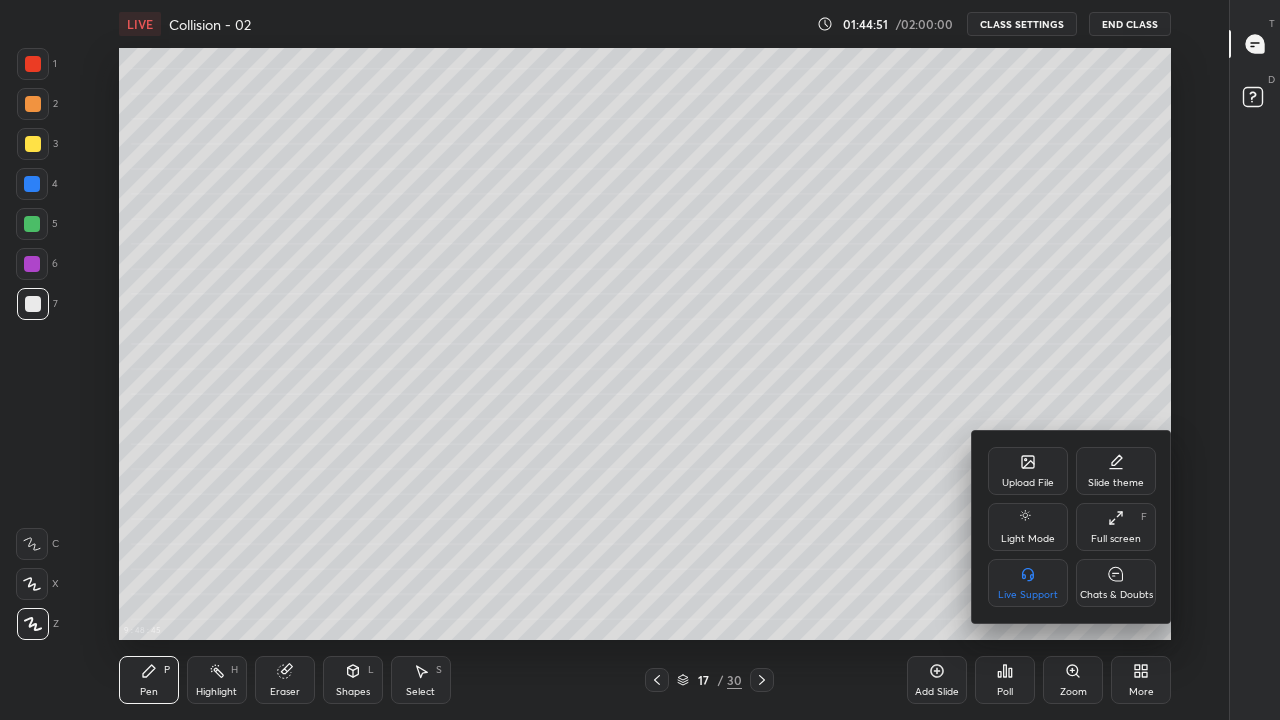 scroll, scrollTop: 592, scrollLeft: 1052, axis: both 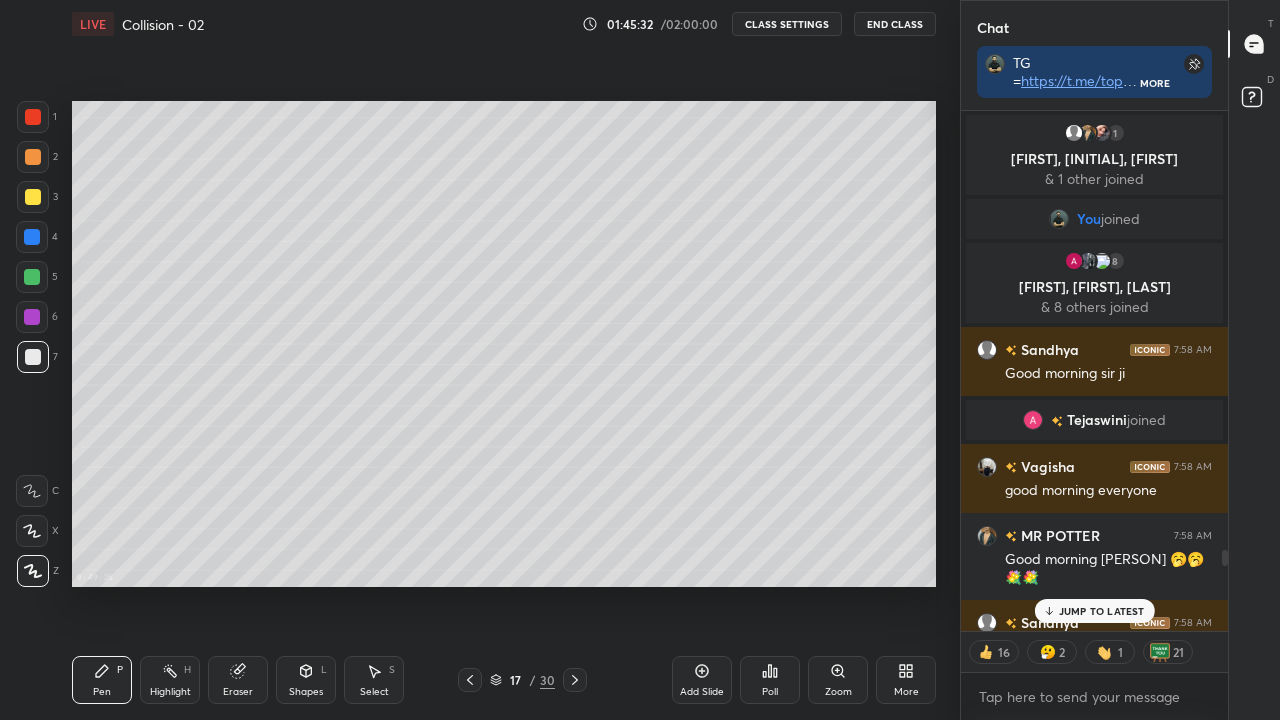click on "JUMP TO LATEST" at bounding box center (1094, 611) 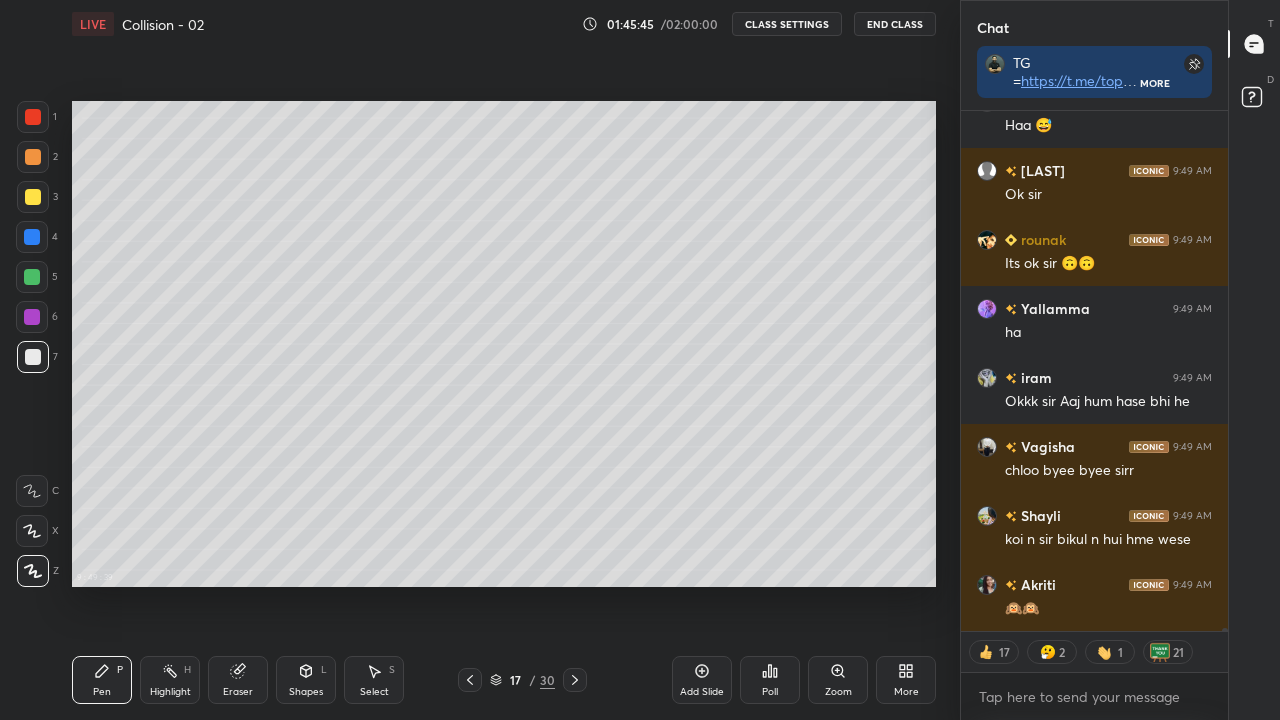 scroll, scrollTop: 93500, scrollLeft: 0, axis: vertical 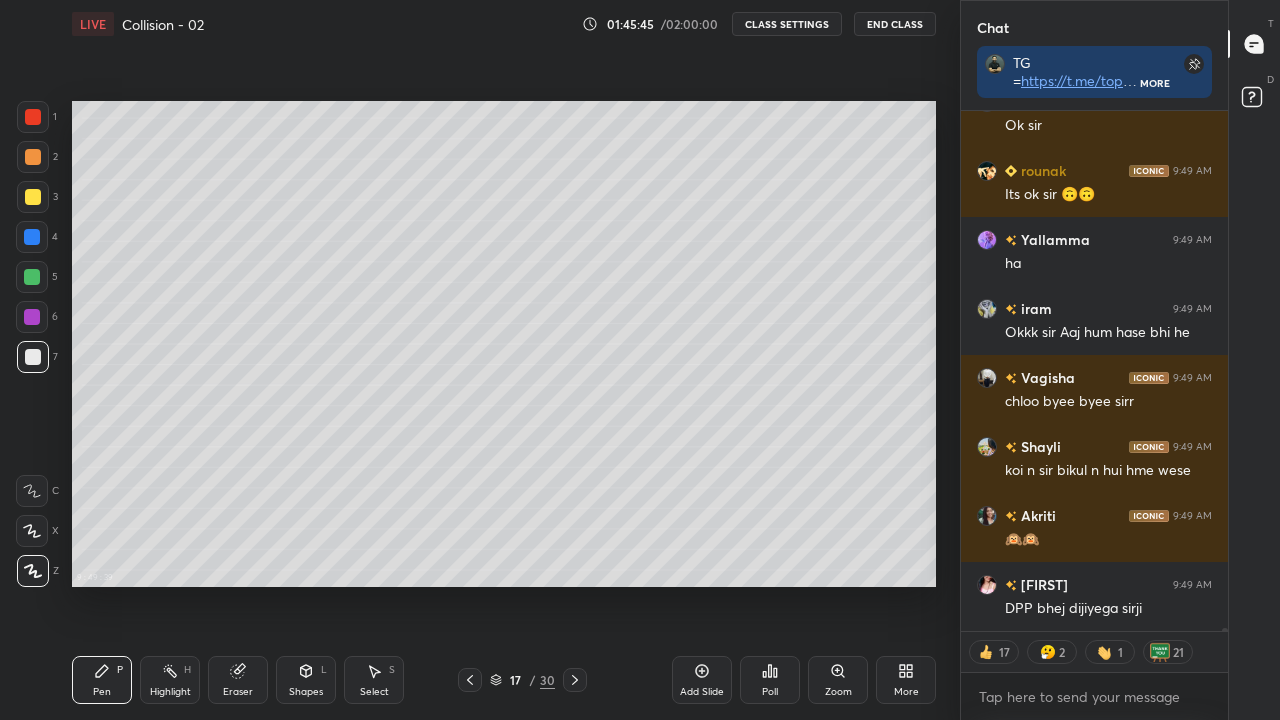 click 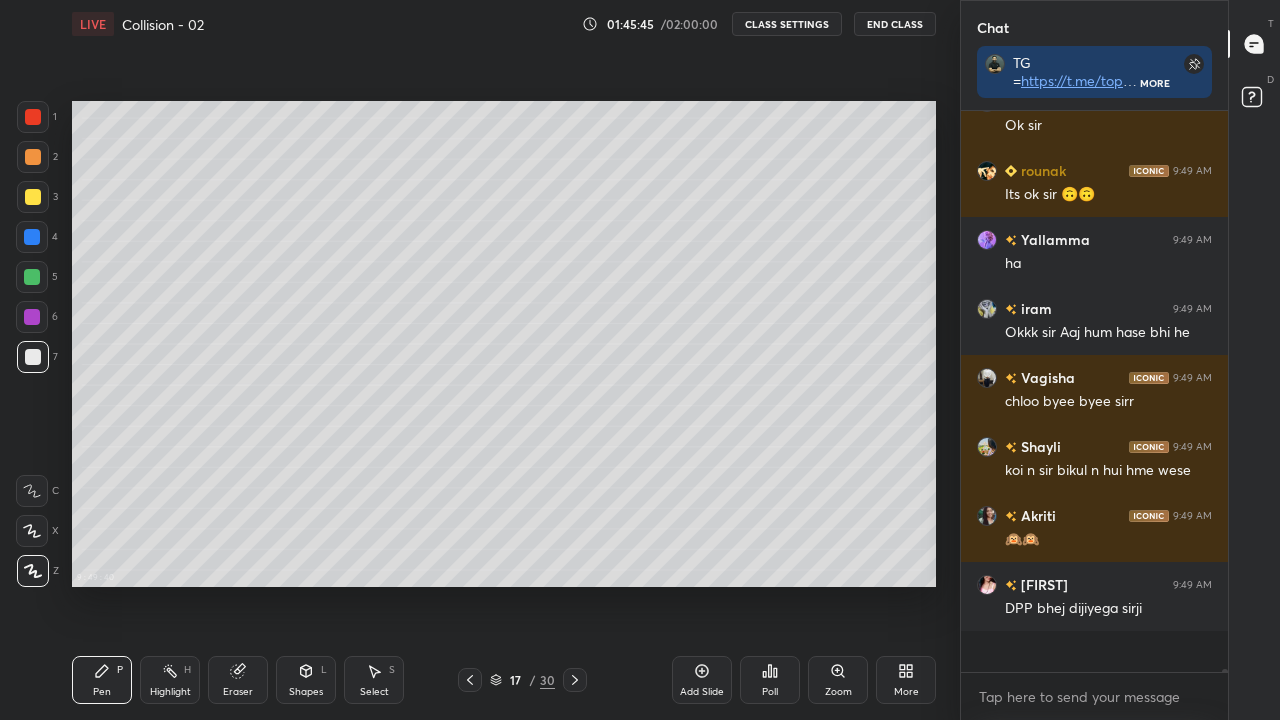 scroll, scrollTop: 7, scrollLeft: 7, axis: both 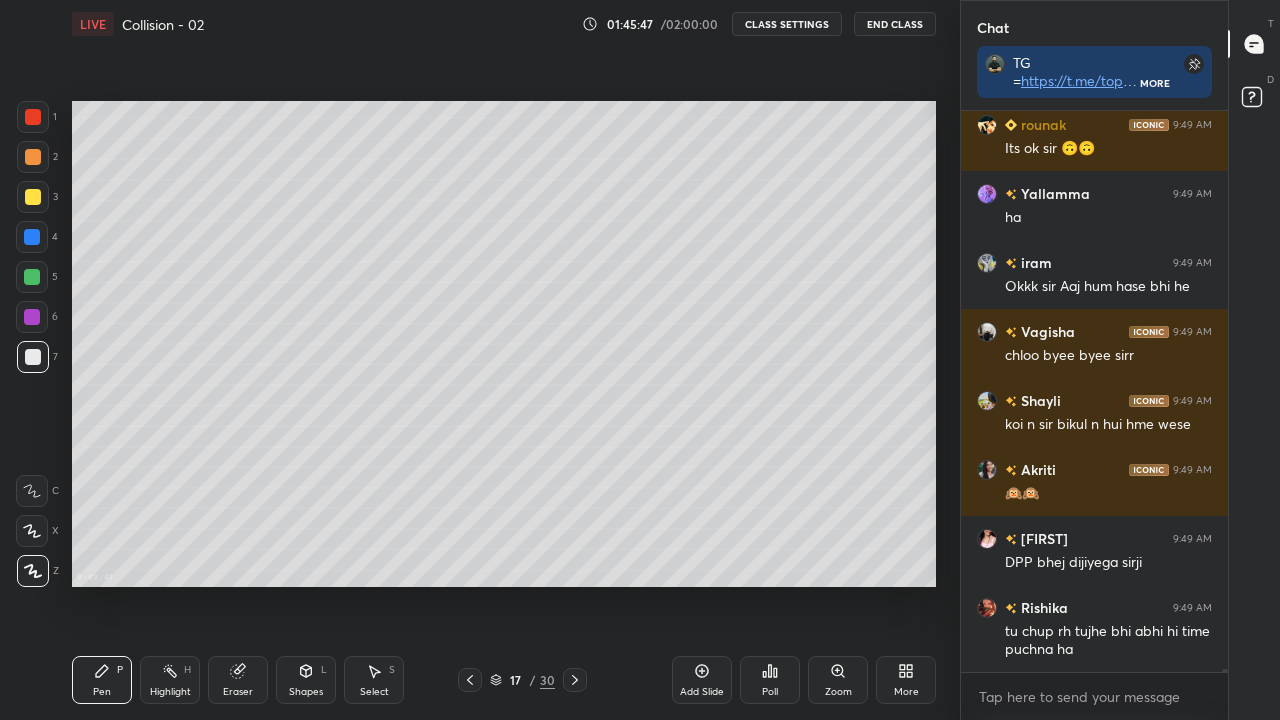 click 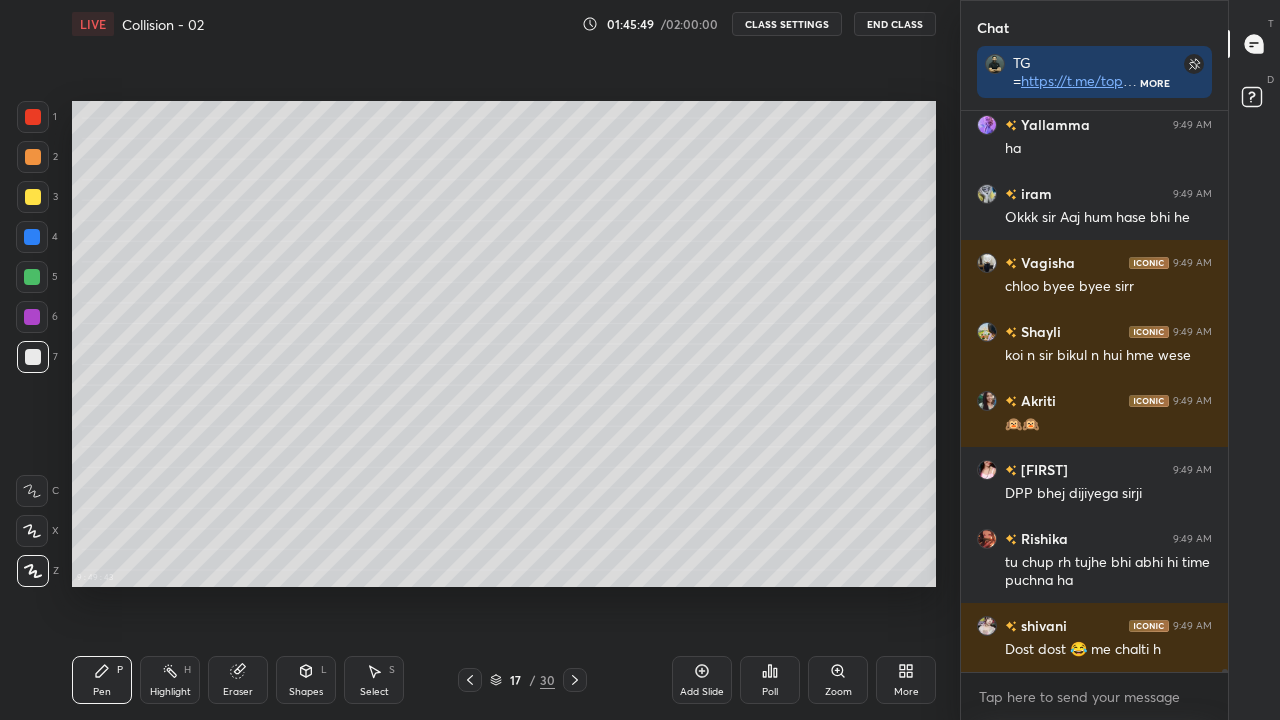 click on "More" at bounding box center [906, 692] 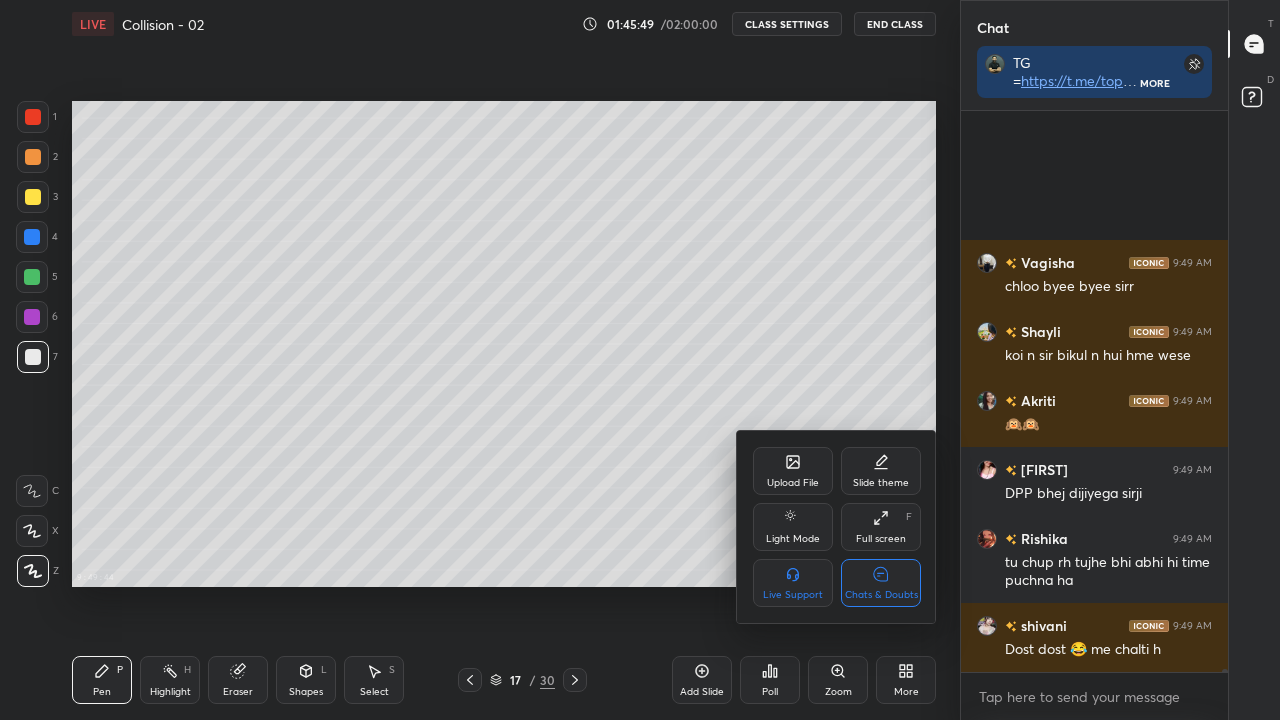 scroll, scrollTop: 93840, scrollLeft: 0, axis: vertical 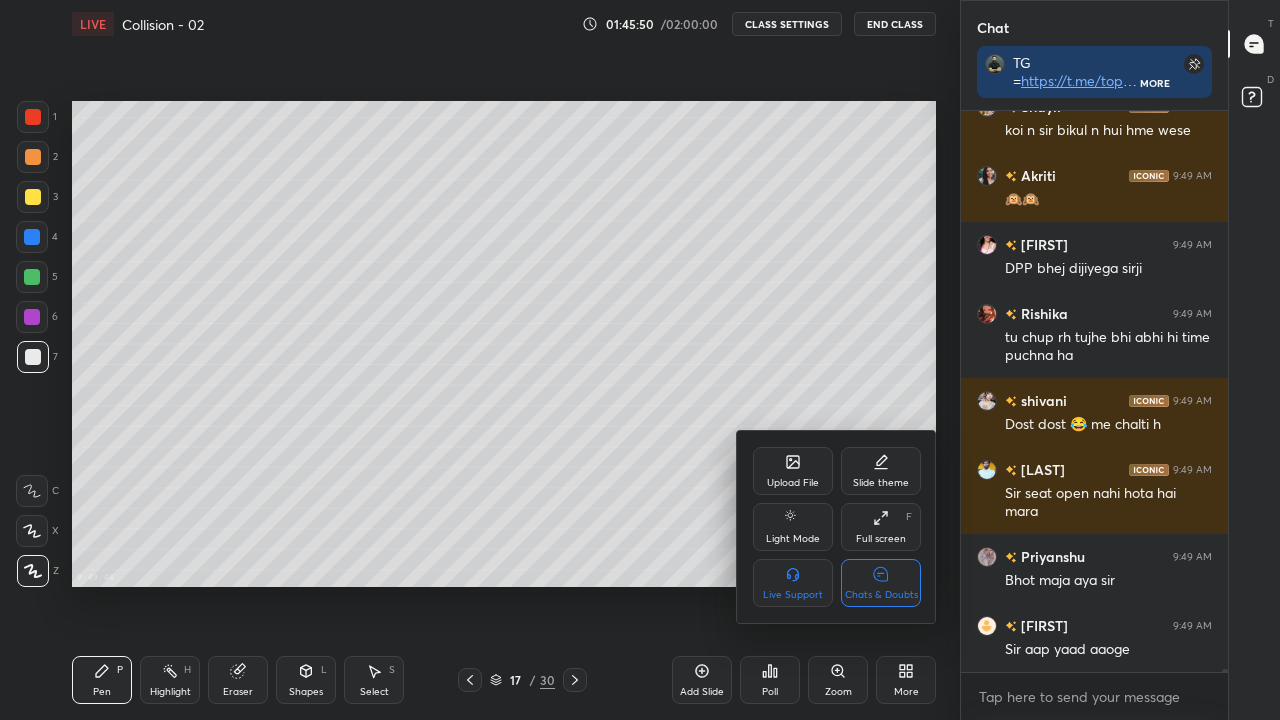 click on "Chats & Doubts" at bounding box center (881, 595) 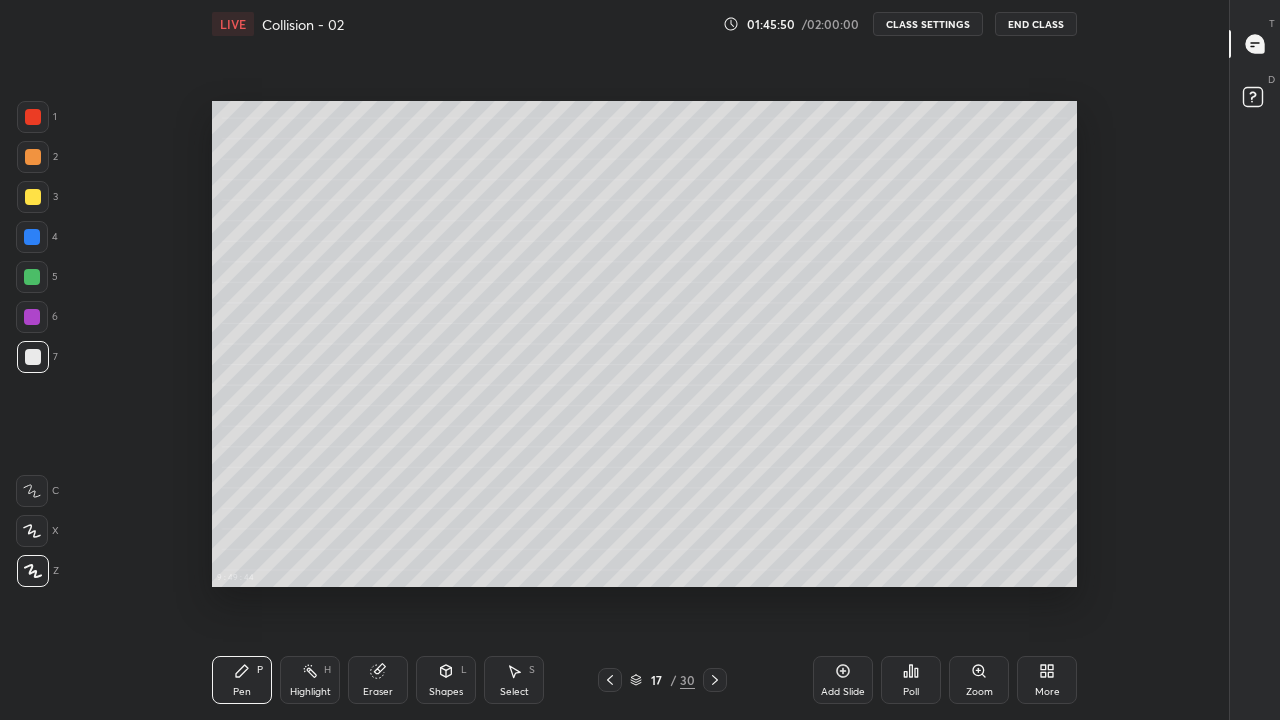 scroll, scrollTop: 7, scrollLeft: 7, axis: both 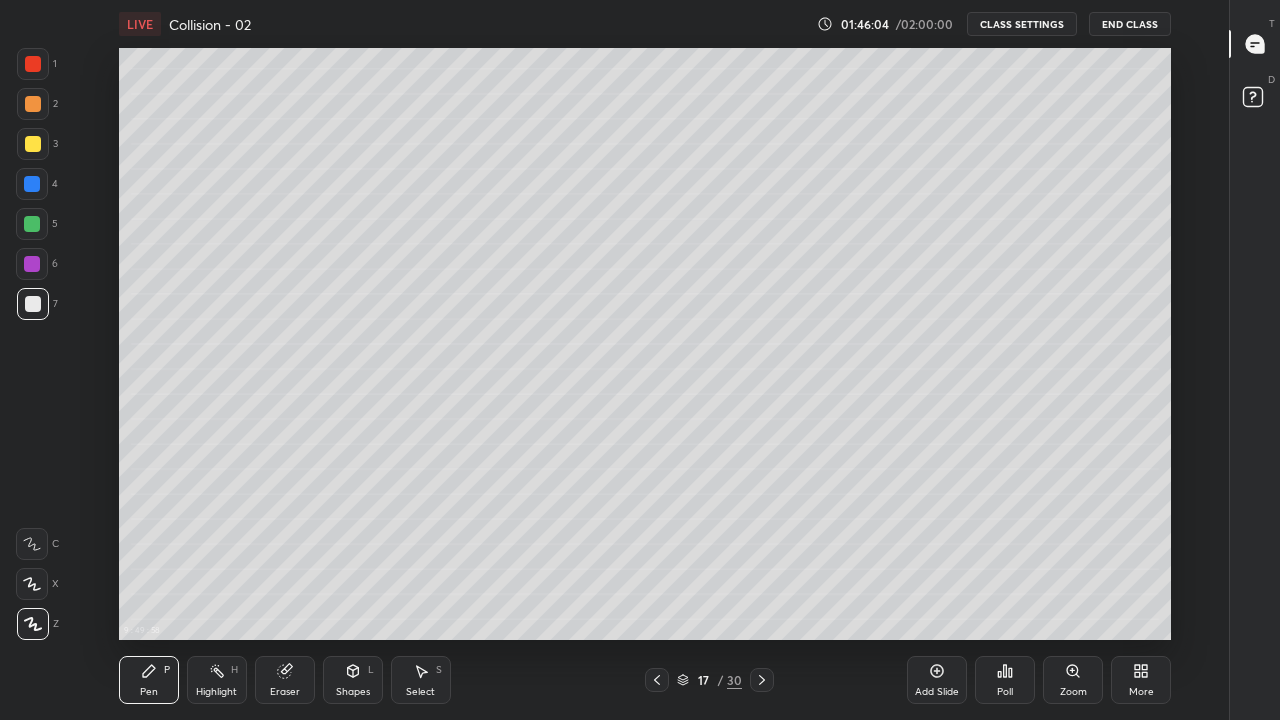 click at bounding box center (762, 680) 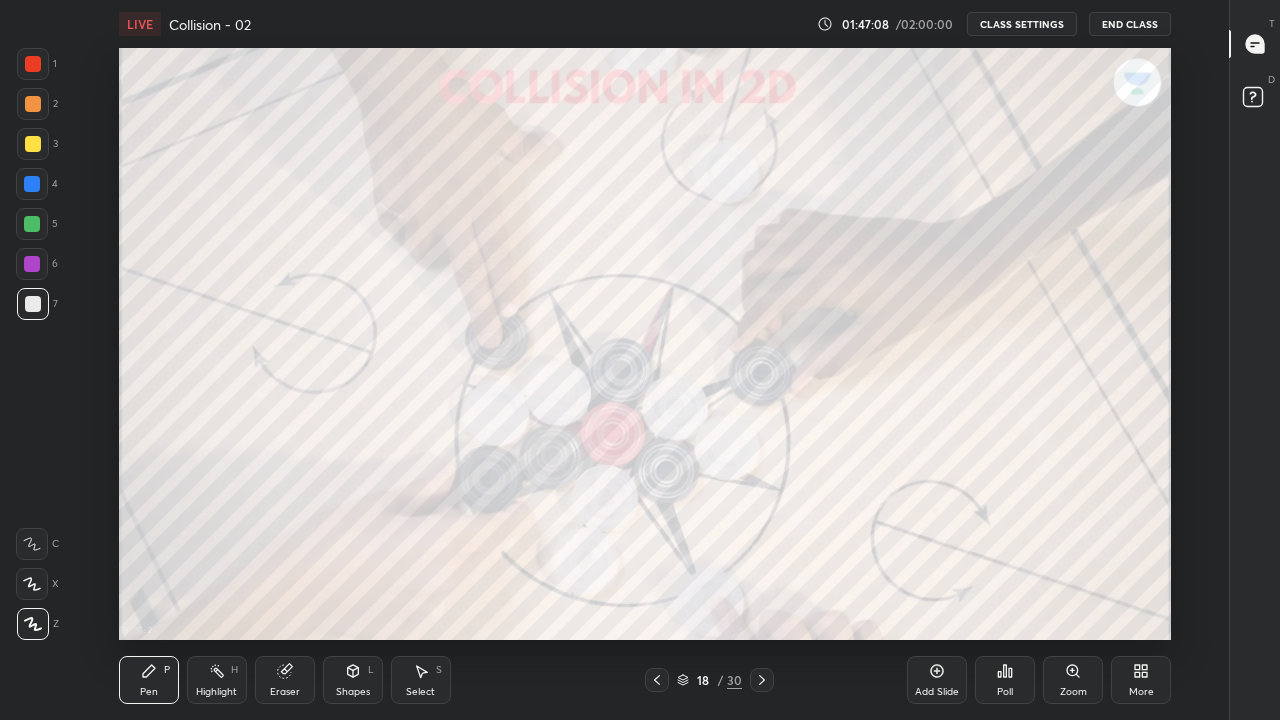 click on "End Class" at bounding box center [1130, 24] 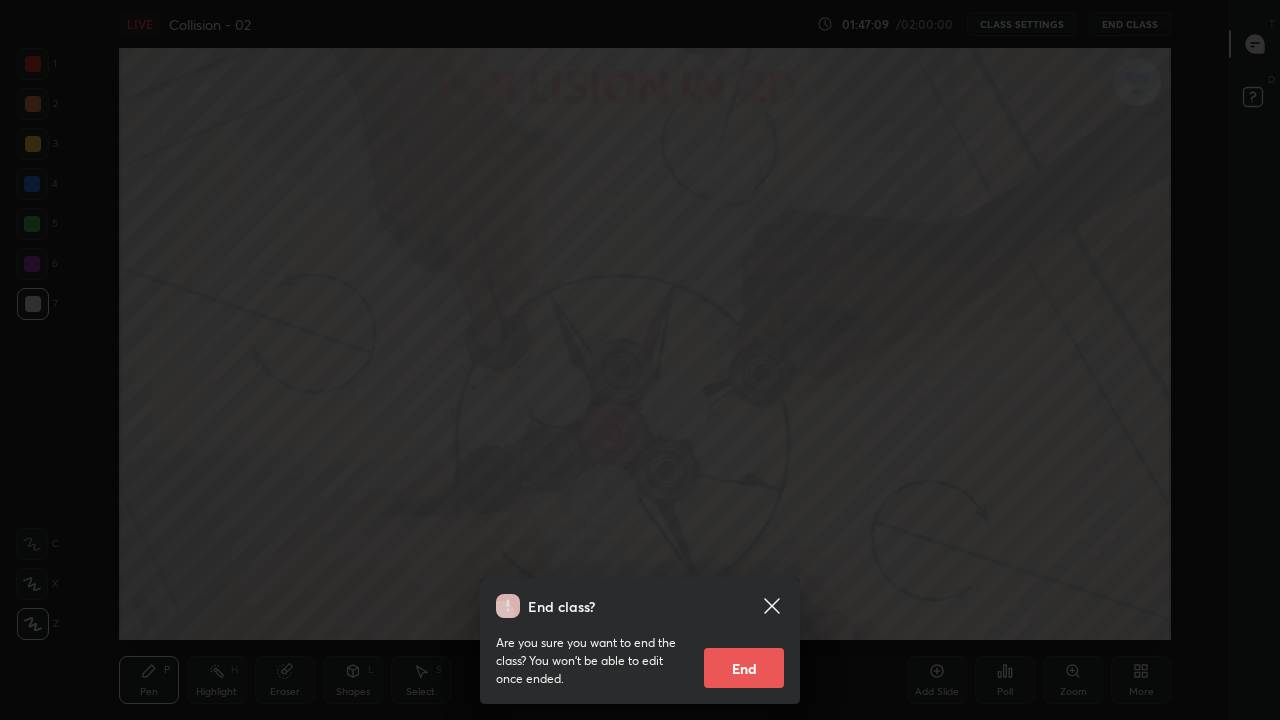 click on "End" at bounding box center [744, 668] 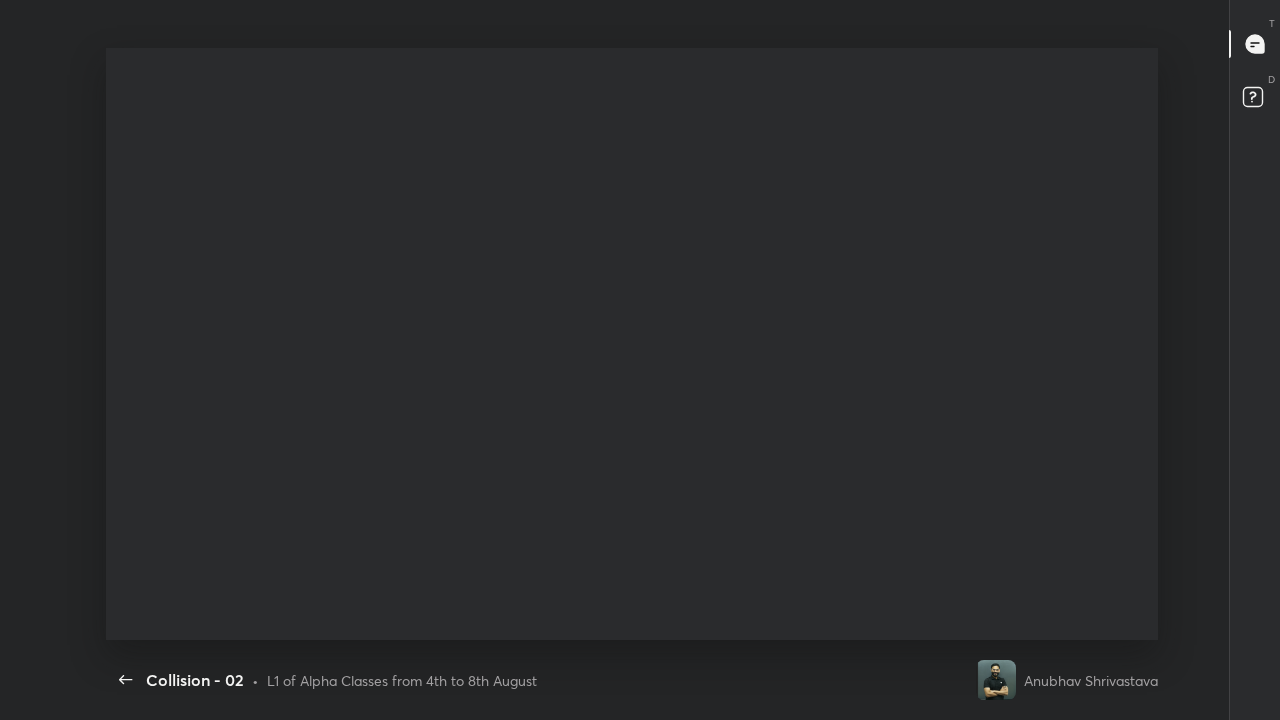 scroll, scrollTop: 99408, scrollLeft: 98773, axis: both 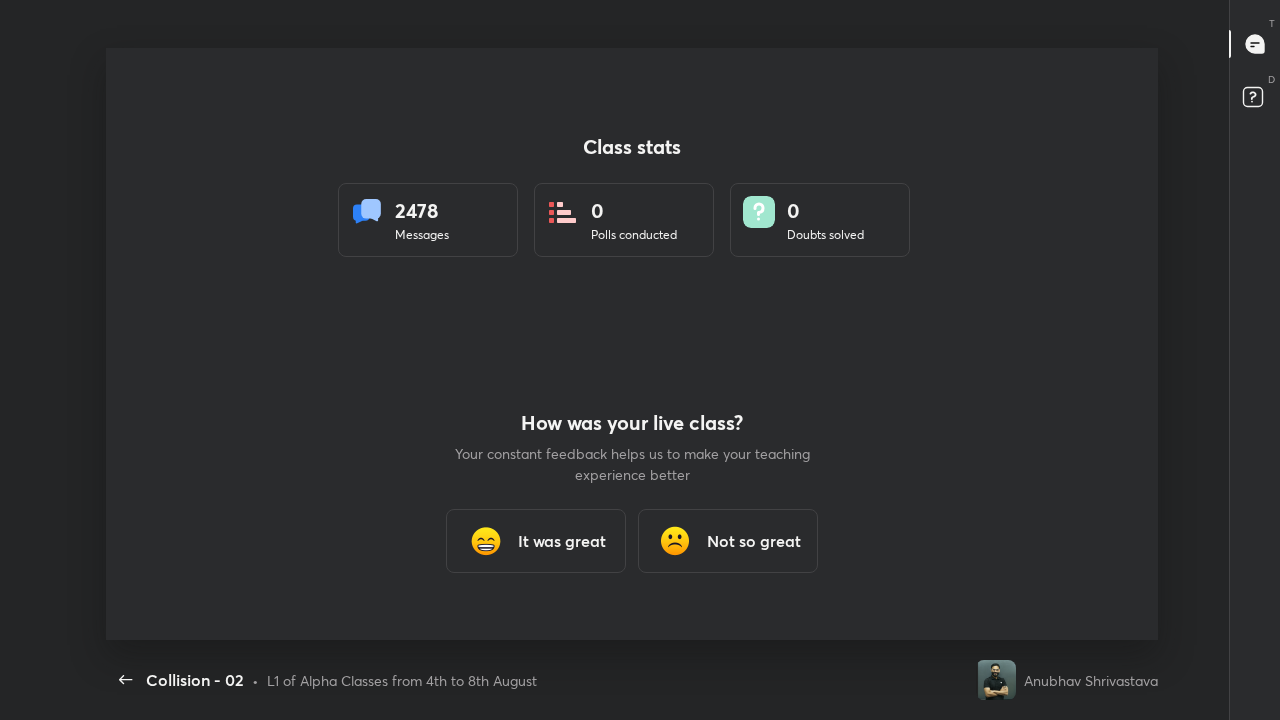 type on "x" 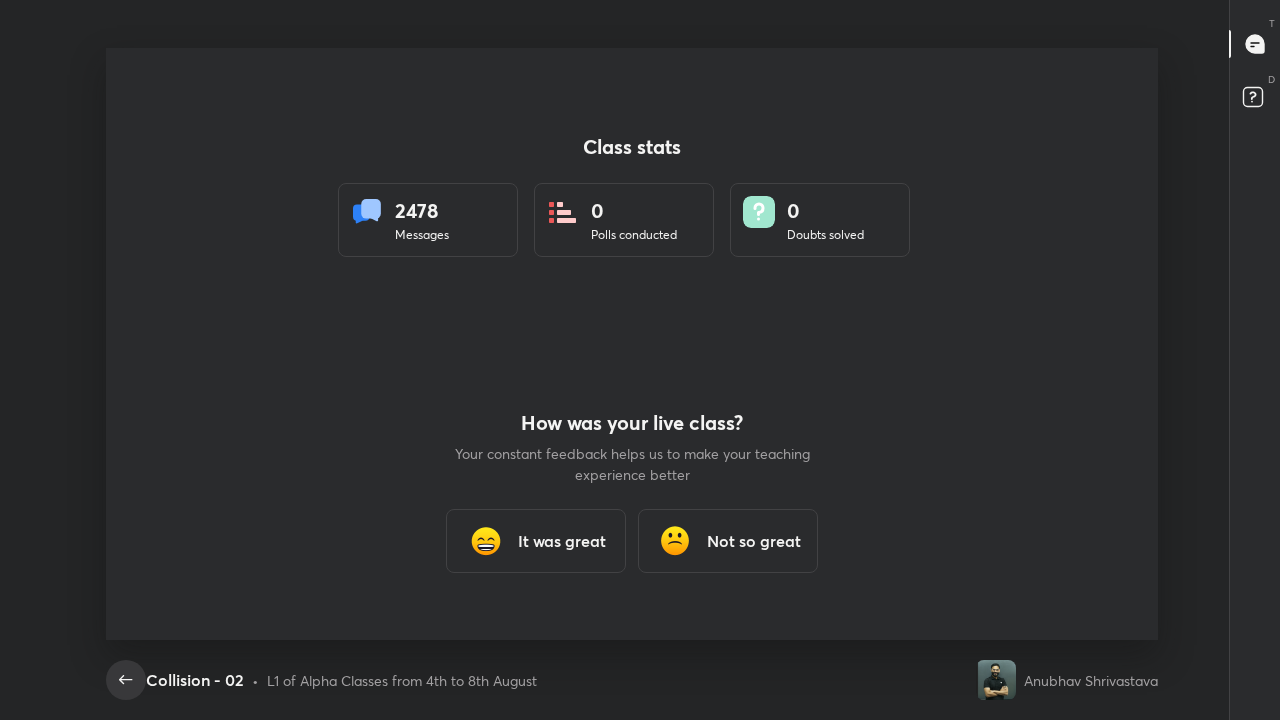 click 